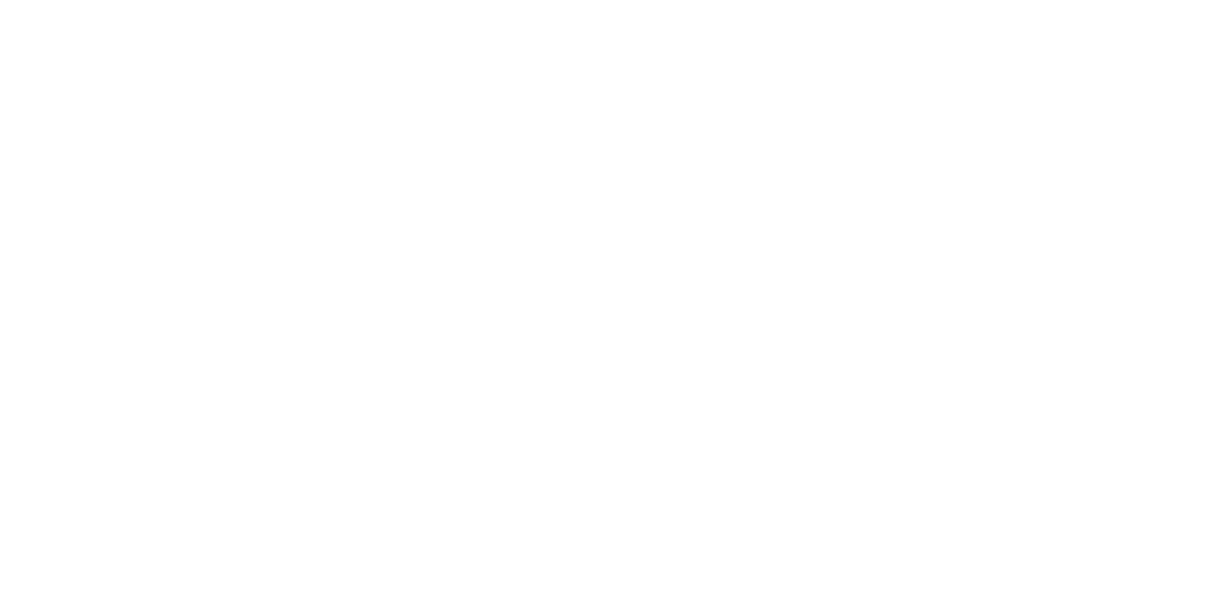 scroll, scrollTop: 0, scrollLeft: 0, axis: both 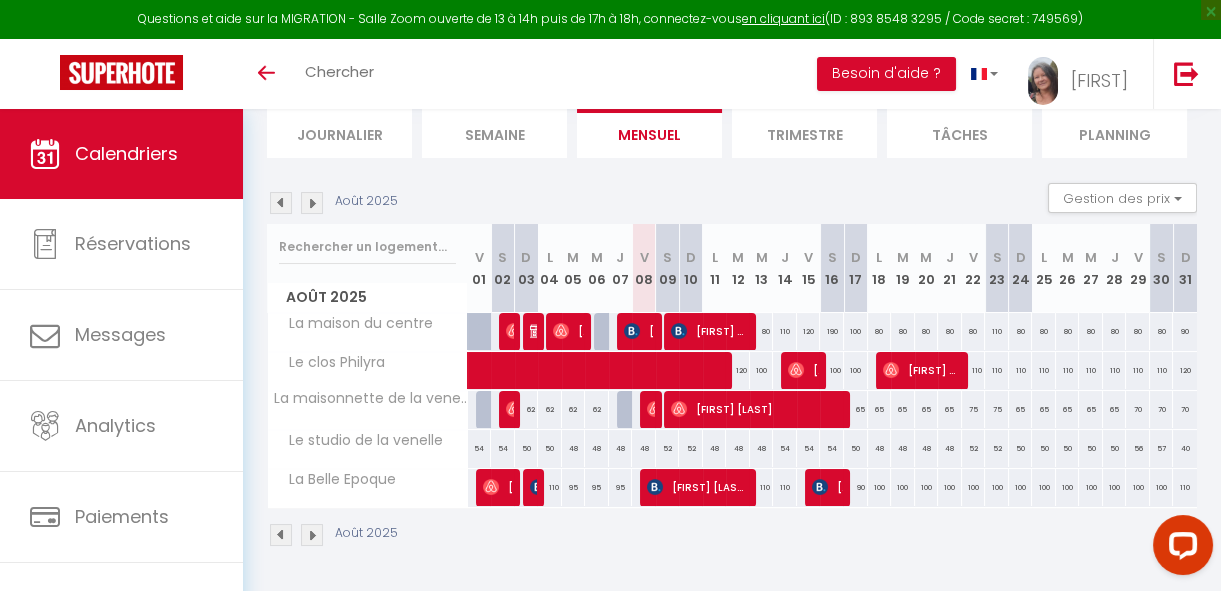 click on "80" at bounding box center (762, 331) 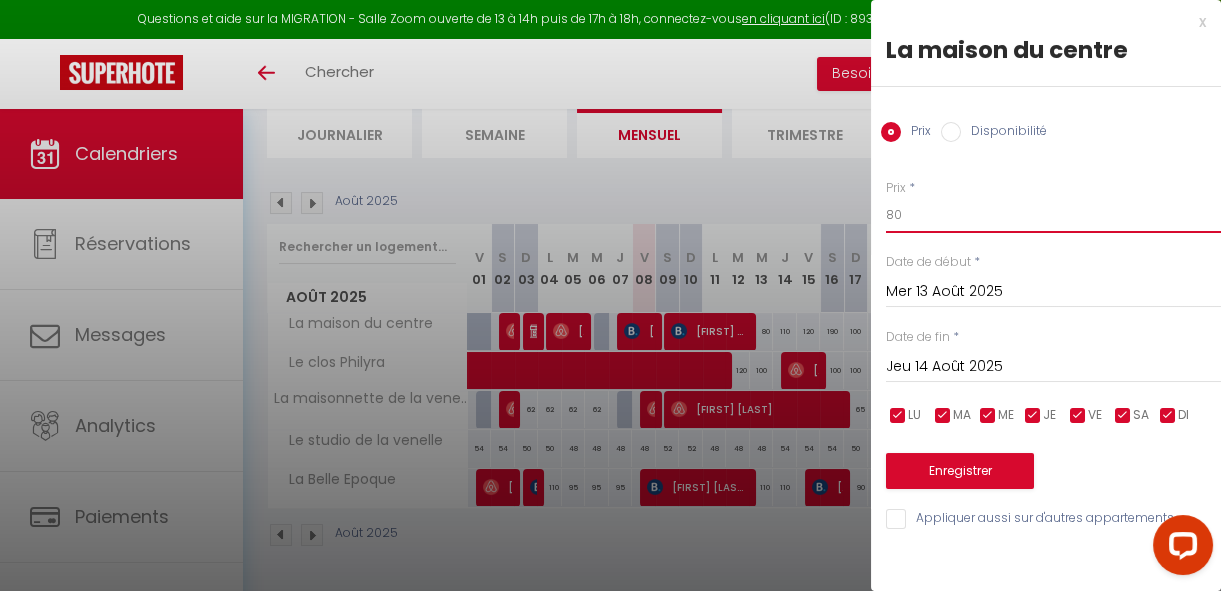drag, startPoint x: 939, startPoint y: 216, endPoint x: 750, endPoint y: 205, distance: 189.31984 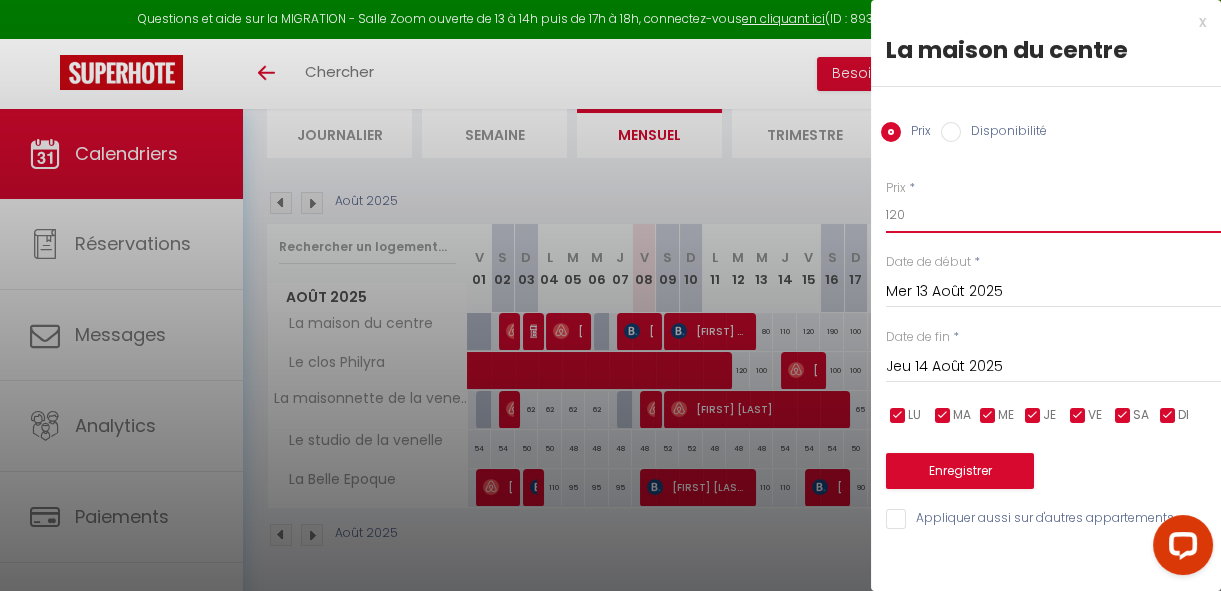 type on "120" 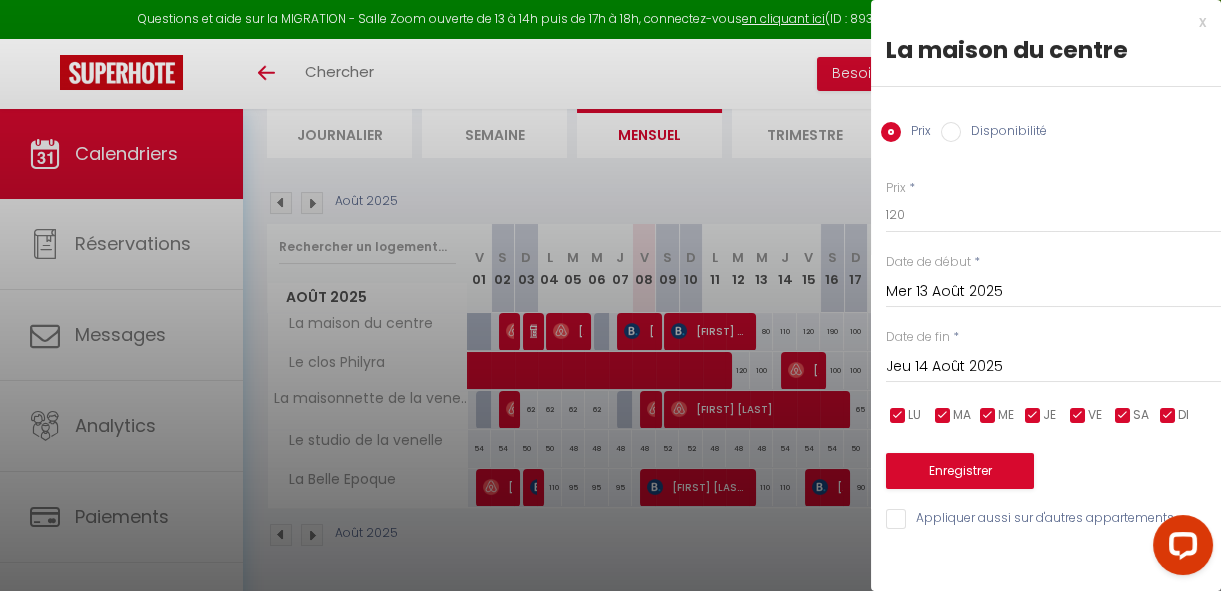 click on "Jeu 14 Août 2025" at bounding box center [1053, 367] 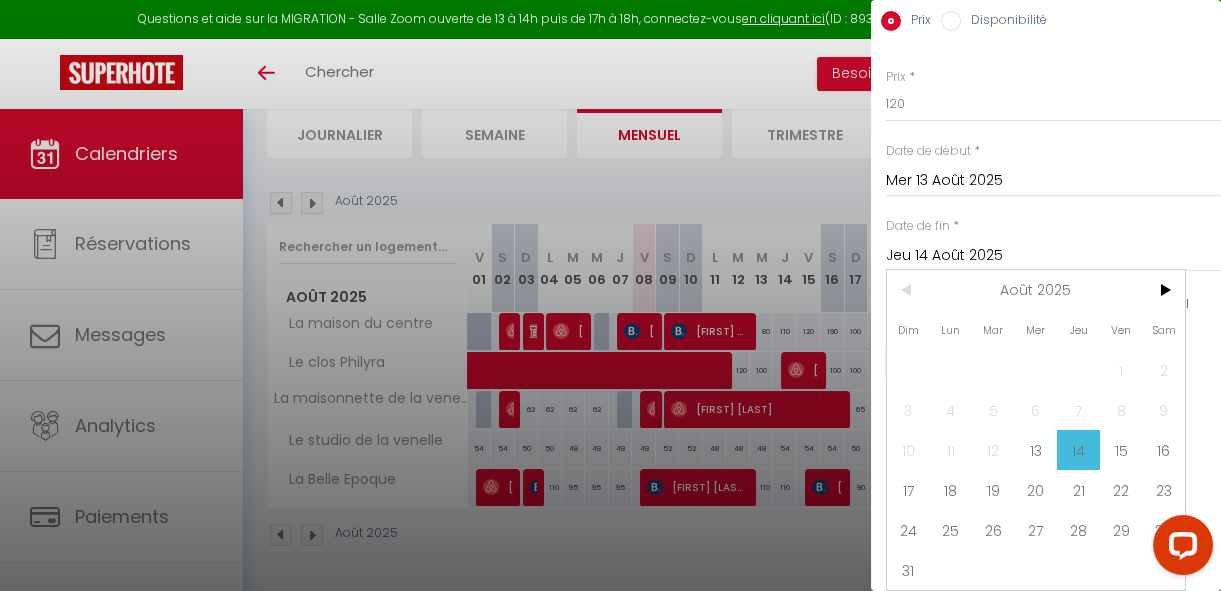 scroll, scrollTop: 123, scrollLeft: 0, axis: vertical 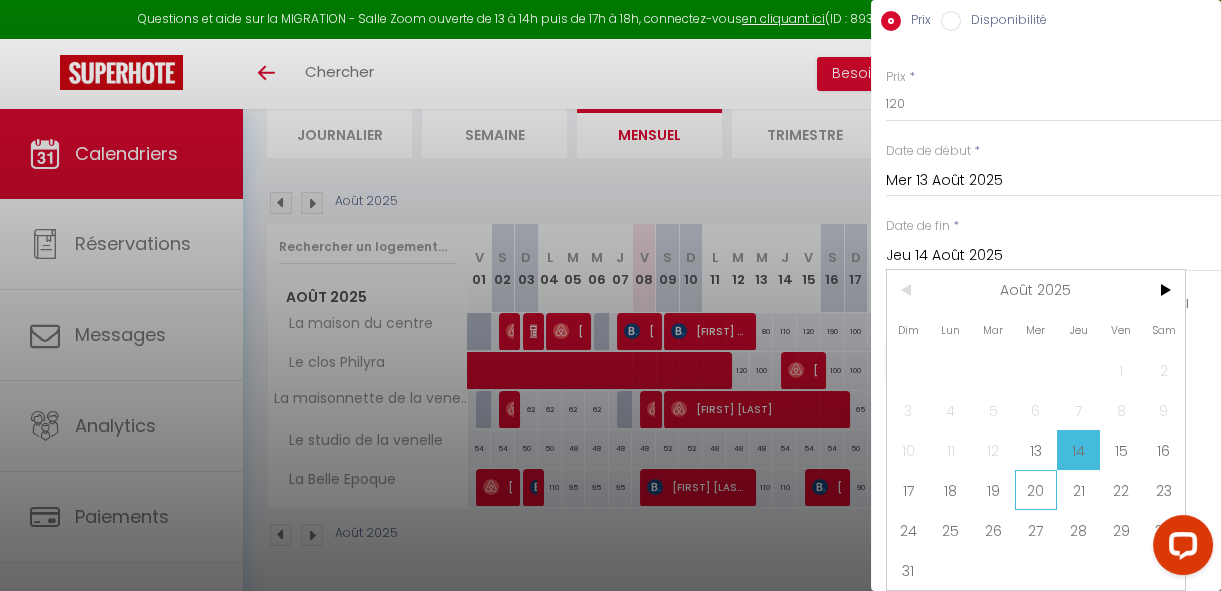 click on "20" at bounding box center [1036, 490] 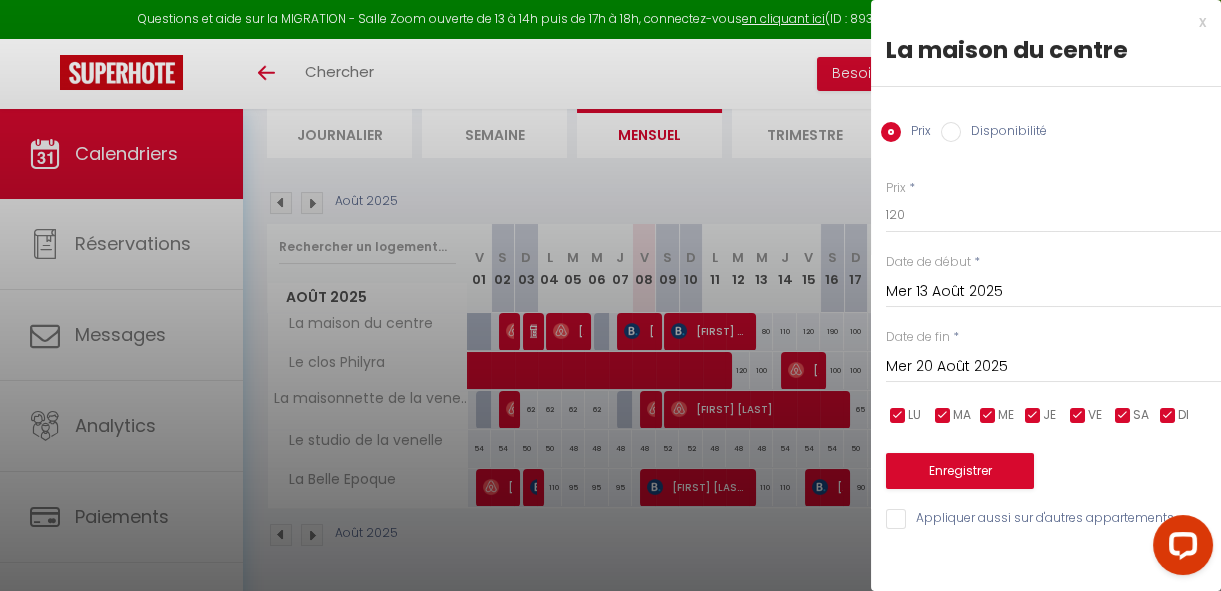 scroll, scrollTop: 0, scrollLeft: 0, axis: both 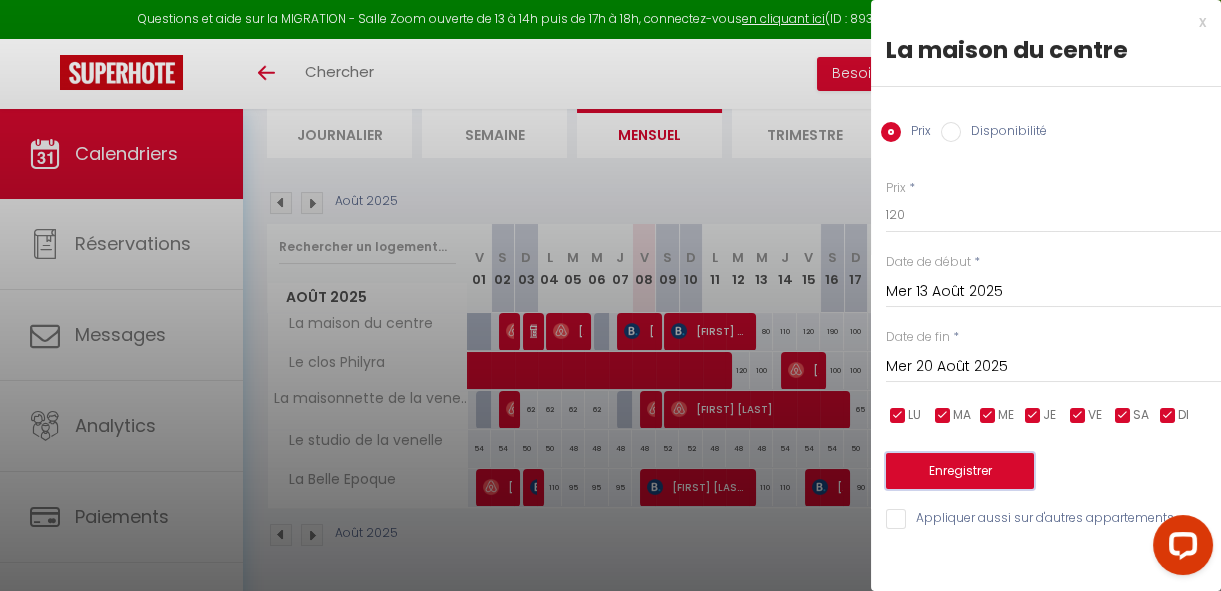 click on "Enregistrer" at bounding box center [960, 471] 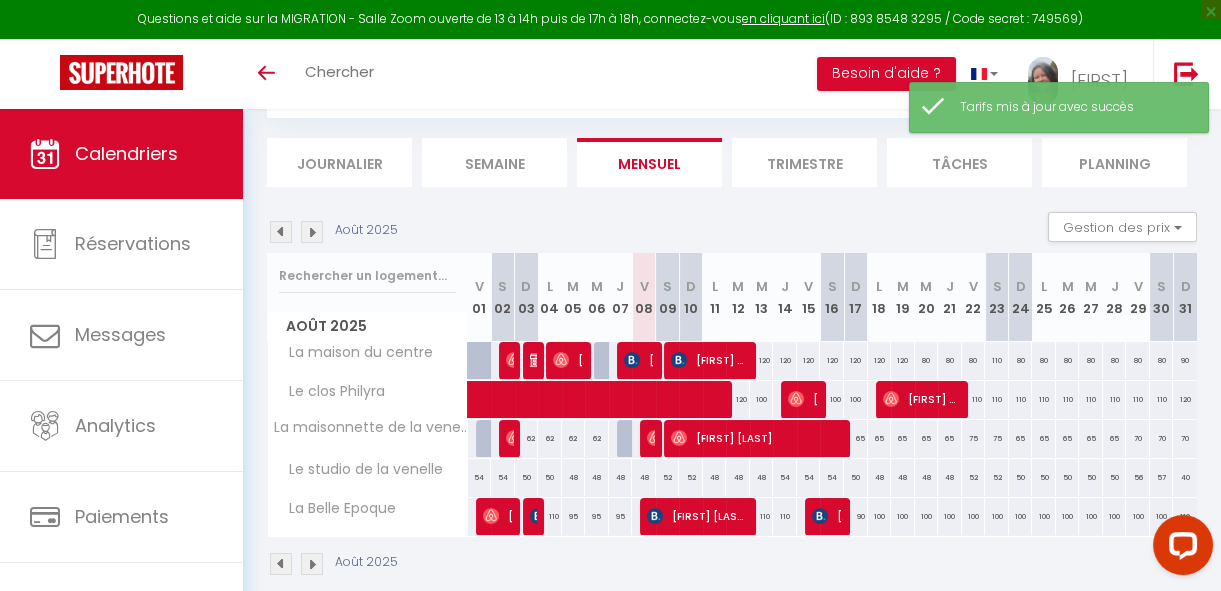 scroll, scrollTop: 150, scrollLeft: 0, axis: vertical 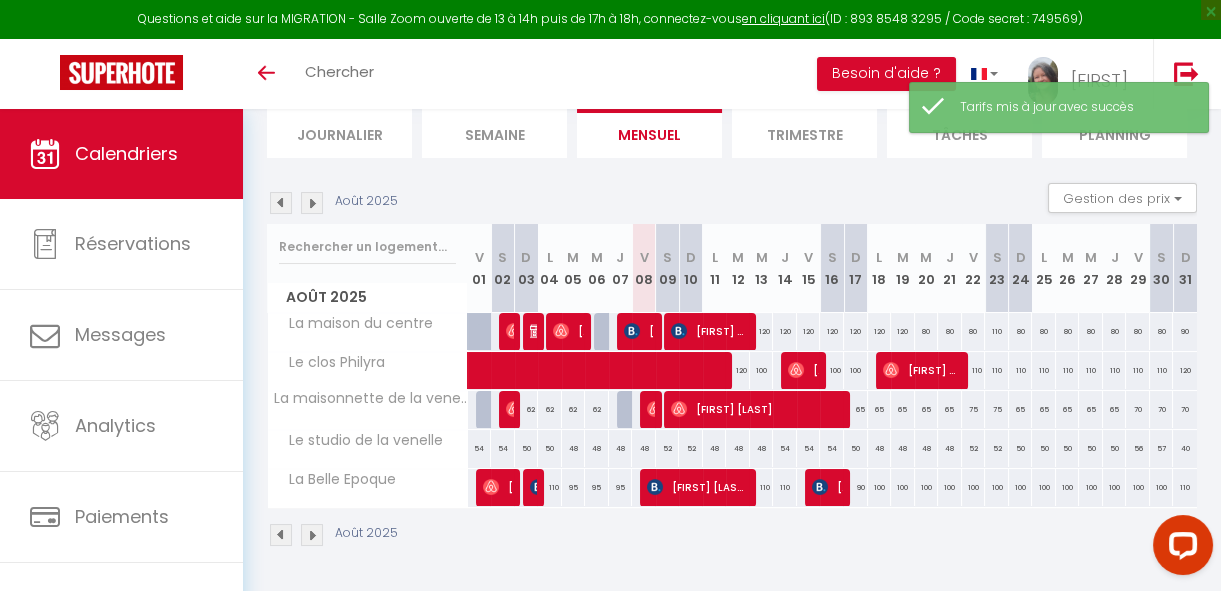 click on "80" at bounding box center (927, 331) 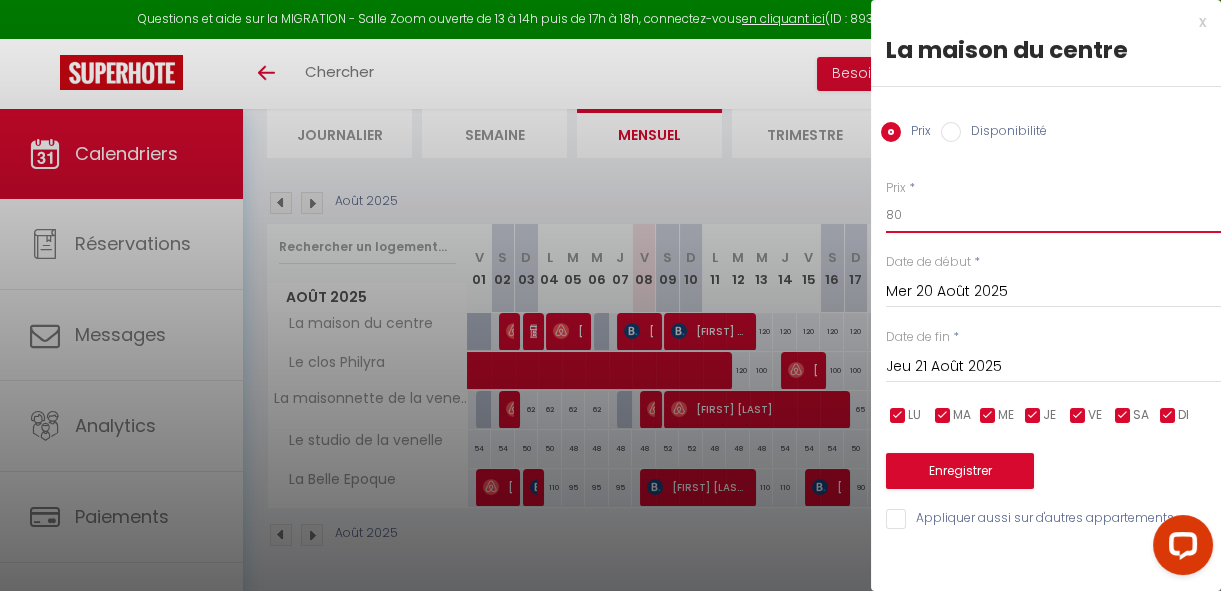 drag, startPoint x: 927, startPoint y: 215, endPoint x: 655, endPoint y: 297, distance: 284.09152 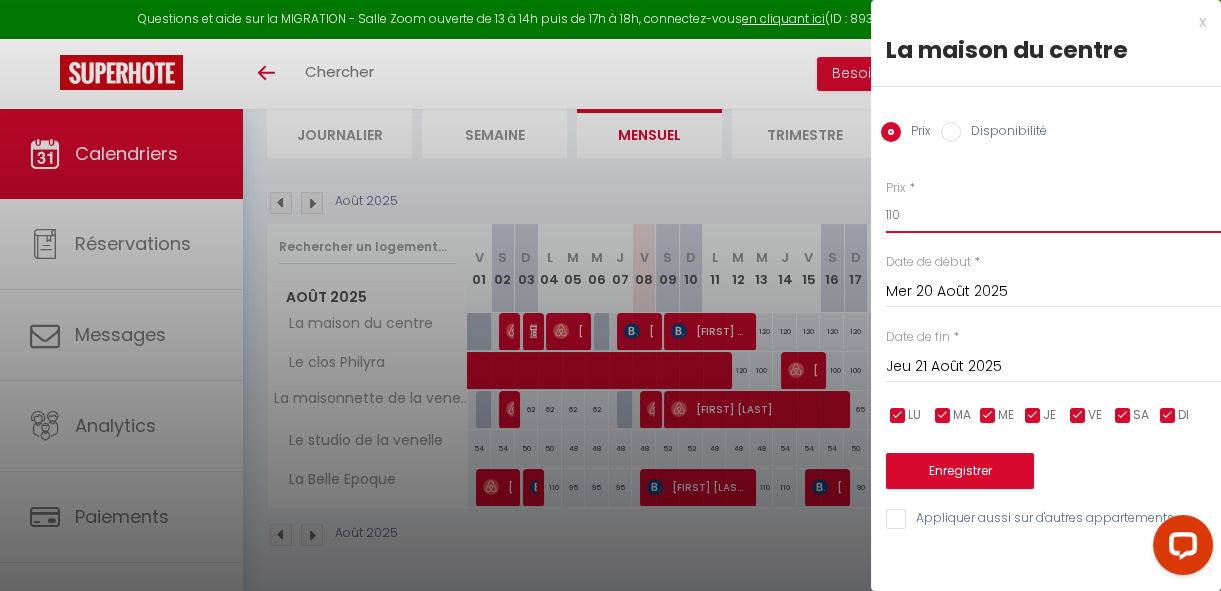 type on "110" 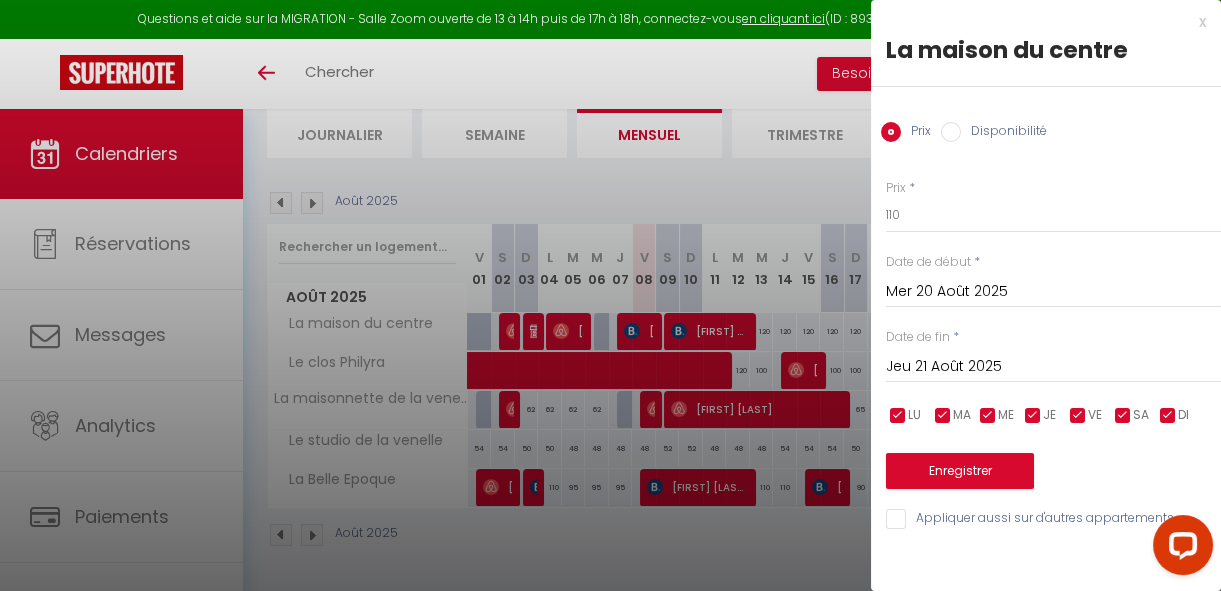 click on "Jeu 21 Août 2025" at bounding box center (1053, 367) 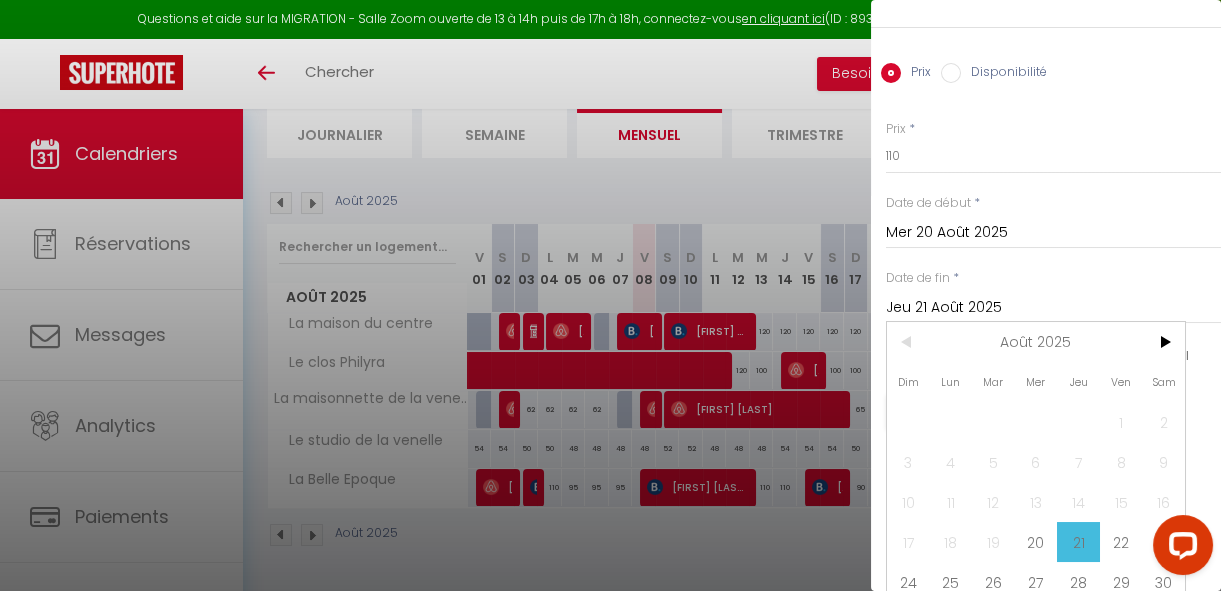 scroll, scrollTop: 123, scrollLeft: 0, axis: vertical 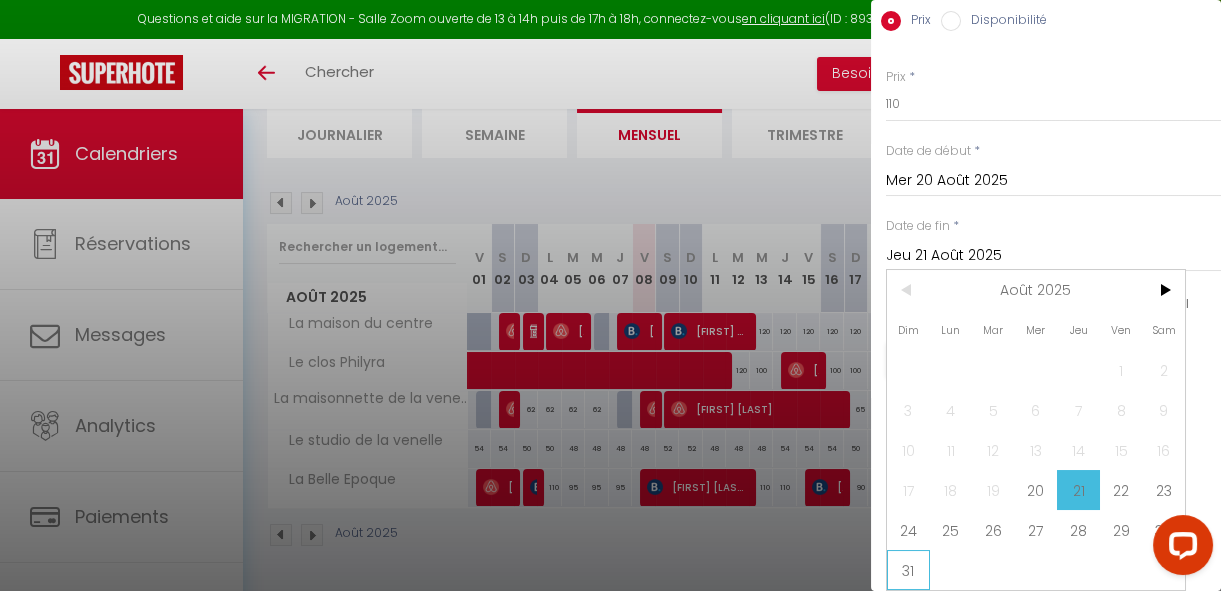 click on "31" at bounding box center (908, 570) 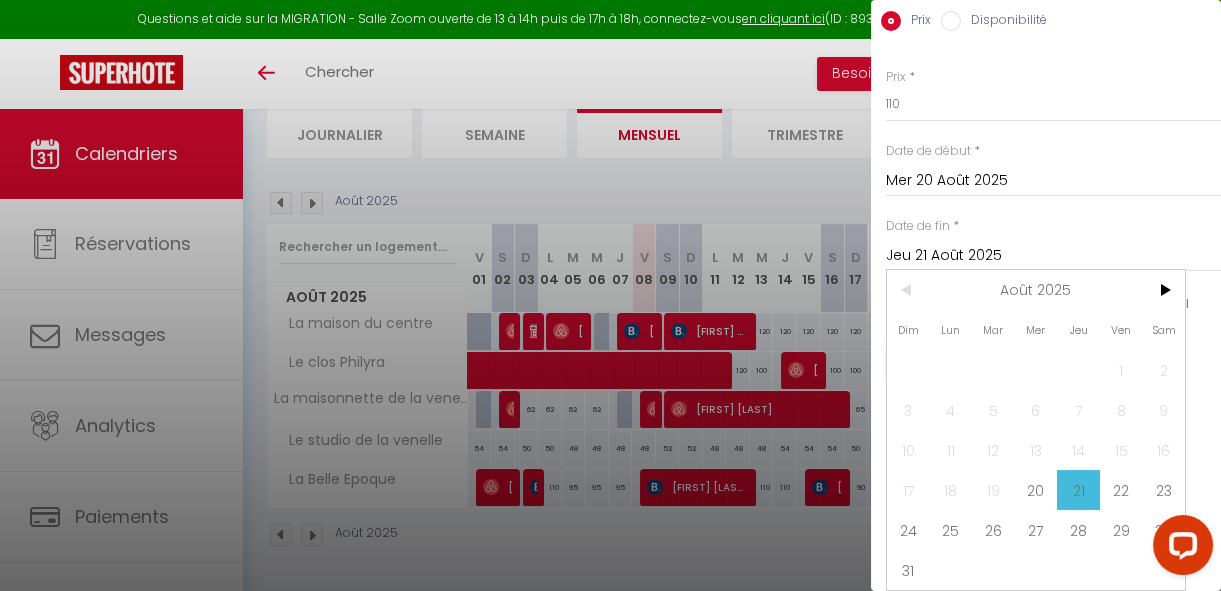 type on "Dim 31 Août 2025" 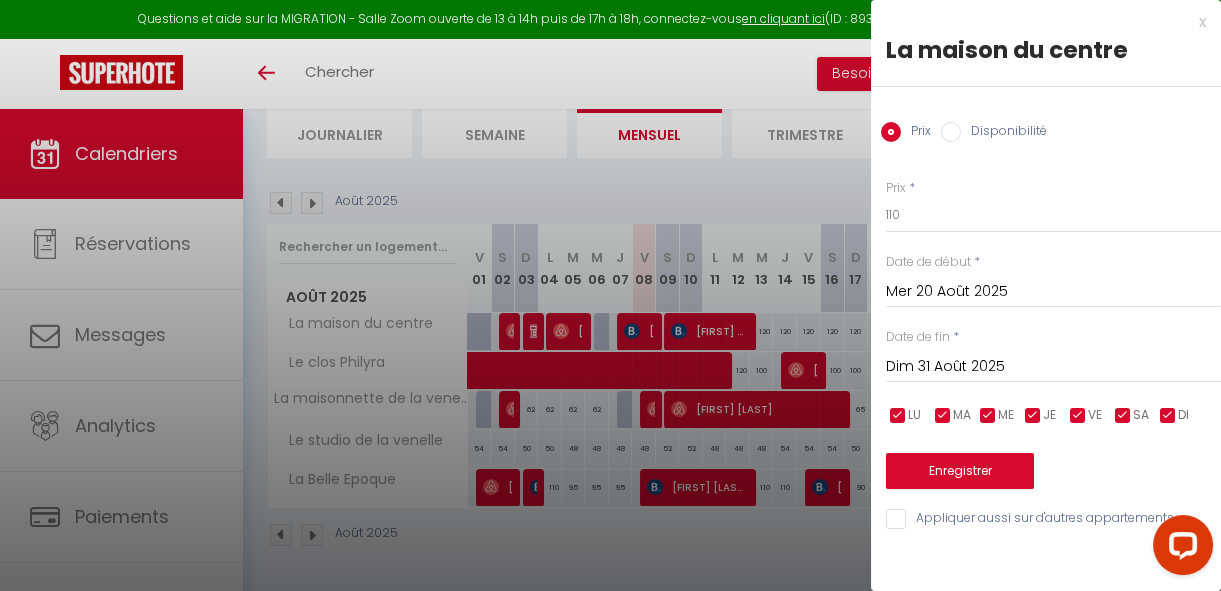scroll, scrollTop: 0, scrollLeft: 0, axis: both 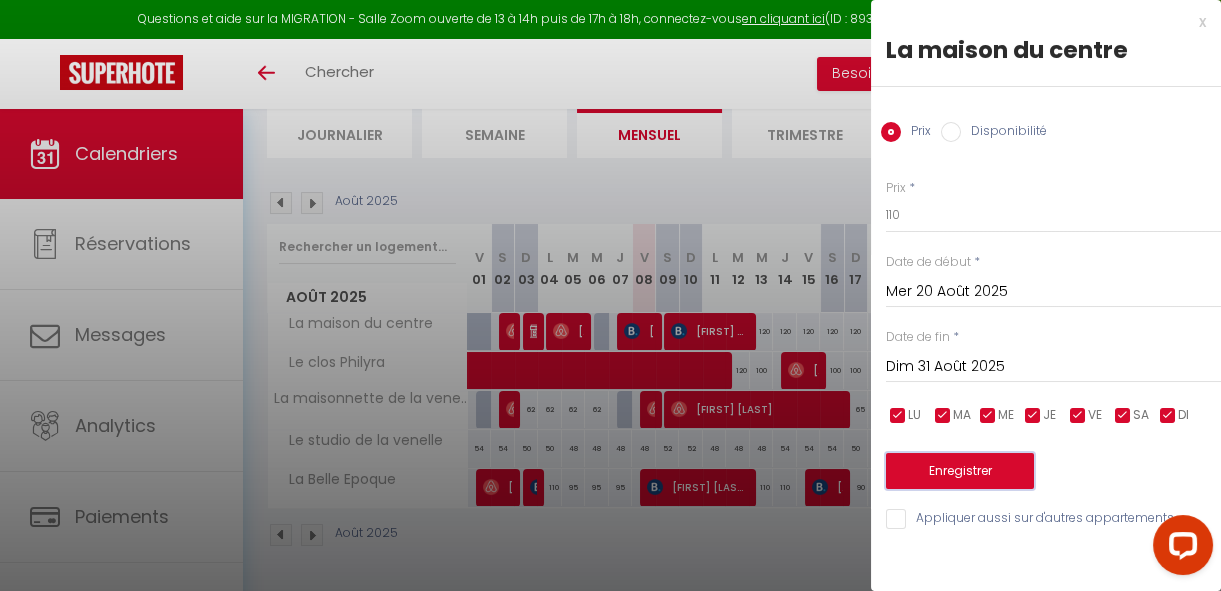 click on "Enregistrer" at bounding box center [960, 471] 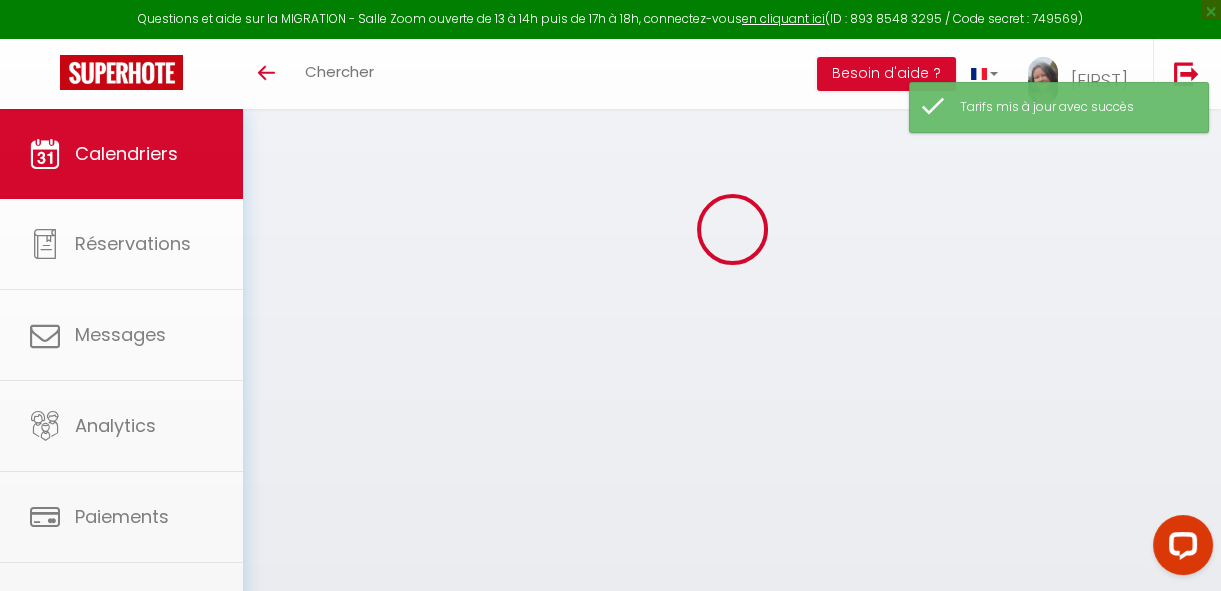 scroll, scrollTop: 150, scrollLeft: 0, axis: vertical 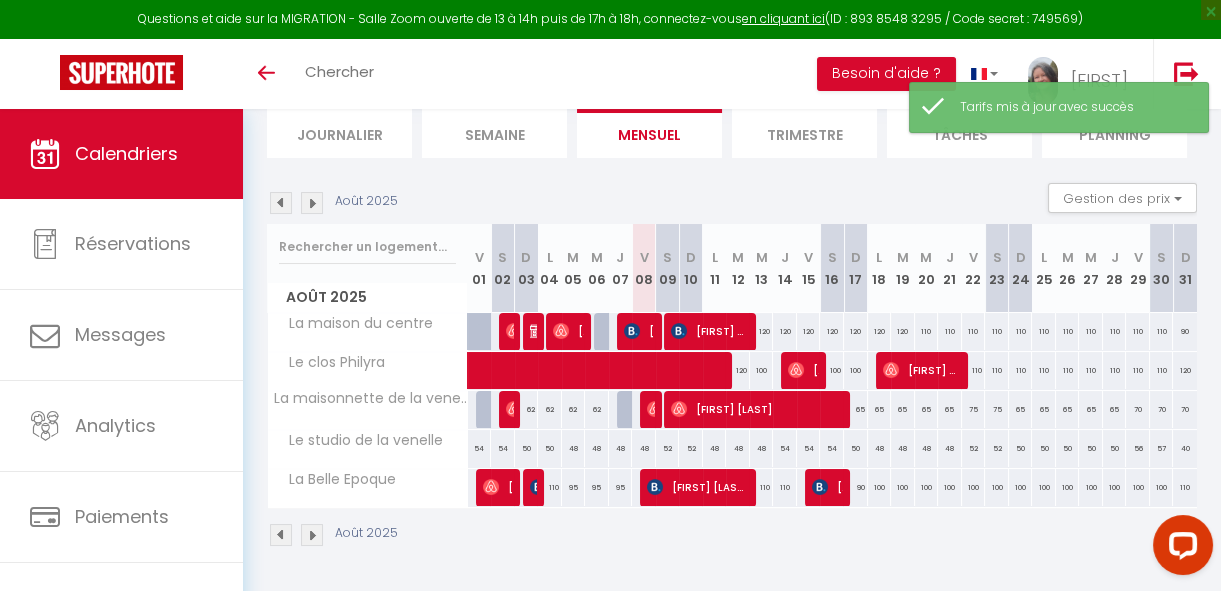 click at bounding box center [312, 203] 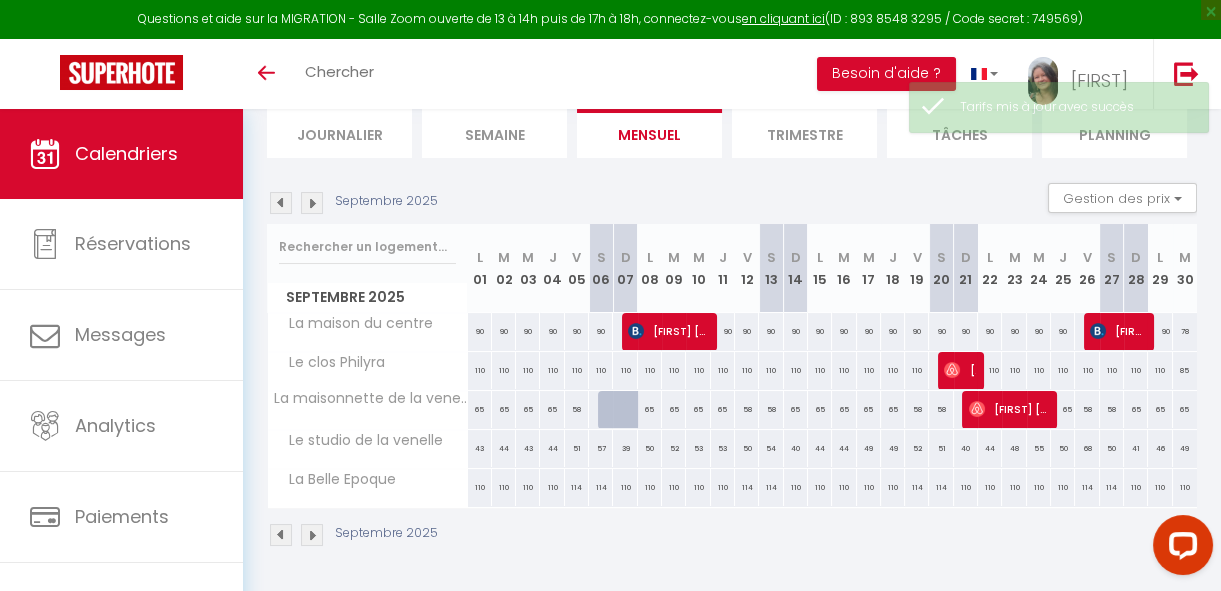 click on "90" at bounding box center [480, 331] 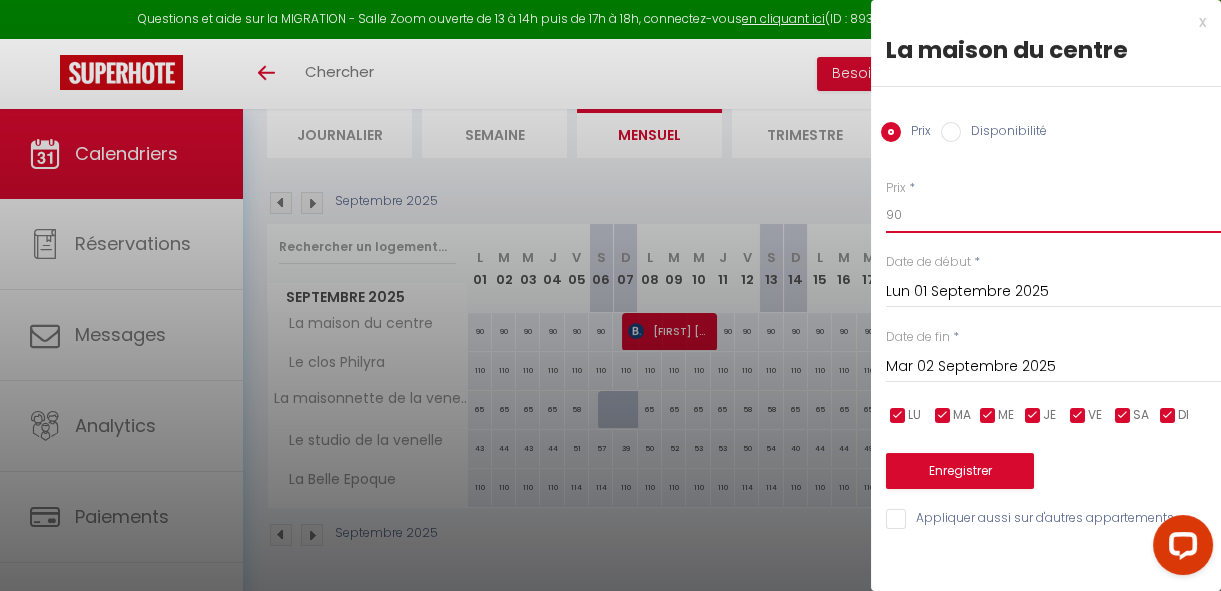 drag, startPoint x: 910, startPoint y: 216, endPoint x: 818, endPoint y: 205, distance: 92.65527 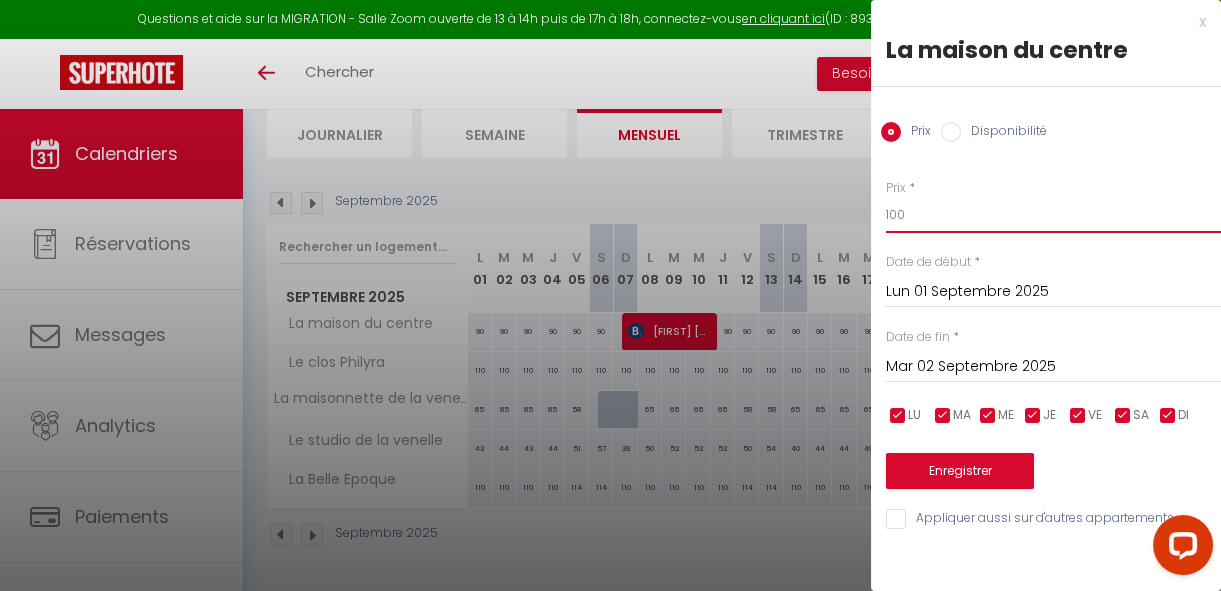 type on "100" 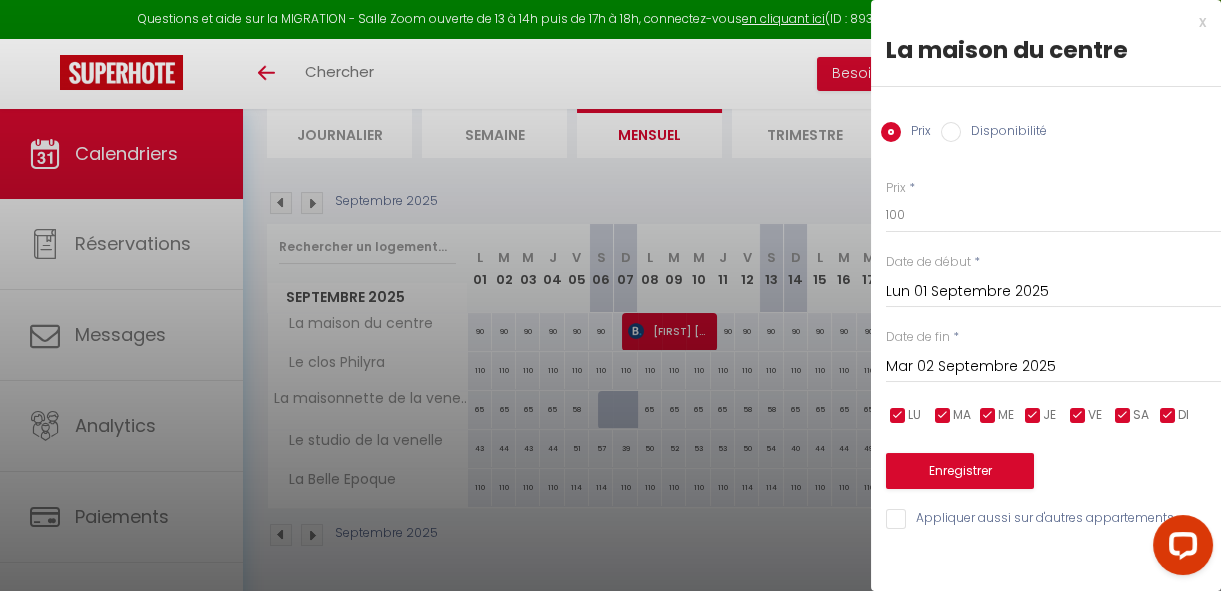 click on "Mar 02 Septembre 2025" at bounding box center [1053, 367] 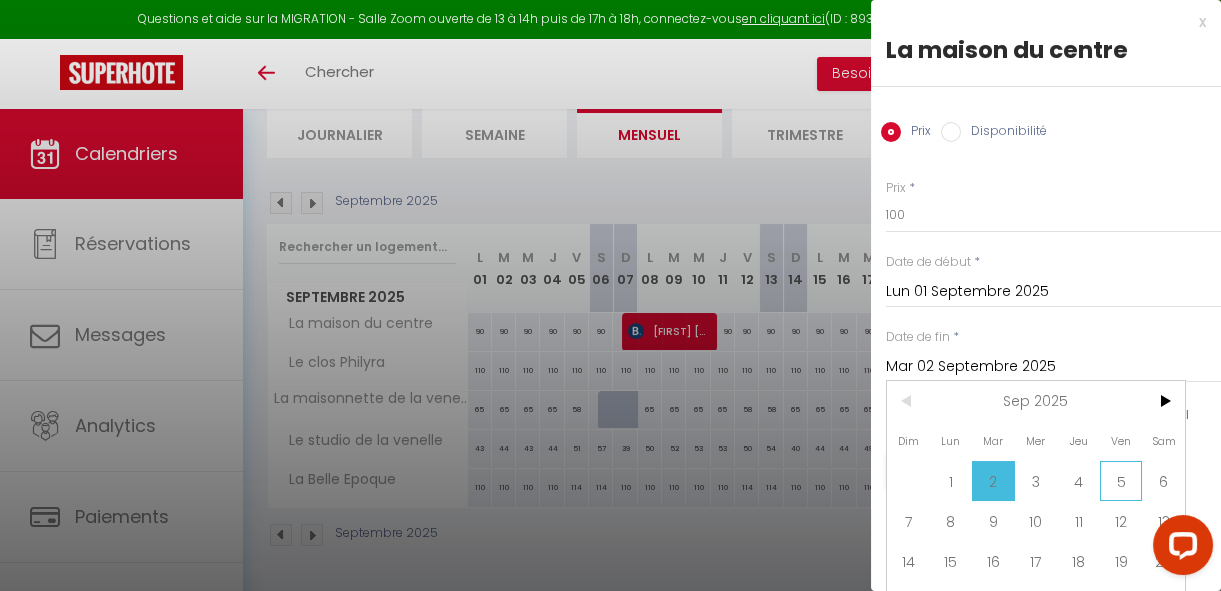 click on "5" at bounding box center (1121, 481) 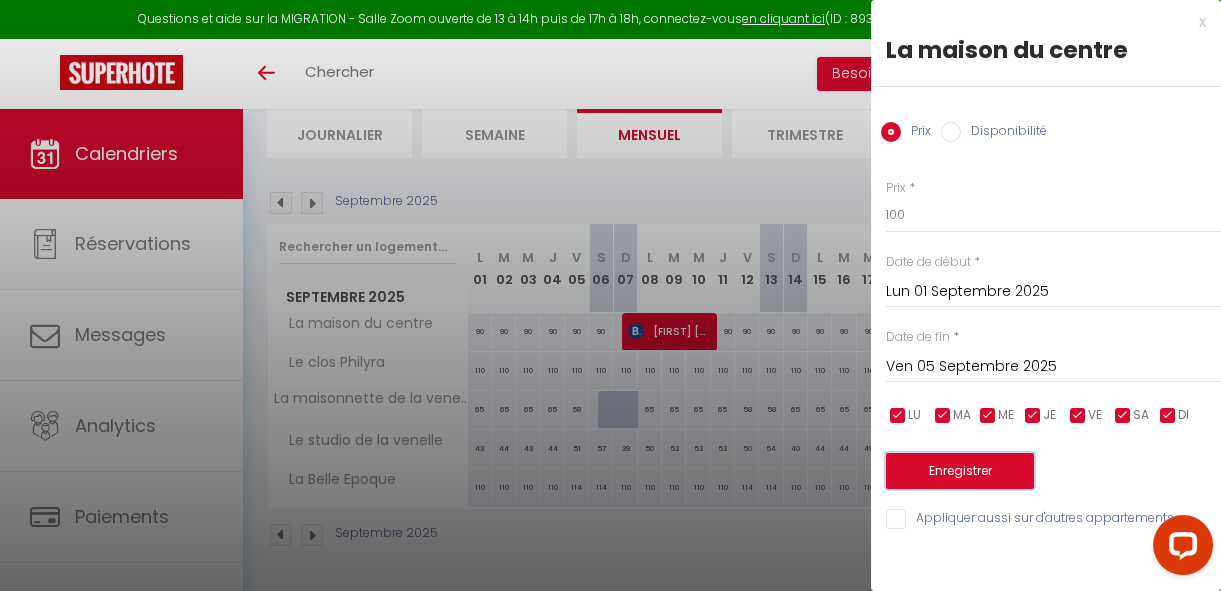 click on "Enregistrer" at bounding box center [960, 471] 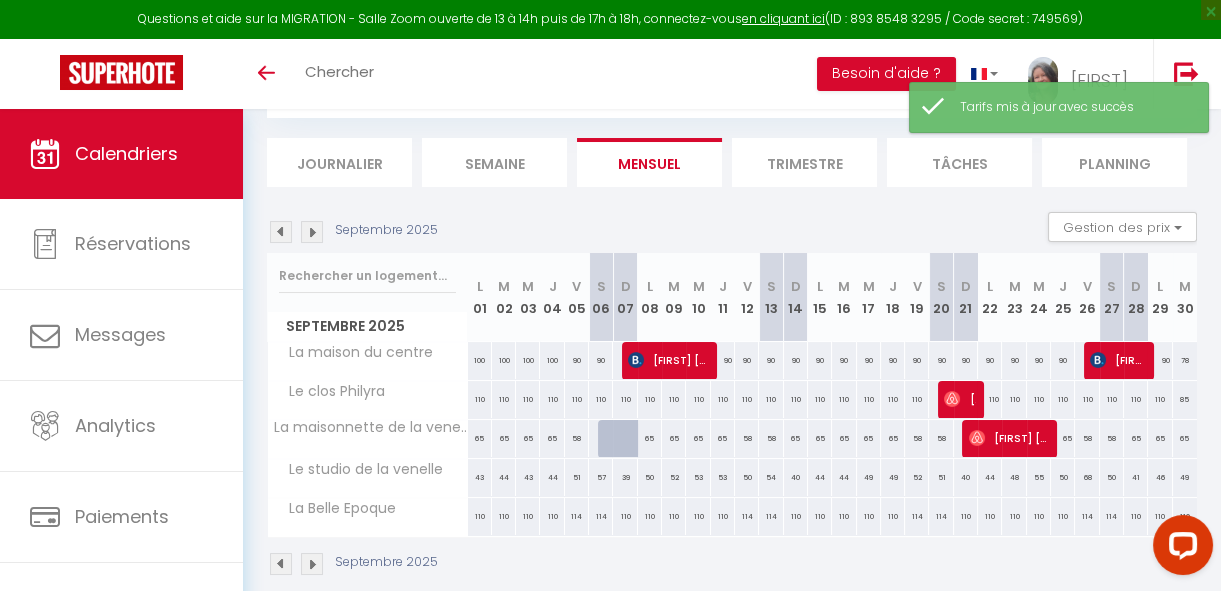 scroll, scrollTop: 150, scrollLeft: 0, axis: vertical 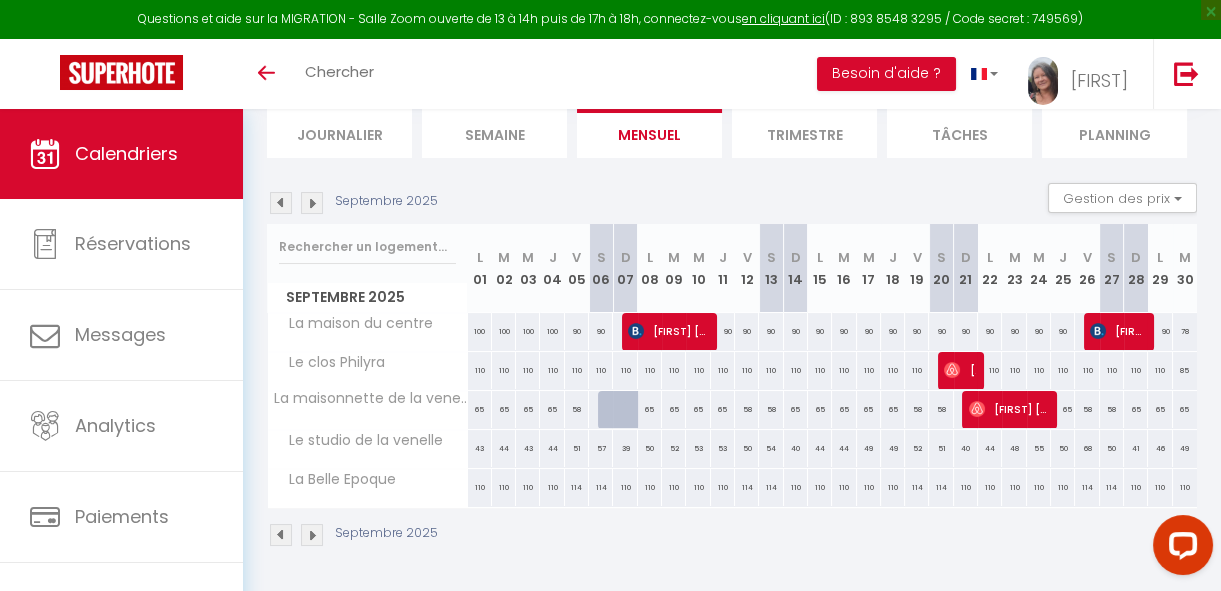 click on "90" at bounding box center (577, 331) 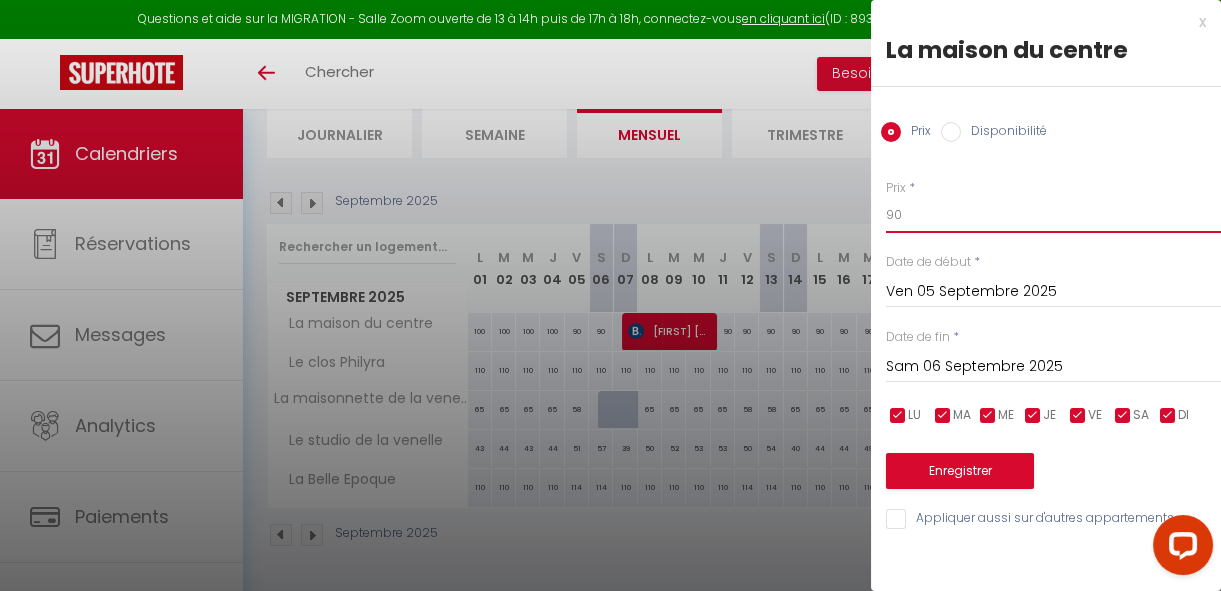 drag, startPoint x: 920, startPoint y: 212, endPoint x: 810, endPoint y: 219, distance: 110.2225 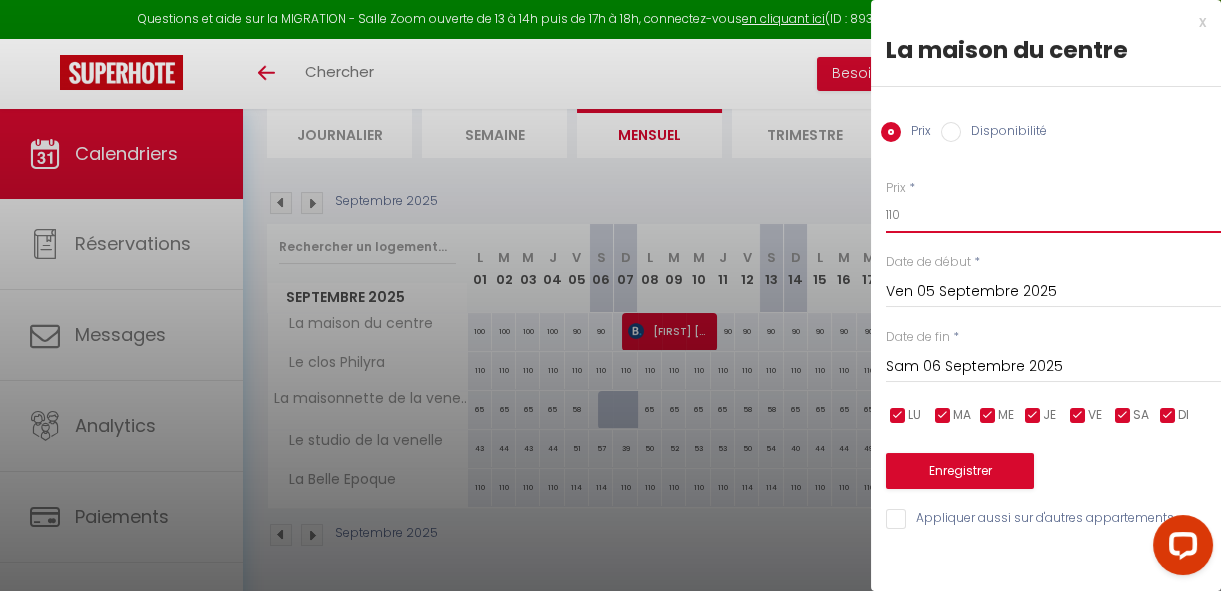 type on "110" 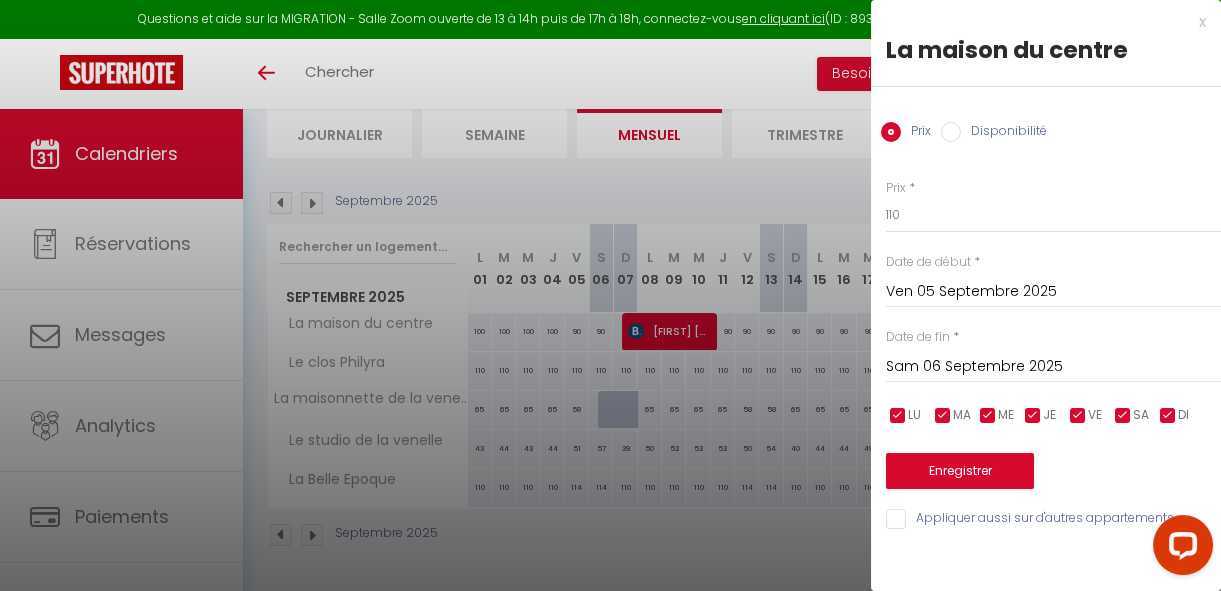 click on "Sam 06 Septembre 2025" at bounding box center [1053, 367] 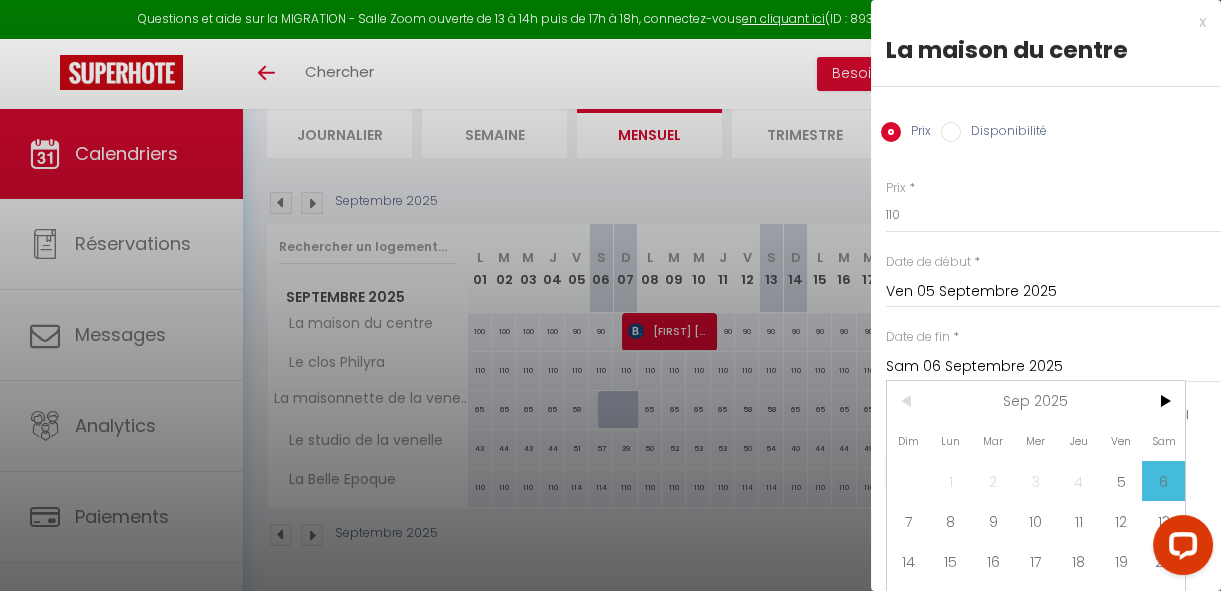 click on "Prix
*   110
Statut
*
Disponible
Indisponible
Date de début
*     Ven 05 Septembre 2025         <   Sep 2025   >   Dim Lun Mar Mer Jeu Ven Sam   1 2 3 4 5 6 7 8 9 10 11 12 13 14 15 16 17 18 19 20 21 22 23 24 25 26 27 28 29 30     <   2025   >   Janvier Février Mars Avril Mai Juin Juillet Août Septembre Octobre Novembre Décembre     <   2020 - 2029   >   2020 2021 2022 2023 2024 2025 2026 2027 2028 2029
Date de fin
*     Sam 06 Septembre 2025         <   Sep 2025   >   Dim Lun Mar Mer Jeu Ven Sam   1 2 3 4 5 6 7 8 9 10 11 12 13 14 15 16 17 18 19 20 21 22 23 24 25 26 27 28 29 30     <   2025   >   Janvier Février Mars Avril Mai Juin Juillet Août Septembre Octobre Novembre Décembre     <   2020 - 2029   >   2020 2021" at bounding box center [1046, 343] 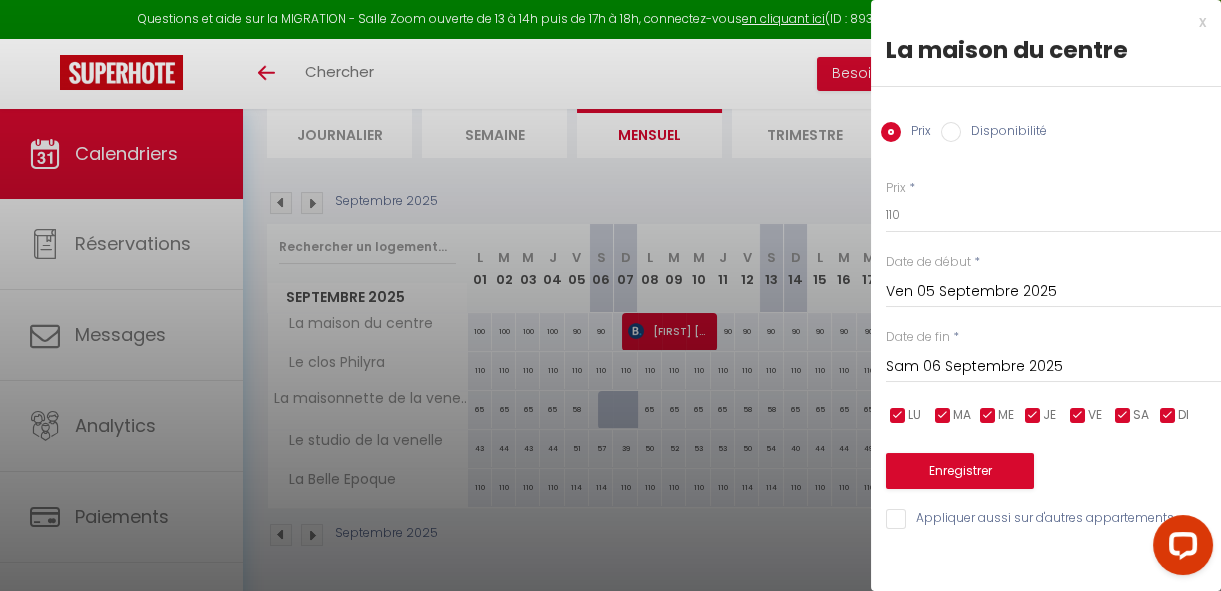 click on "Sam 06 Septembre 2025" at bounding box center (1053, 367) 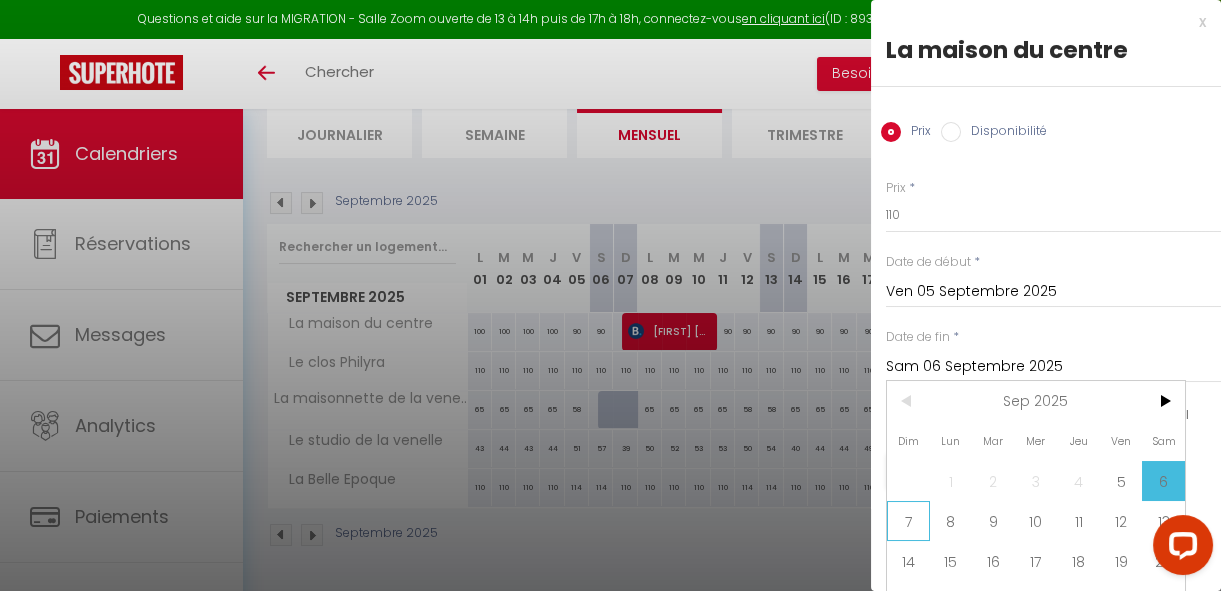 click on "7" at bounding box center (908, 521) 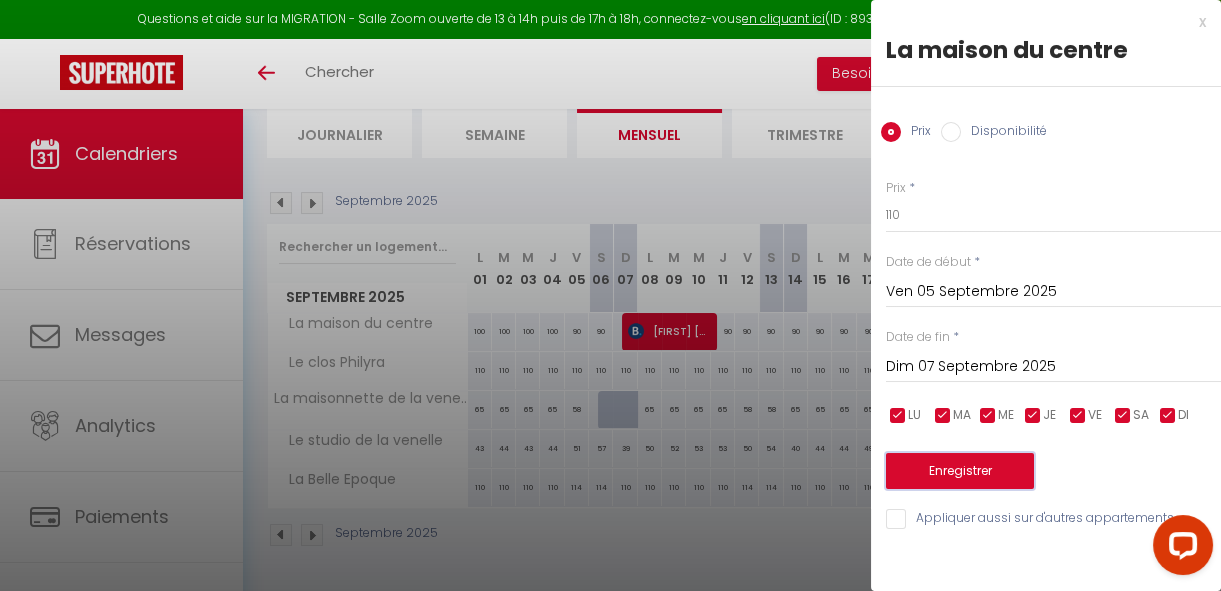 click on "Enregistrer" at bounding box center [960, 471] 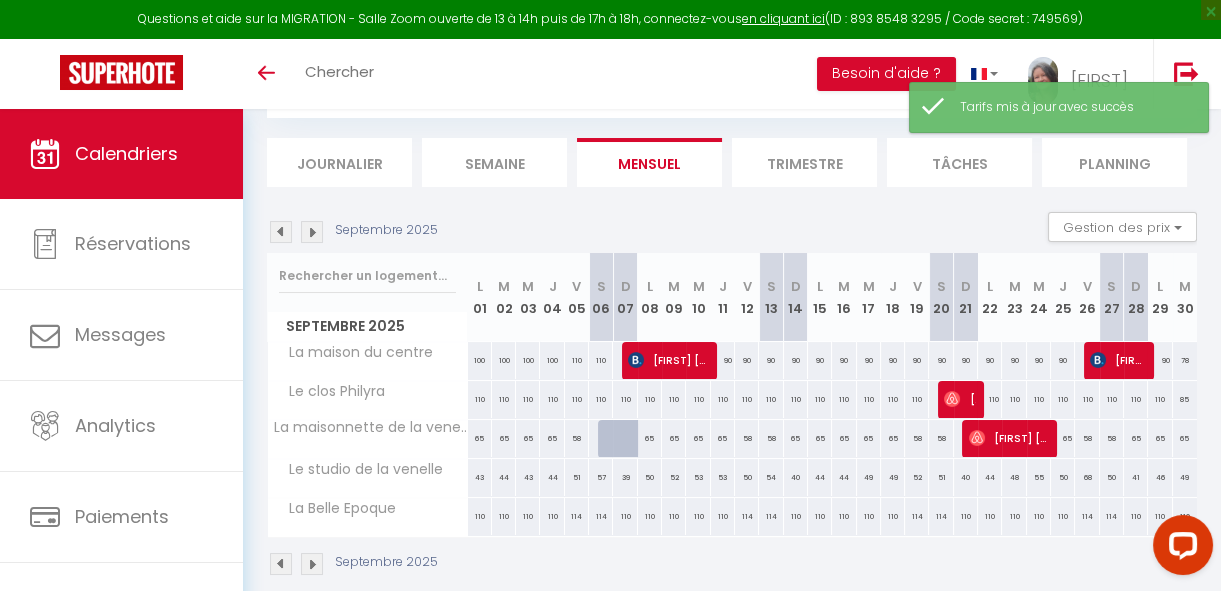 scroll, scrollTop: 150, scrollLeft: 0, axis: vertical 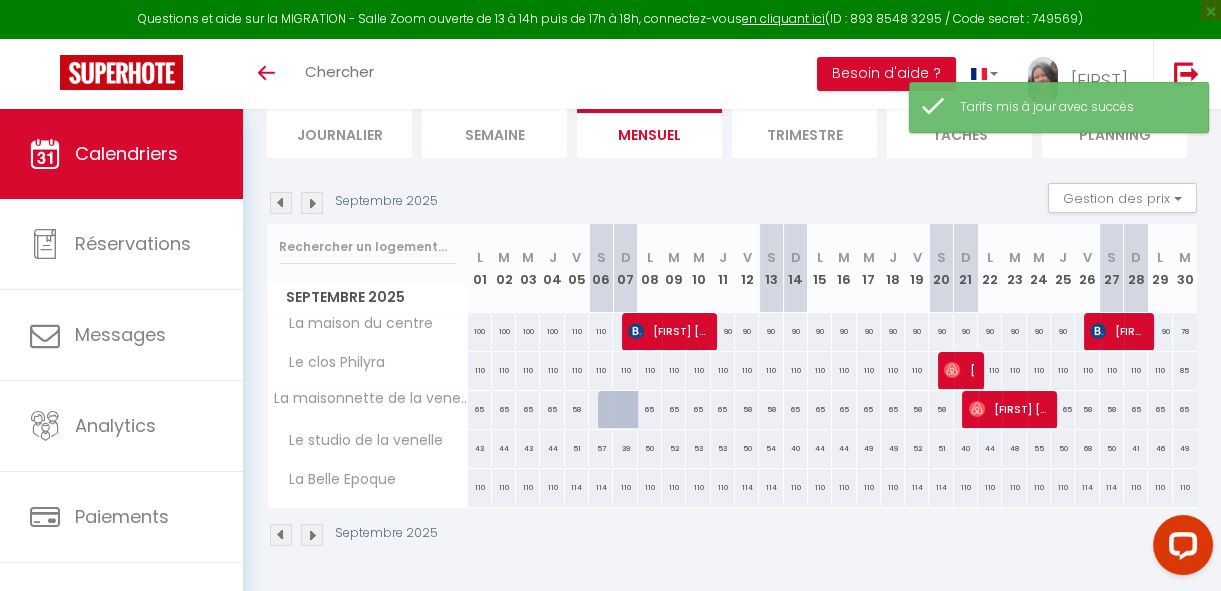 click on "90" at bounding box center (747, 331) 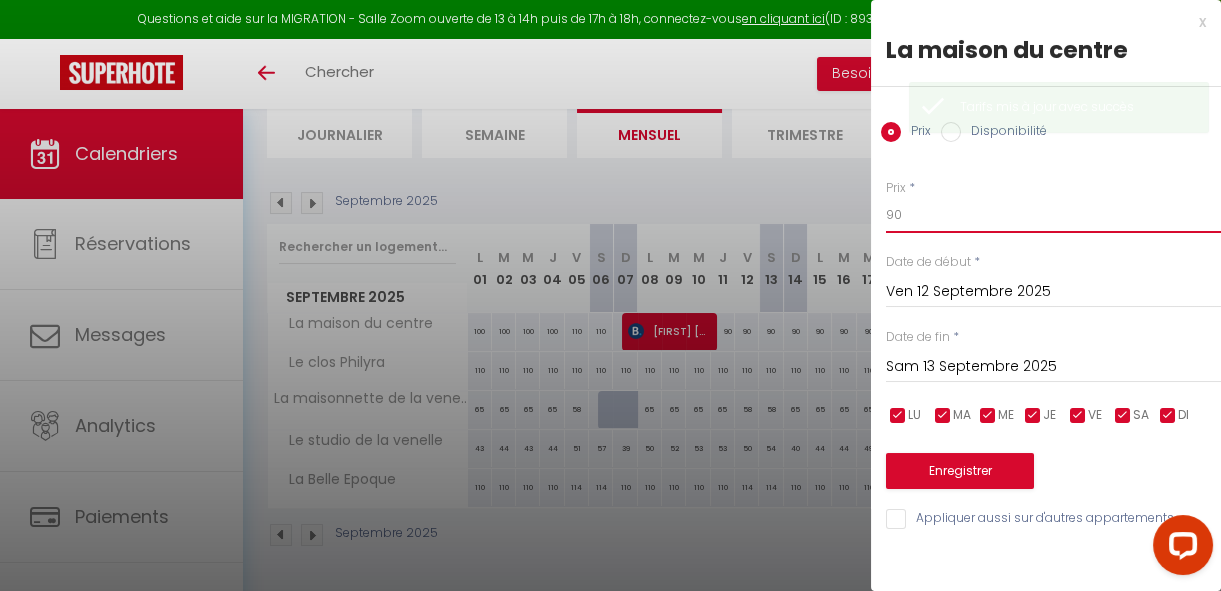 drag, startPoint x: 932, startPoint y: 220, endPoint x: 787, endPoint y: 215, distance: 145.08618 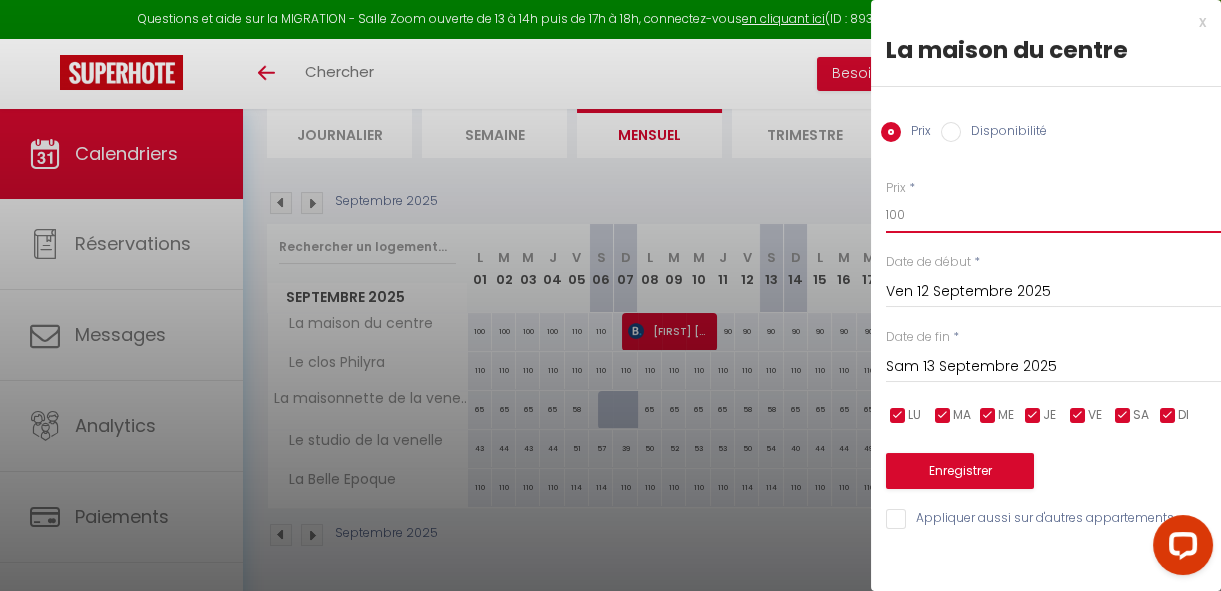 type on "100" 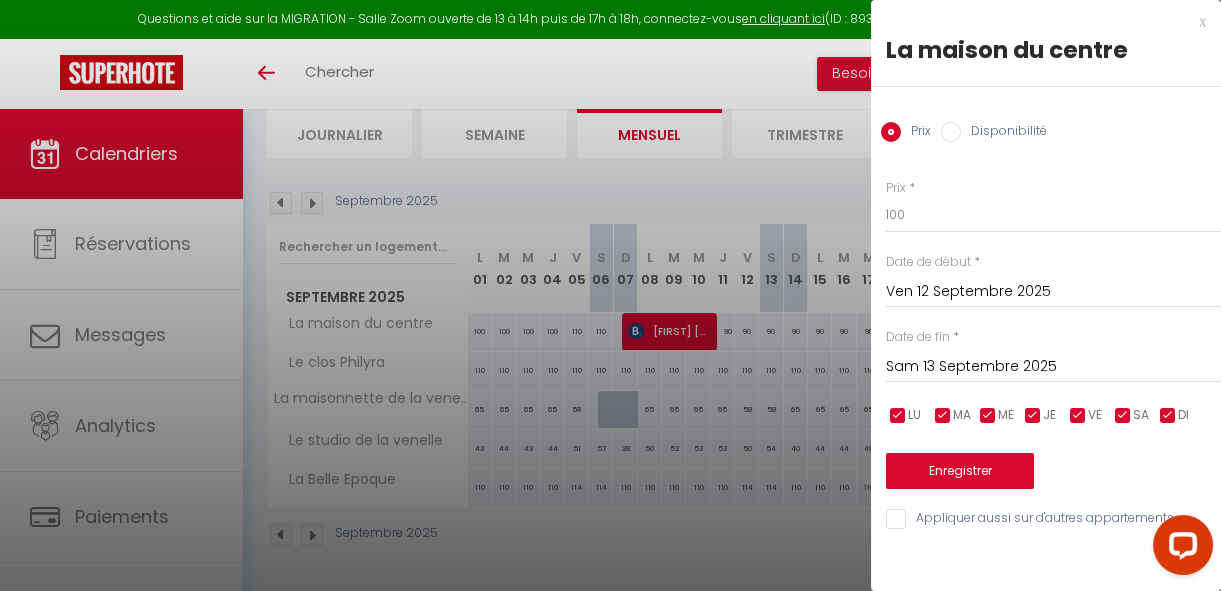 click on "Sam 13 Septembre 2025" at bounding box center (1053, 367) 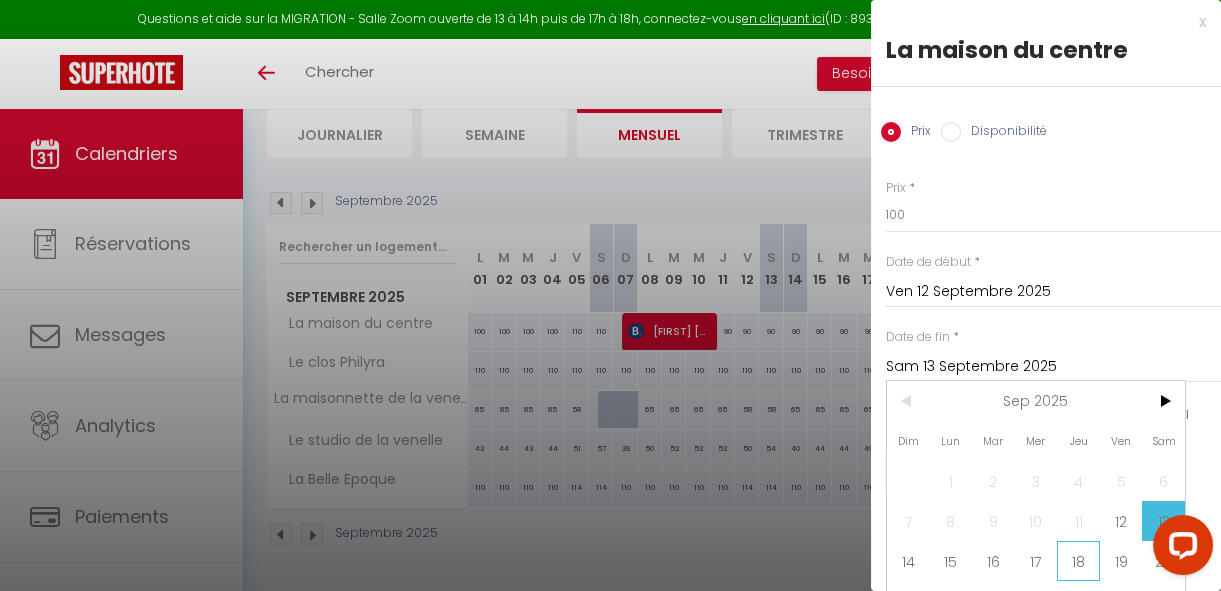 click on "18" at bounding box center [1078, 561] 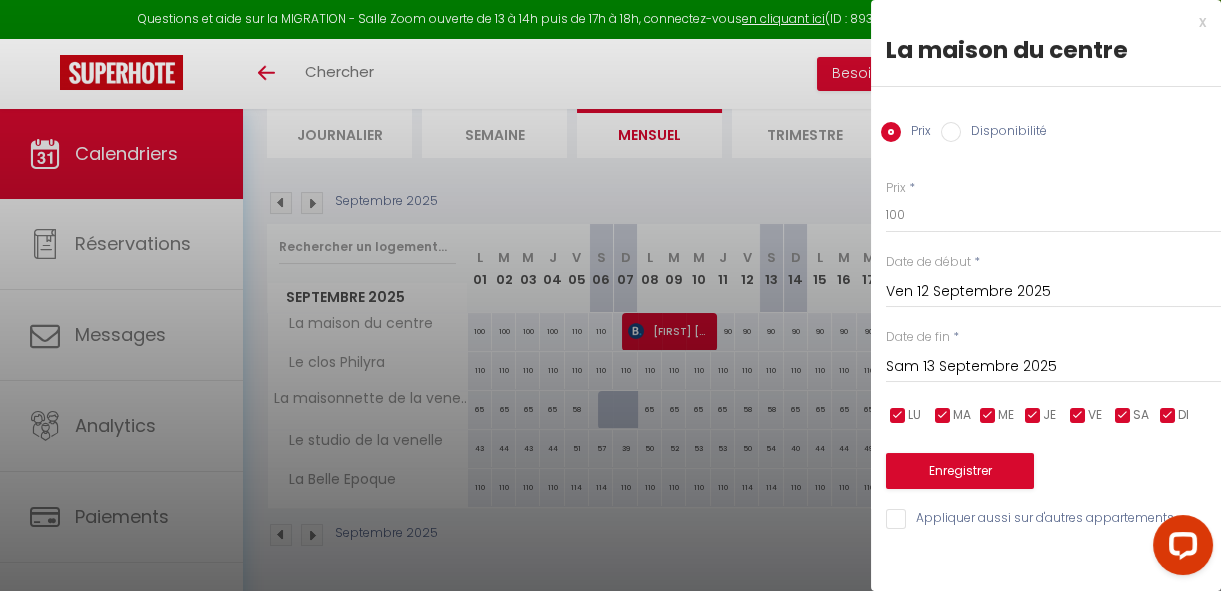 type on "Jeu 18 Septembre 2025" 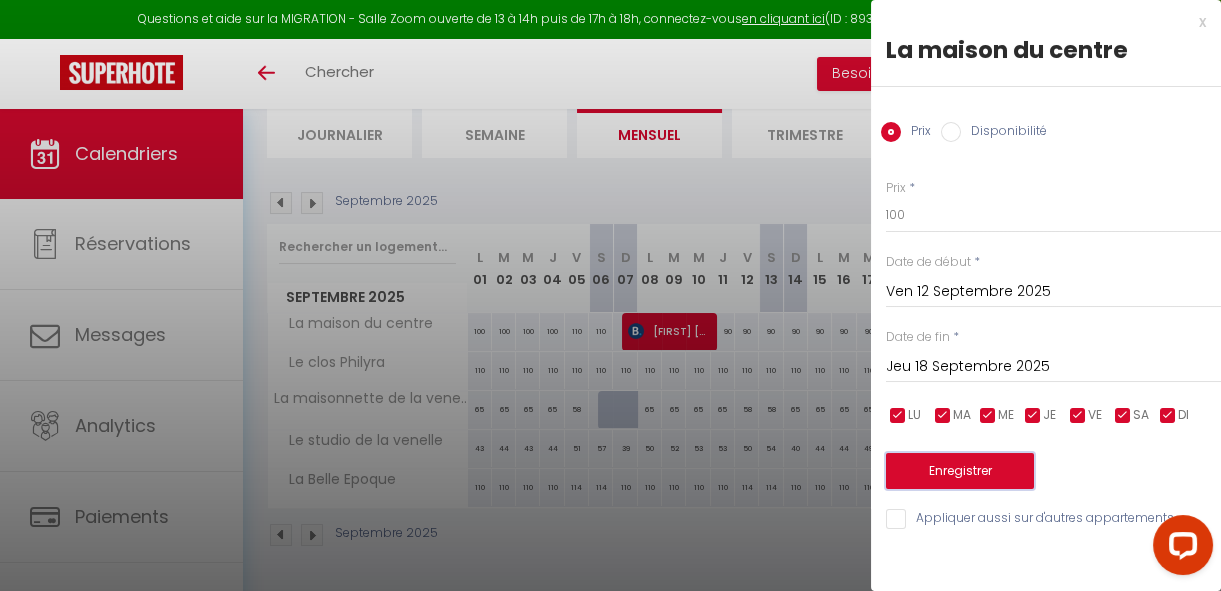 click on "Enregistrer" at bounding box center [960, 471] 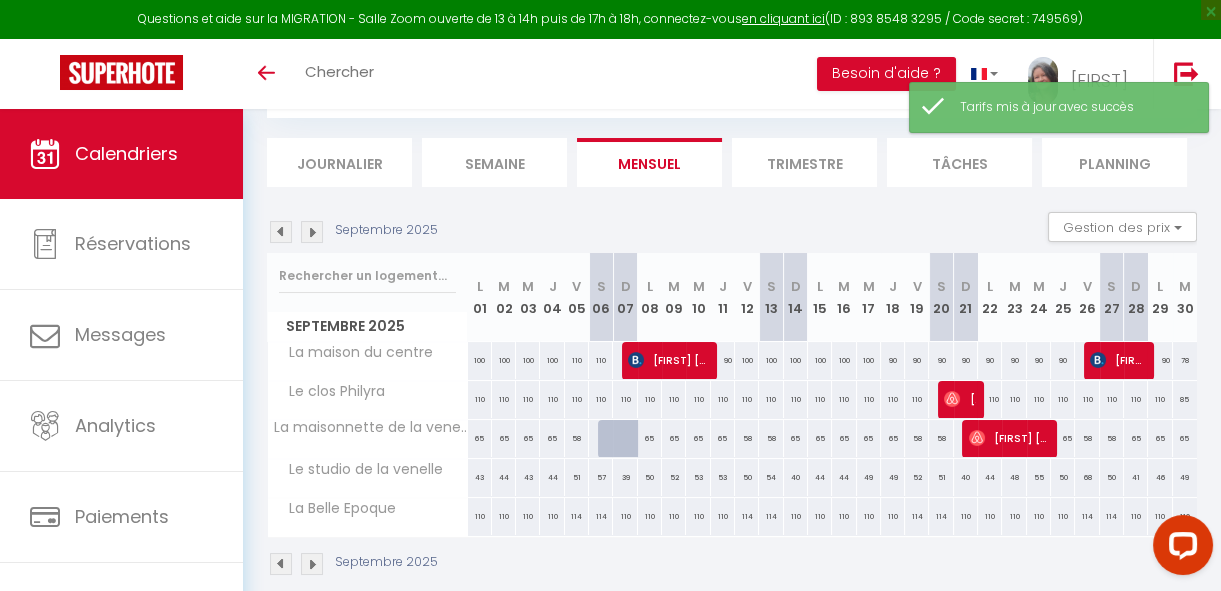 scroll, scrollTop: 150, scrollLeft: 0, axis: vertical 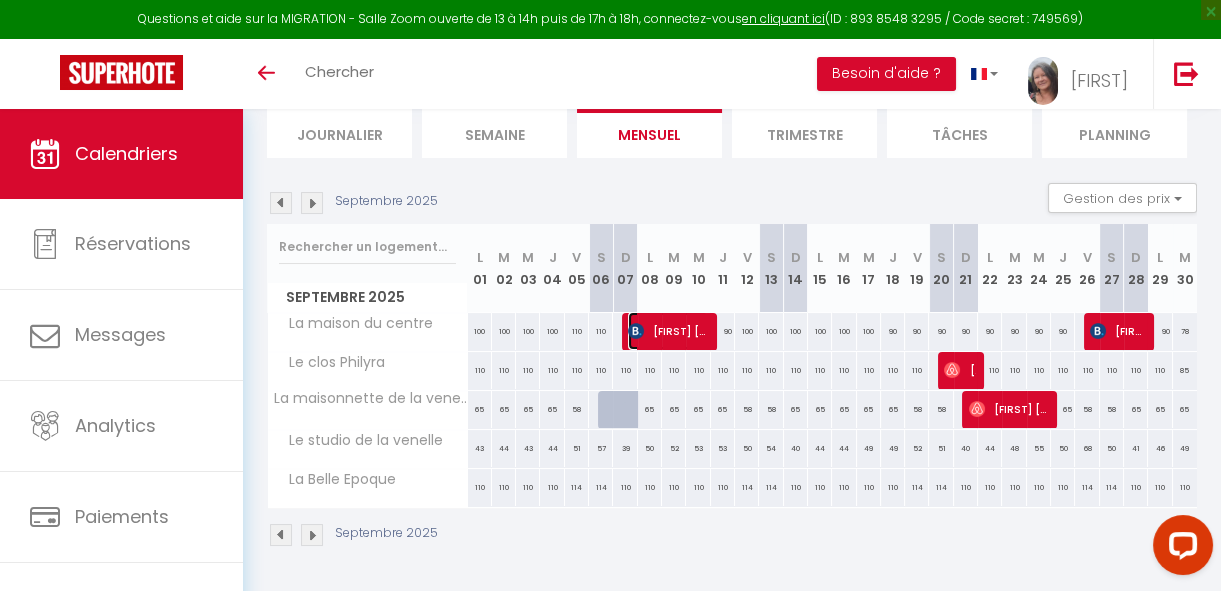 click on "anne-claire voisin" at bounding box center [668, 331] 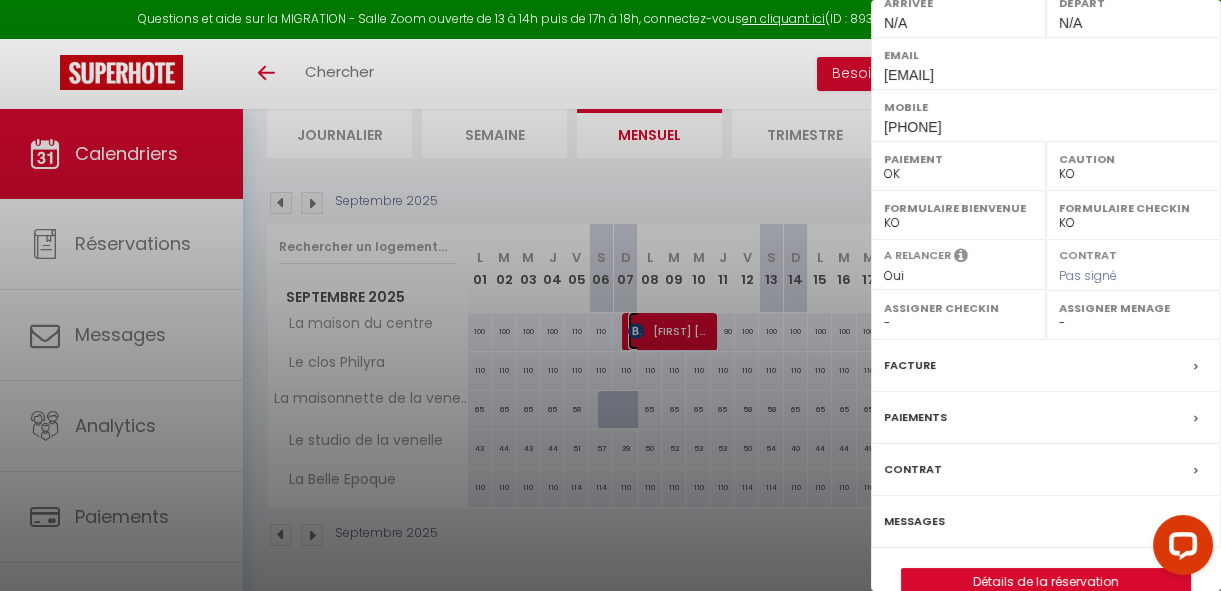 scroll, scrollTop: 339, scrollLeft: 0, axis: vertical 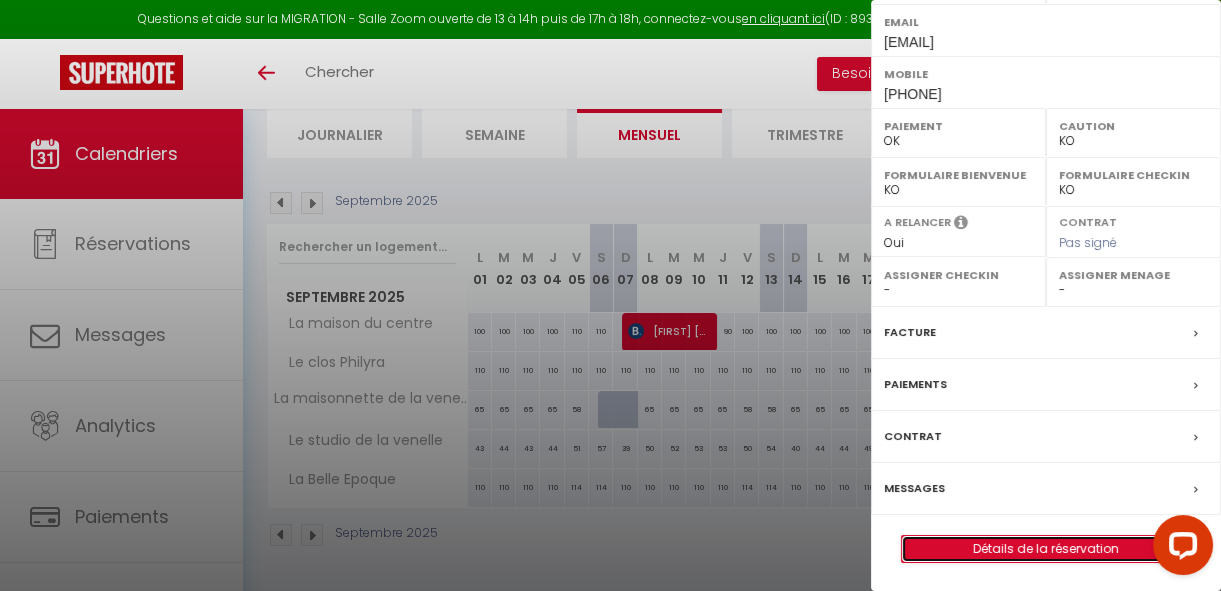 click on "Détails de la réservation" at bounding box center (1046, 549) 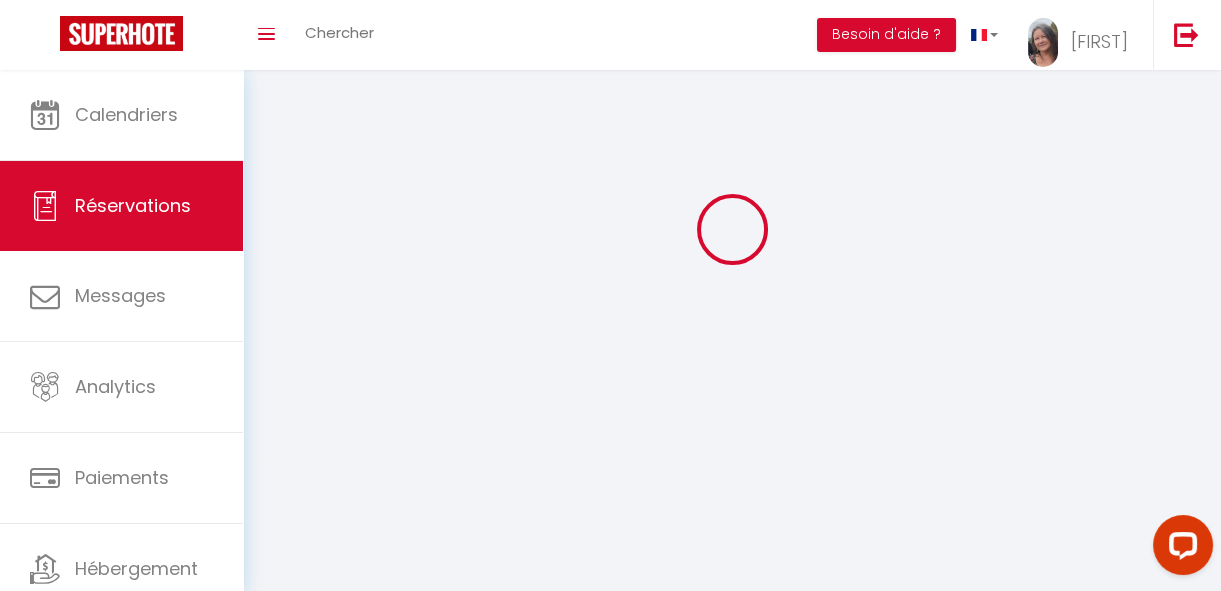 scroll, scrollTop: 0, scrollLeft: 0, axis: both 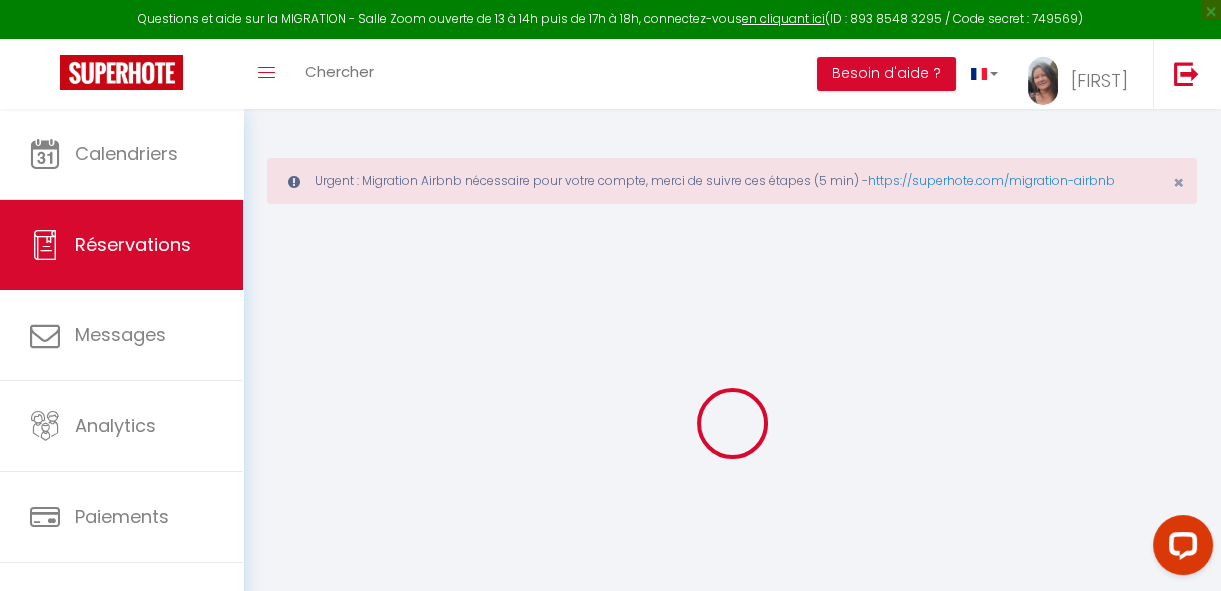 type on "anne-claire" 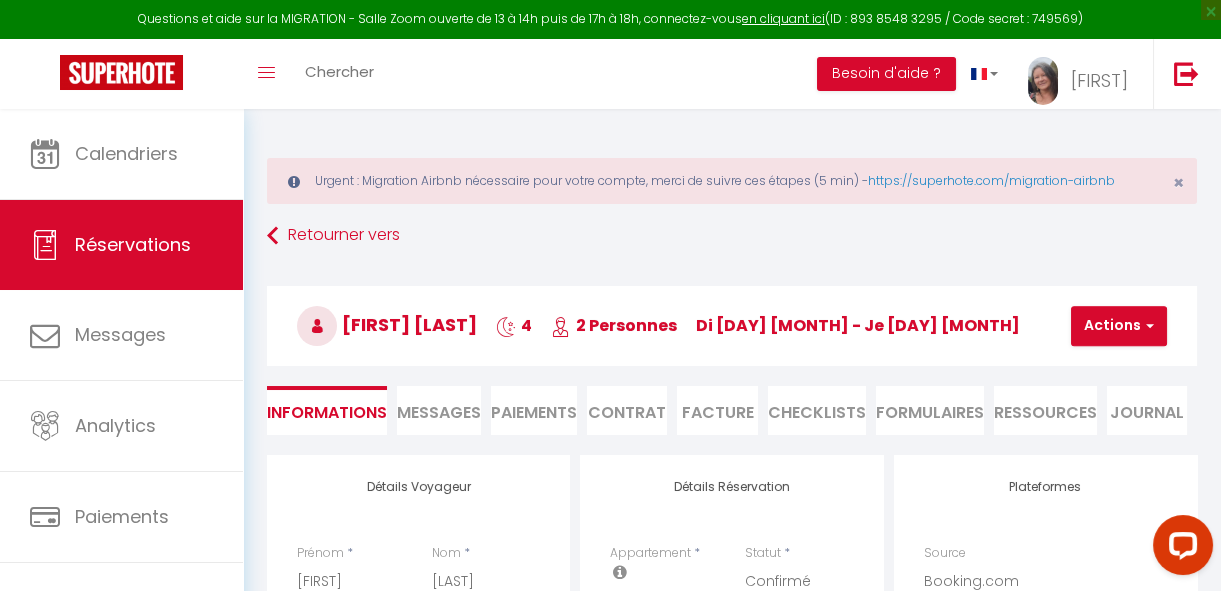 type on "72" 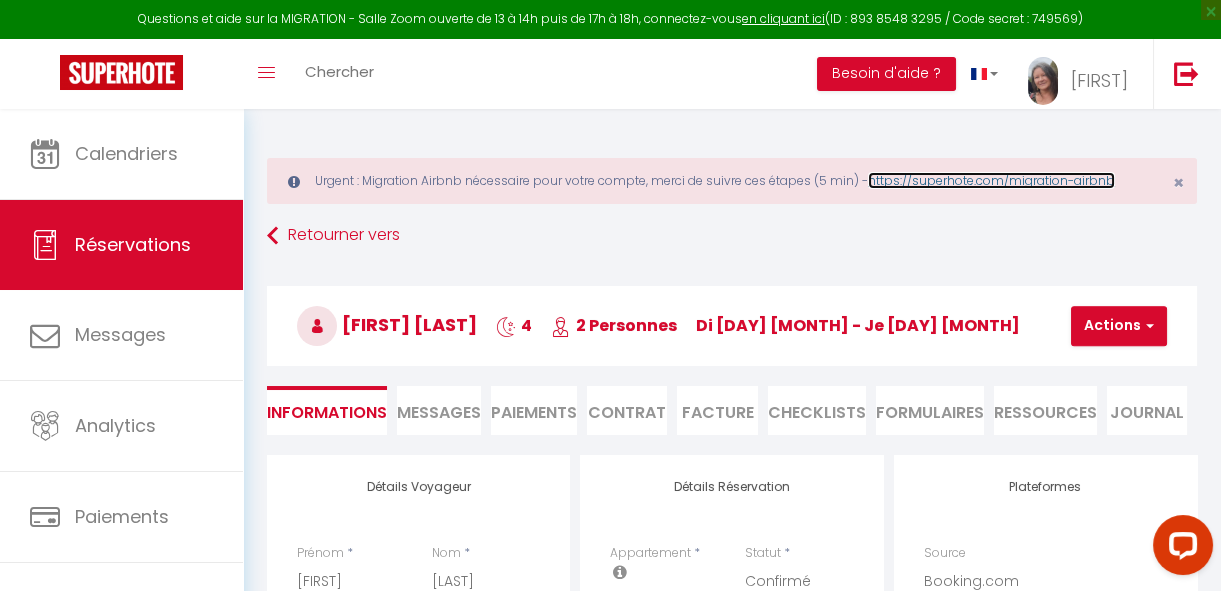 click on "https://superhote.com/migration-airbnb" at bounding box center (991, 180) 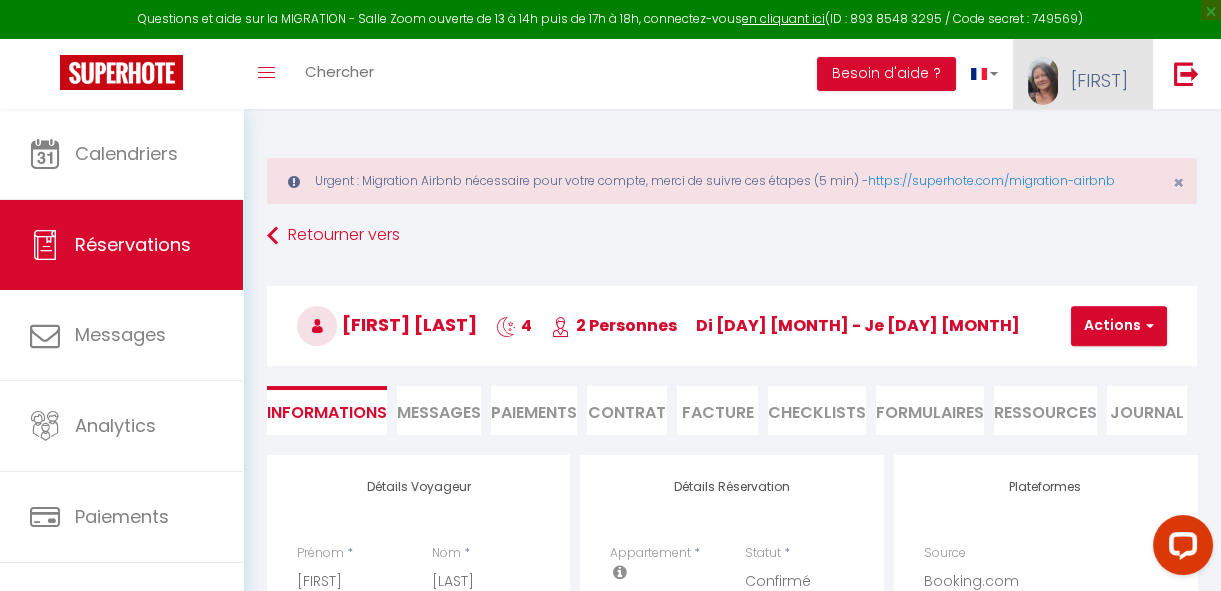 click on "[FIRST]" at bounding box center [1099, 80] 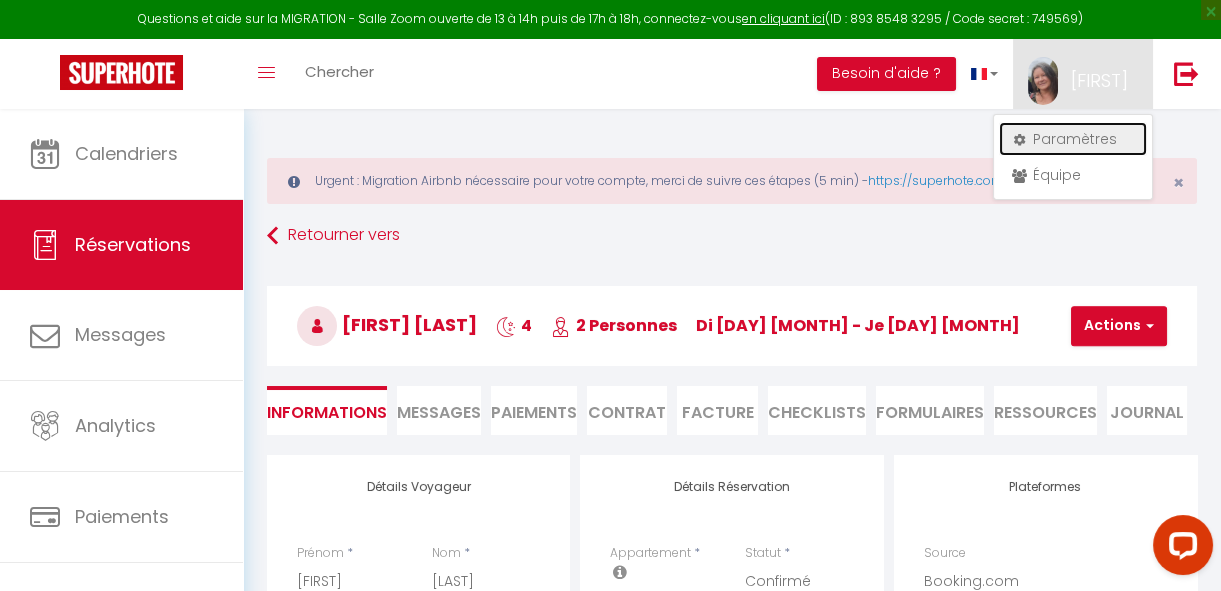 click on "Paramètres" at bounding box center [1073, 139] 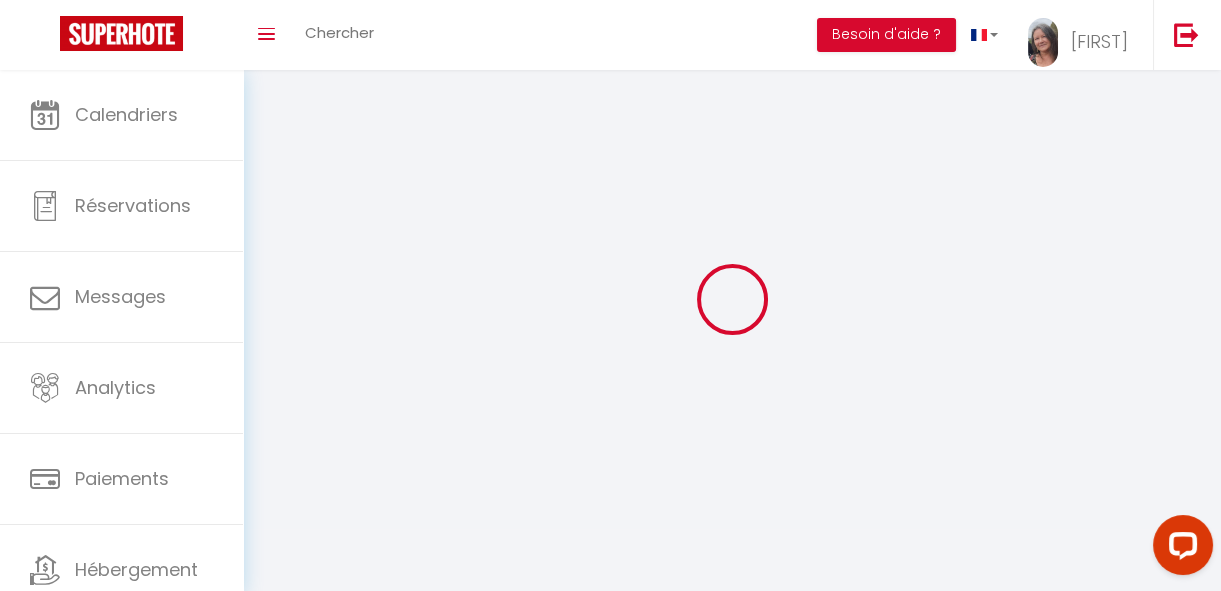 select 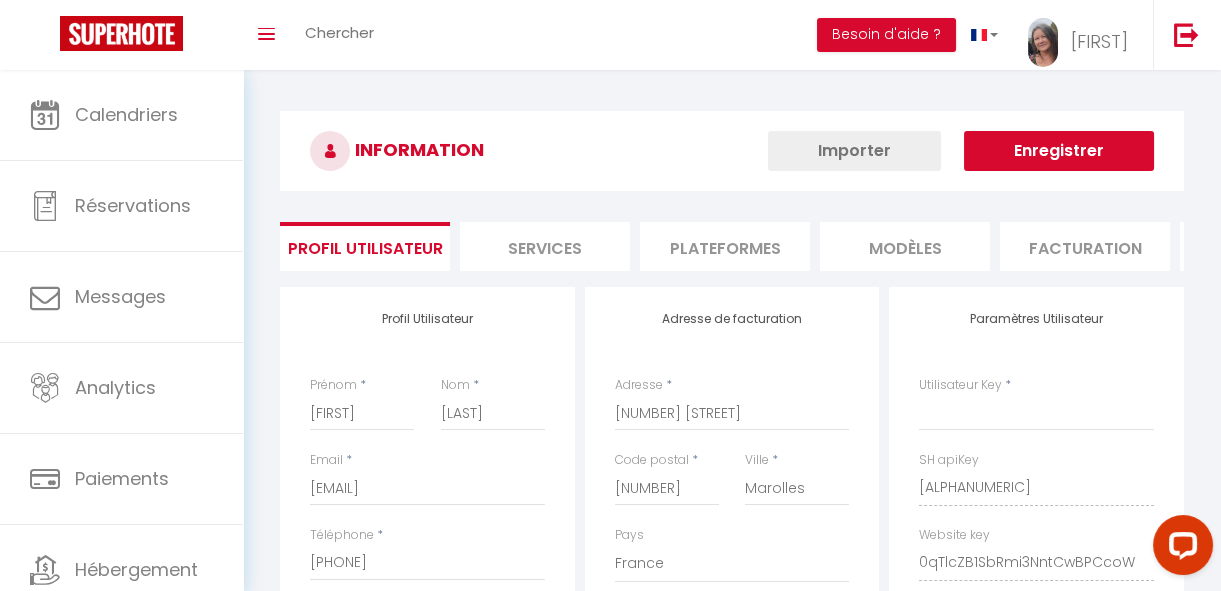type on "zNZddZRDoBV3Okc3L44nxPRW9" 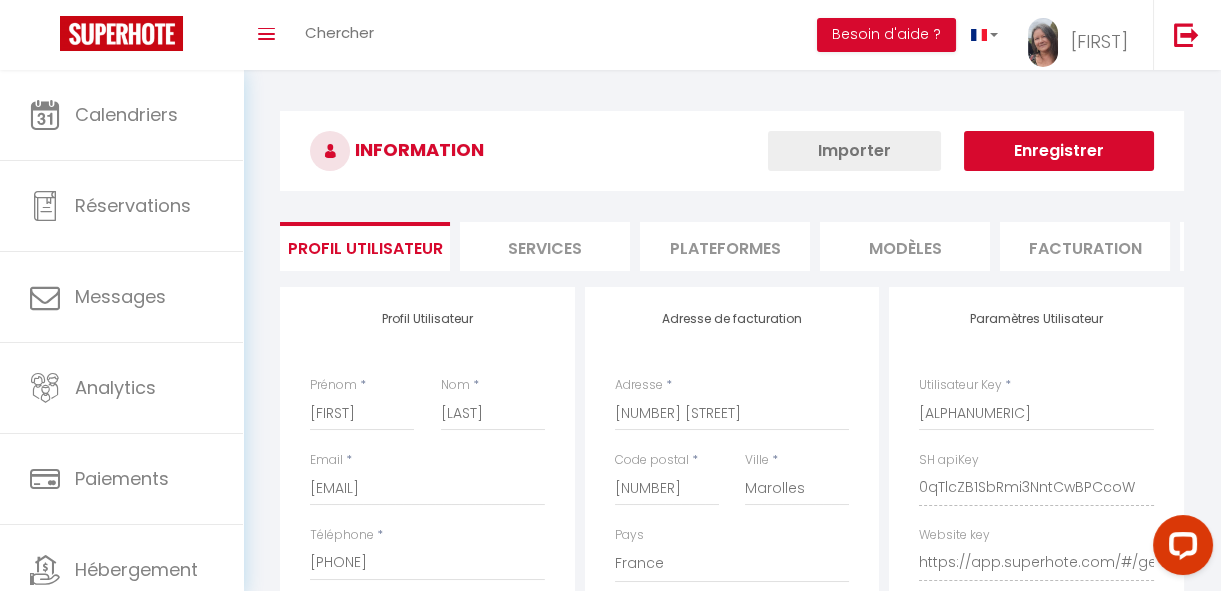 select on "fr" 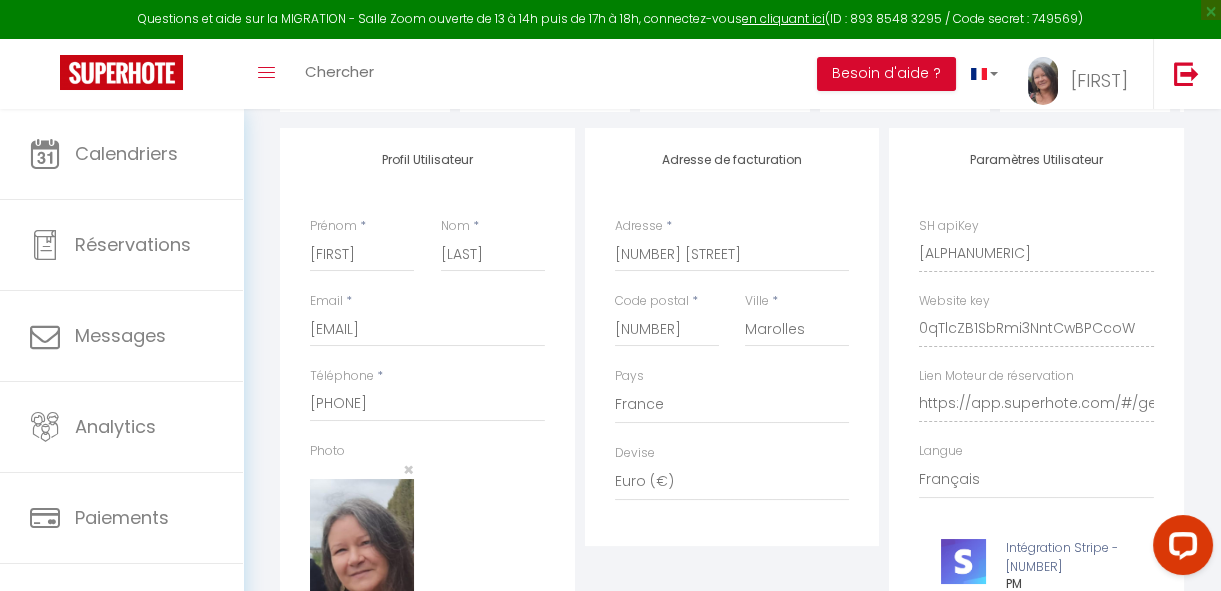 scroll, scrollTop: 116, scrollLeft: 0, axis: vertical 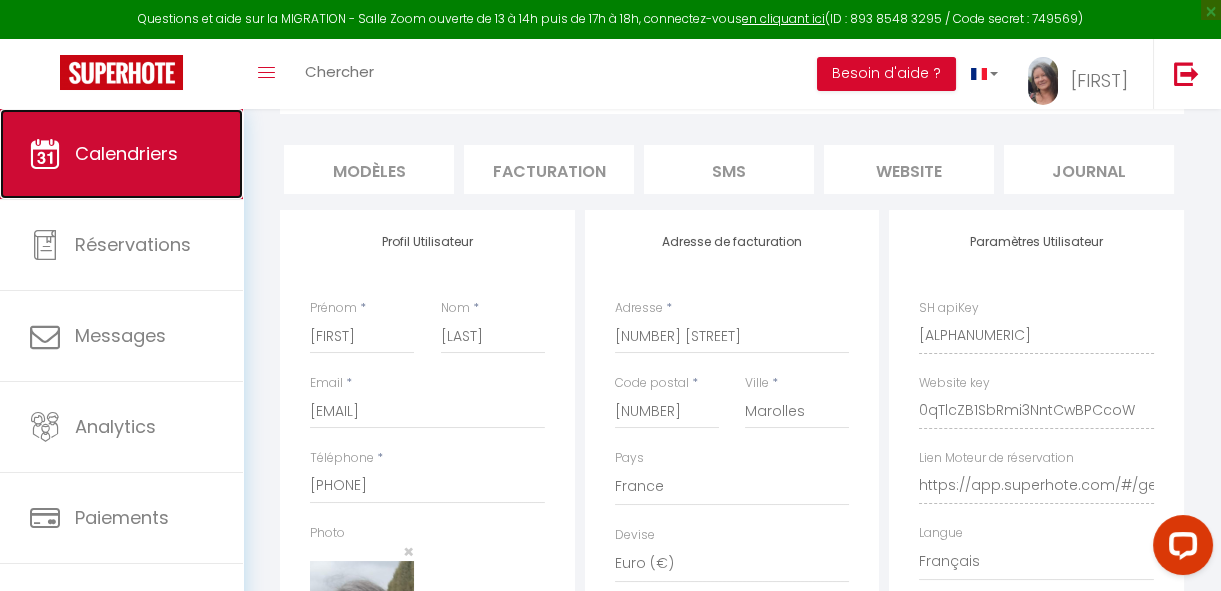click on "Calendriers" at bounding box center (126, 153) 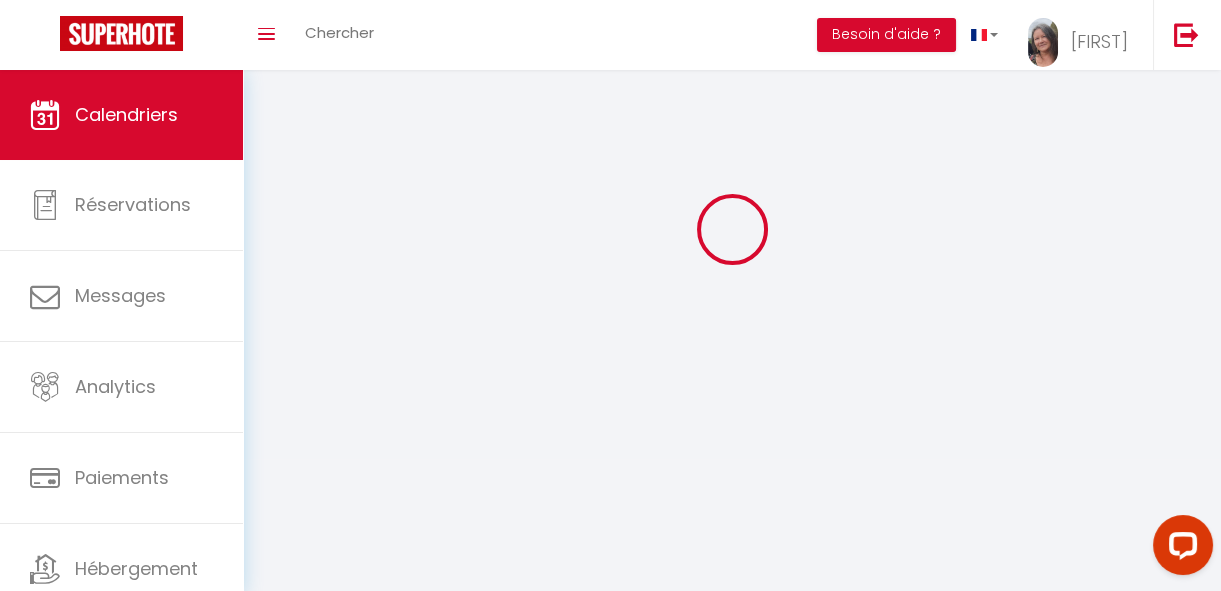 scroll, scrollTop: 0, scrollLeft: 0, axis: both 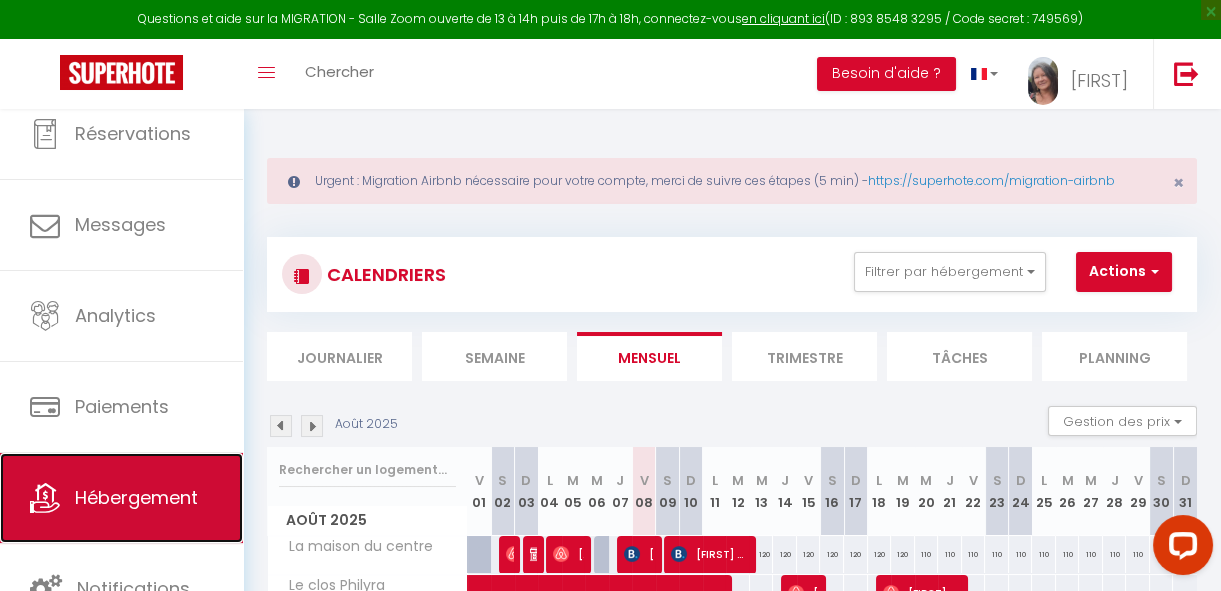 click on "Hébergement" at bounding box center [136, 497] 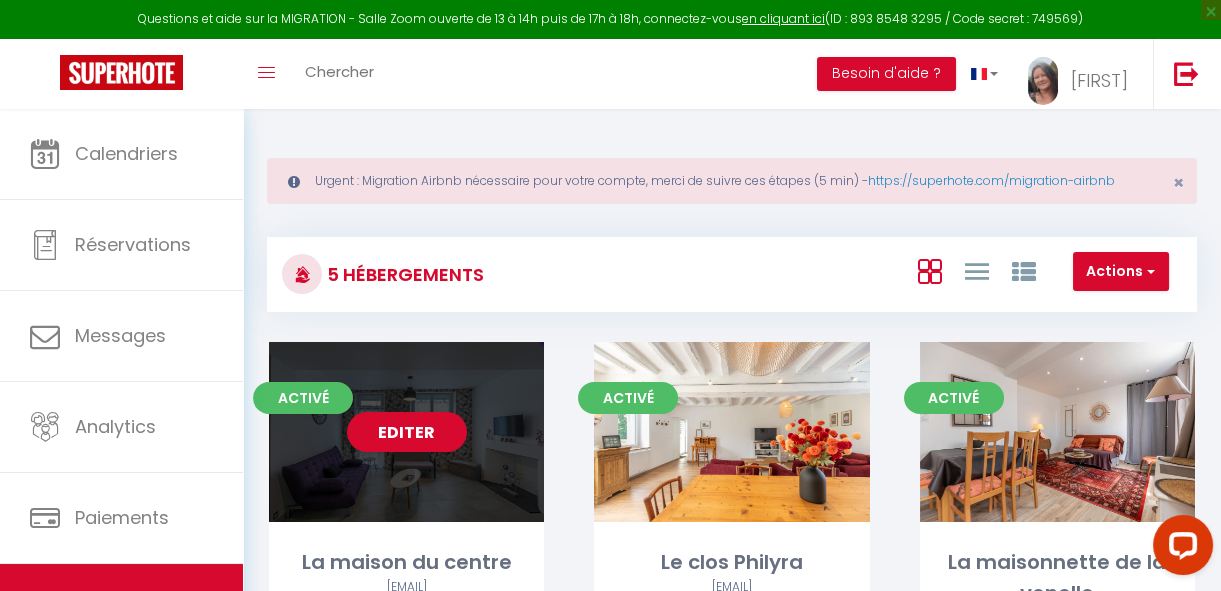 click on "Editer" at bounding box center [406, 432] 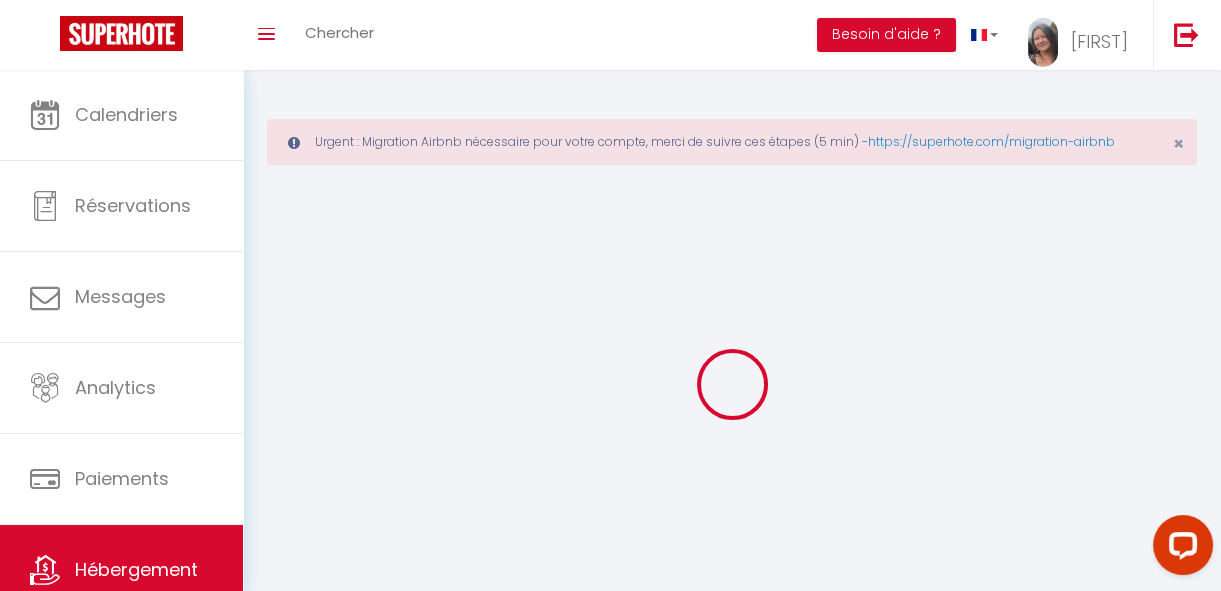 select 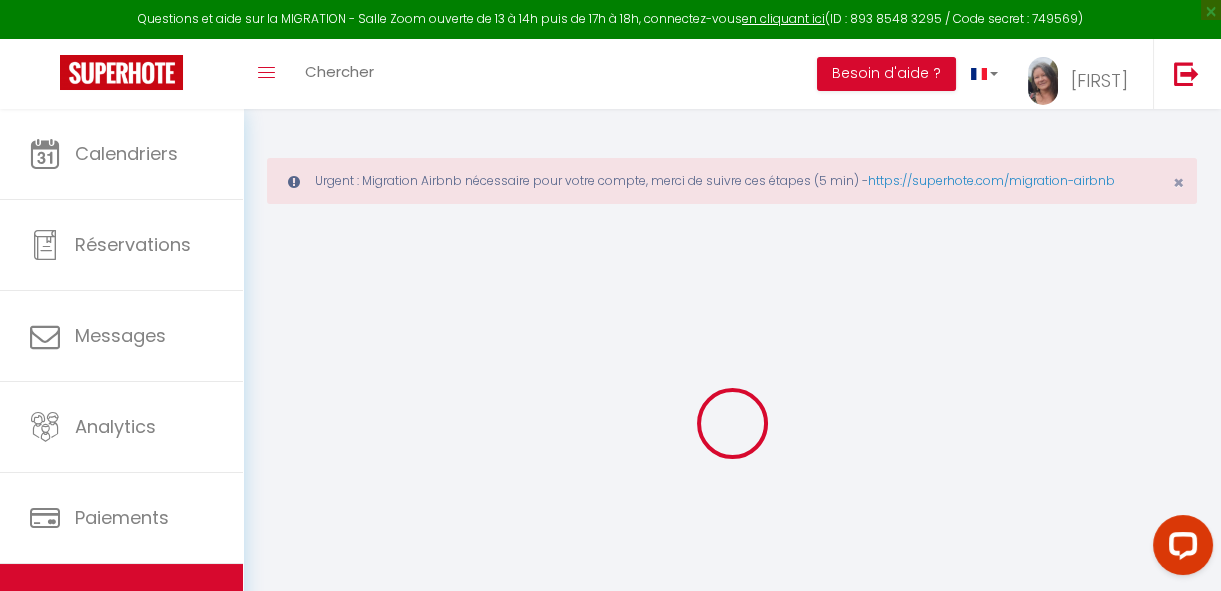 select 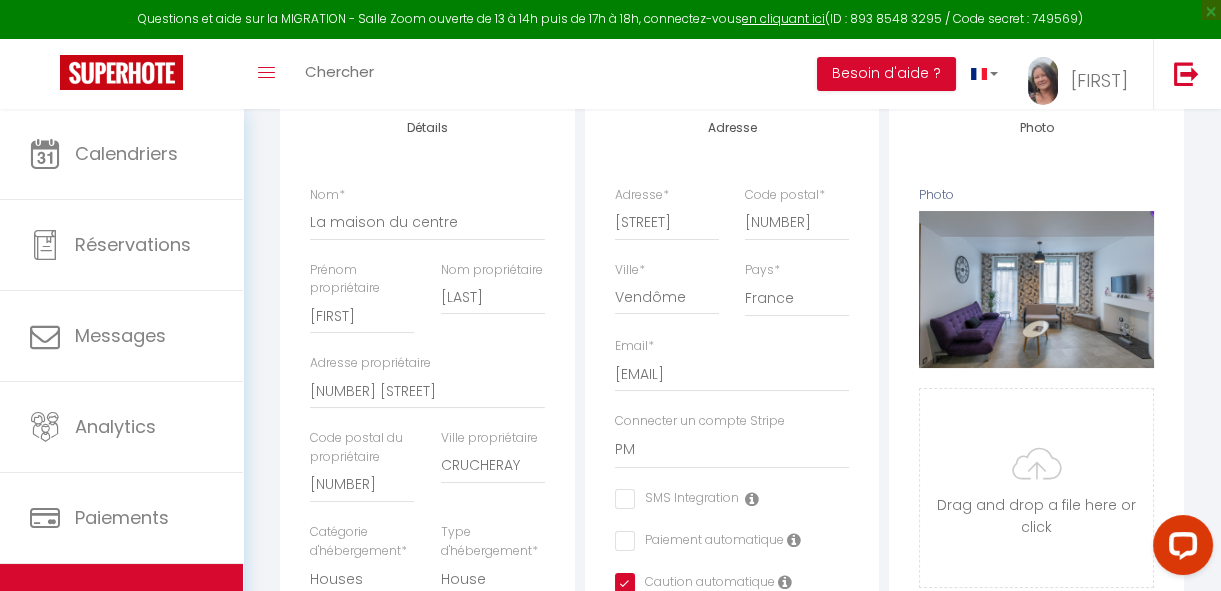 scroll, scrollTop: 82, scrollLeft: 0, axis: vertical 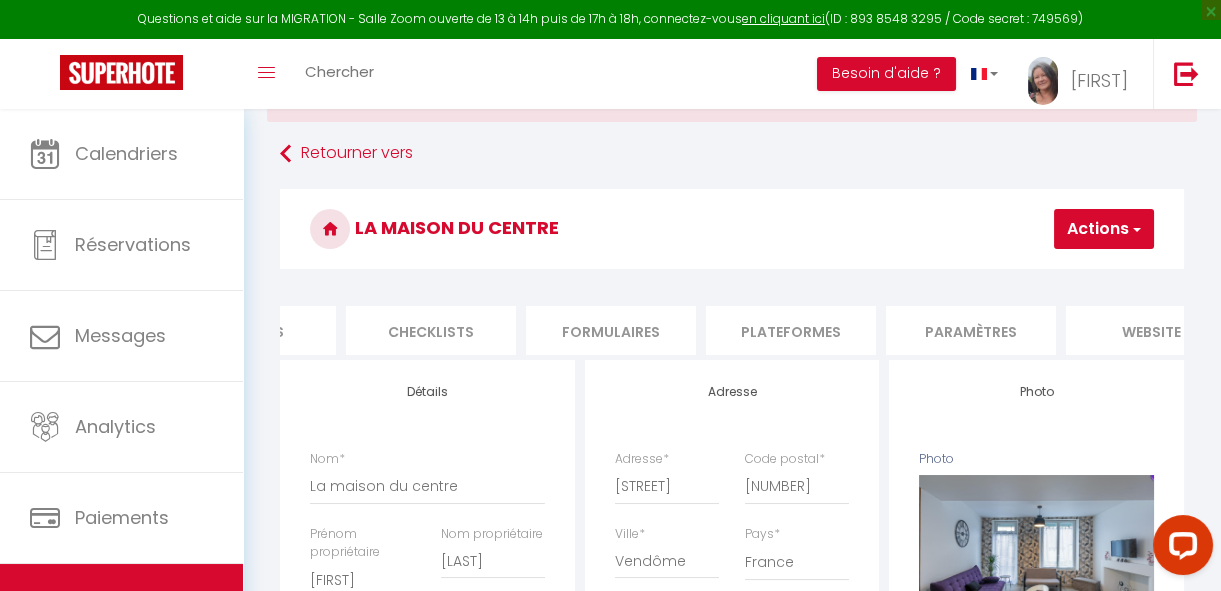 click on "Plateformes" at bounding box center (791, 330) 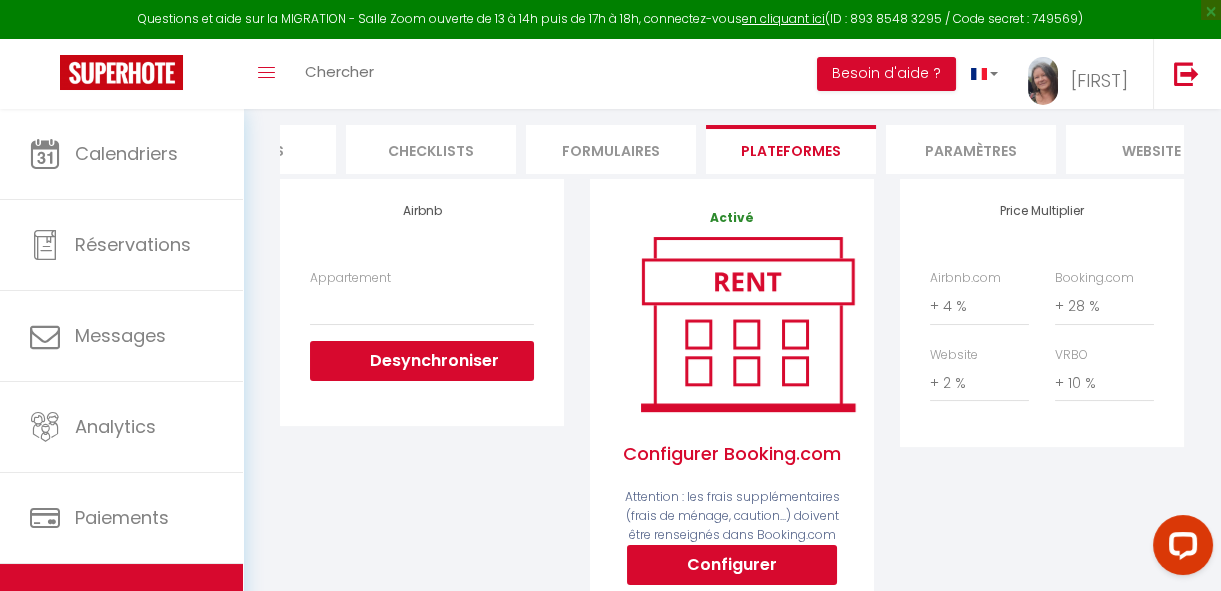scroll, scrollTop: 264, scrollLeft: 0, axis: vertical 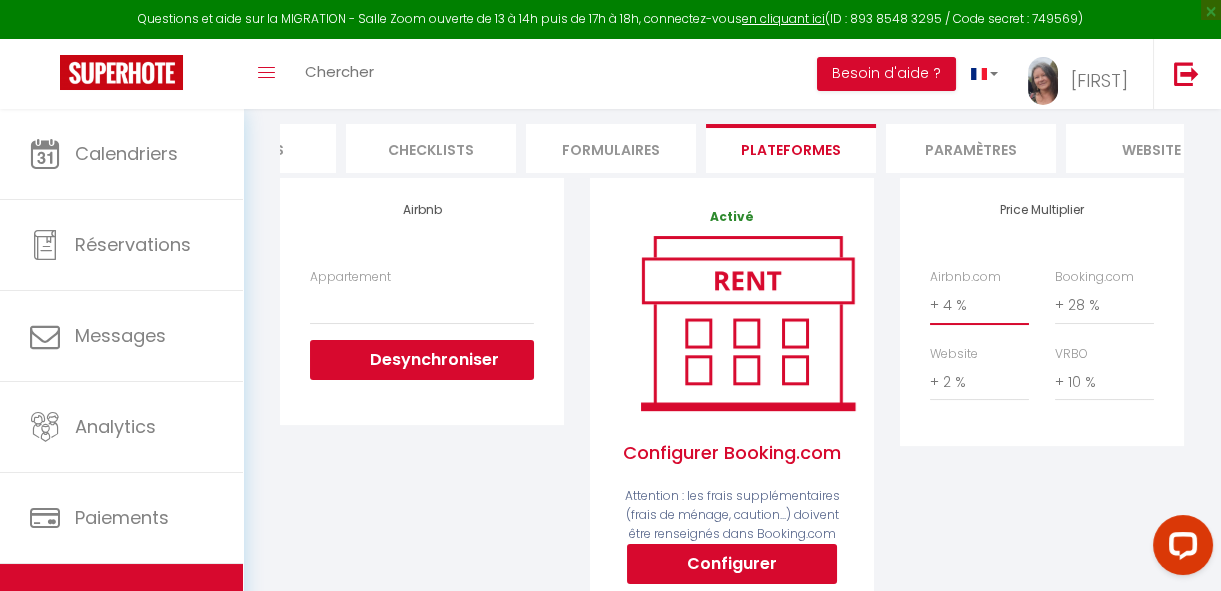 click on "0
+ 1 %
+ 2 %
+ 3 %
+ 4 %
+ 5 %
+ 6 %
+ 7 %
+ 8 %
+ 9 %" at bounding box center [979, 305] 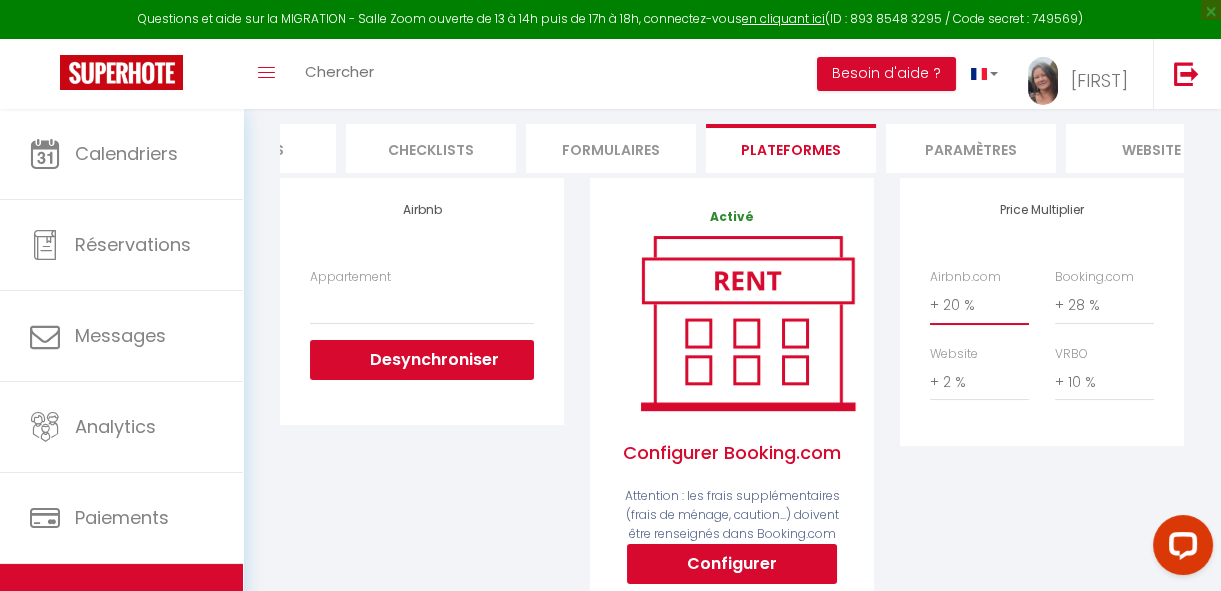 click on "0
+ 1 %
+ 2 %
+ 3 %
+ 4 %
+ 5 %
+ 6 %
+ 7 %
+ 8 %
+ 9 %" at bounding box center [979, 305] 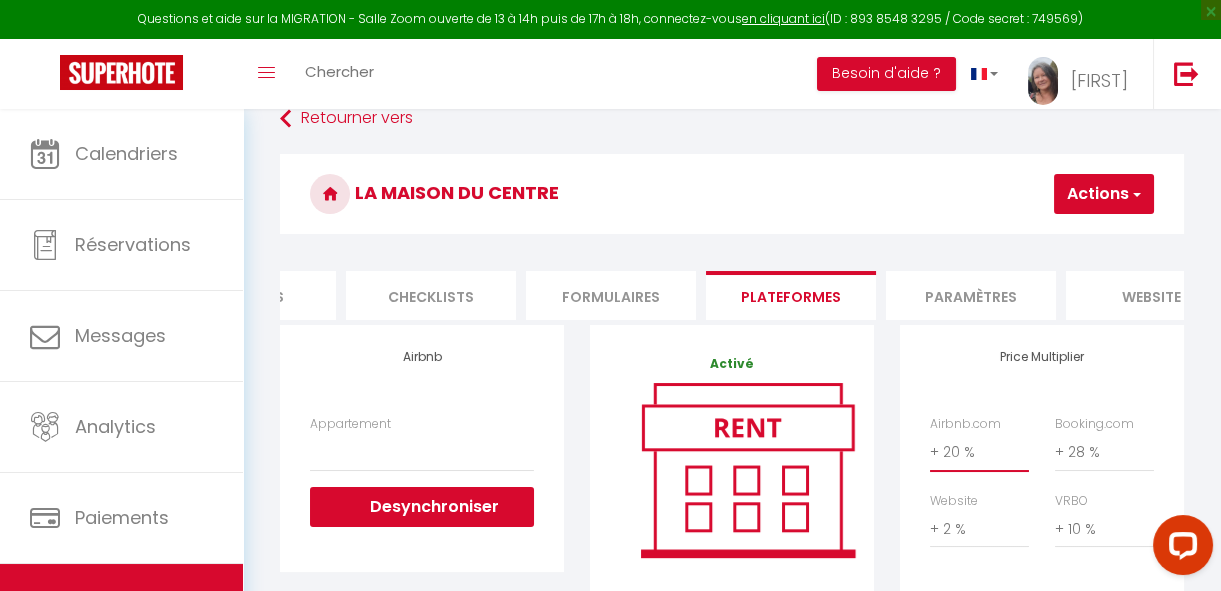 scroll, scrollTop: 0, scrollLeft: 0, axis: both 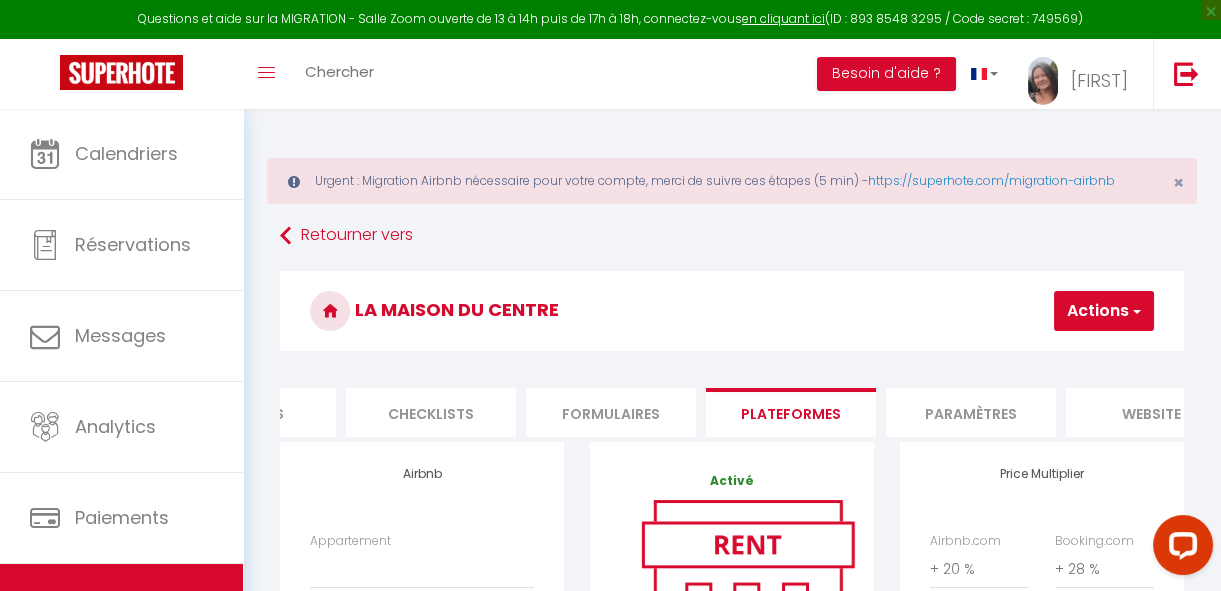 click on "Actions" at bounding box center (1104, 311) 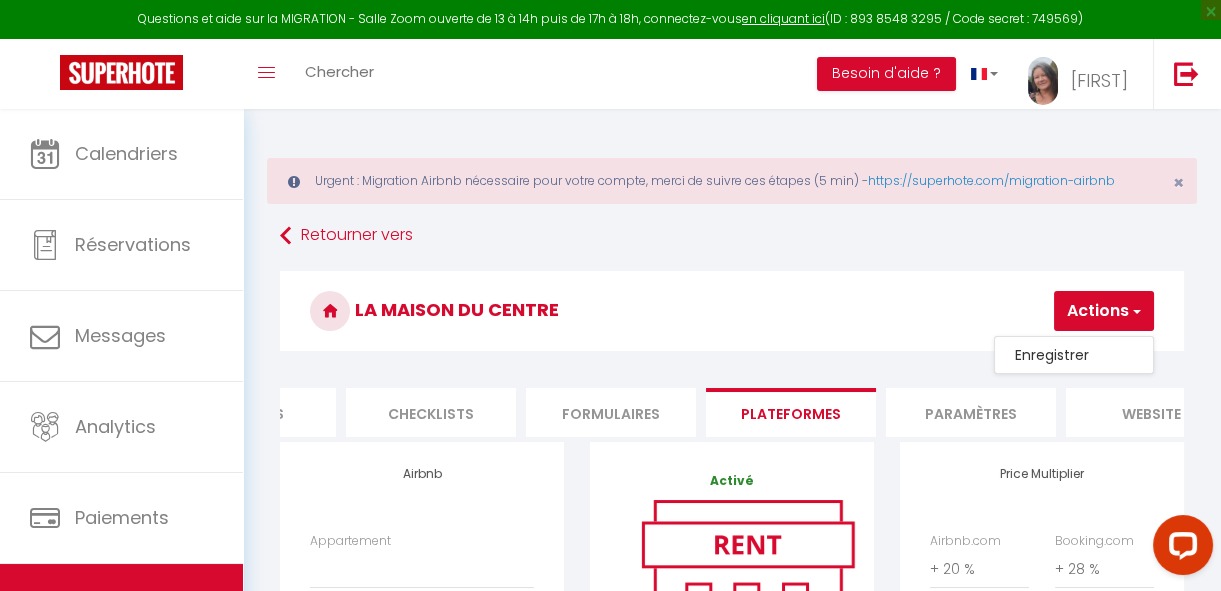 click on "Enregistrer" at bounding box center (1074, 355) 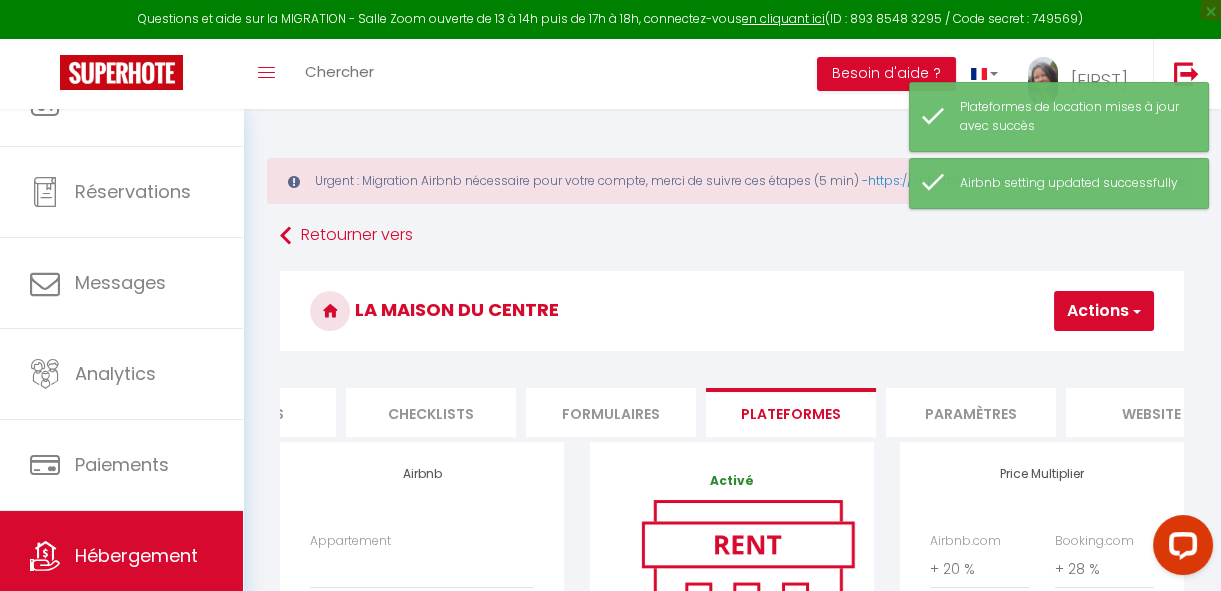 scroll, scrollTop: 110, scrollLeft: 0, axis: vertical 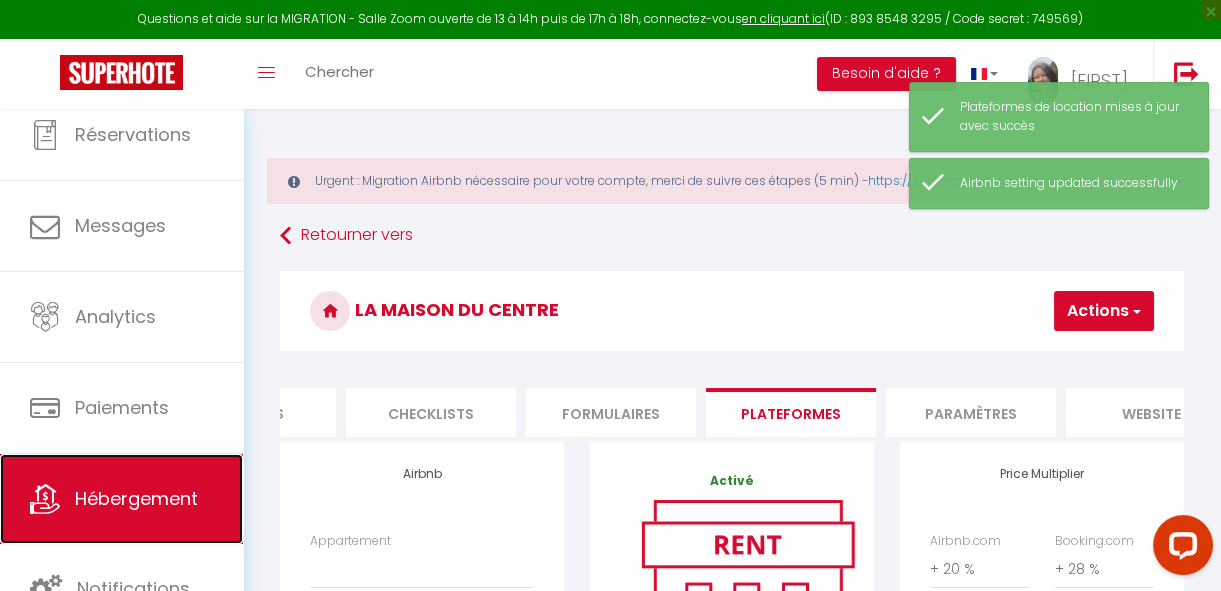 click on "Hébergement" at bounding box center (121, 499) 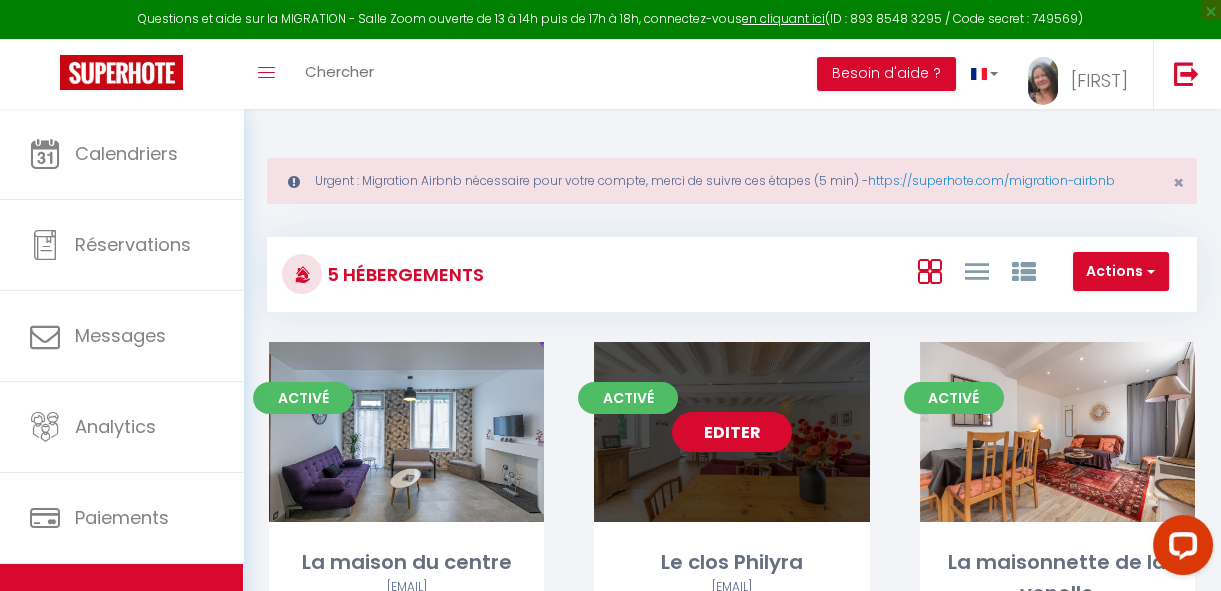 click on "Editer" at bounding box center (732, 432) 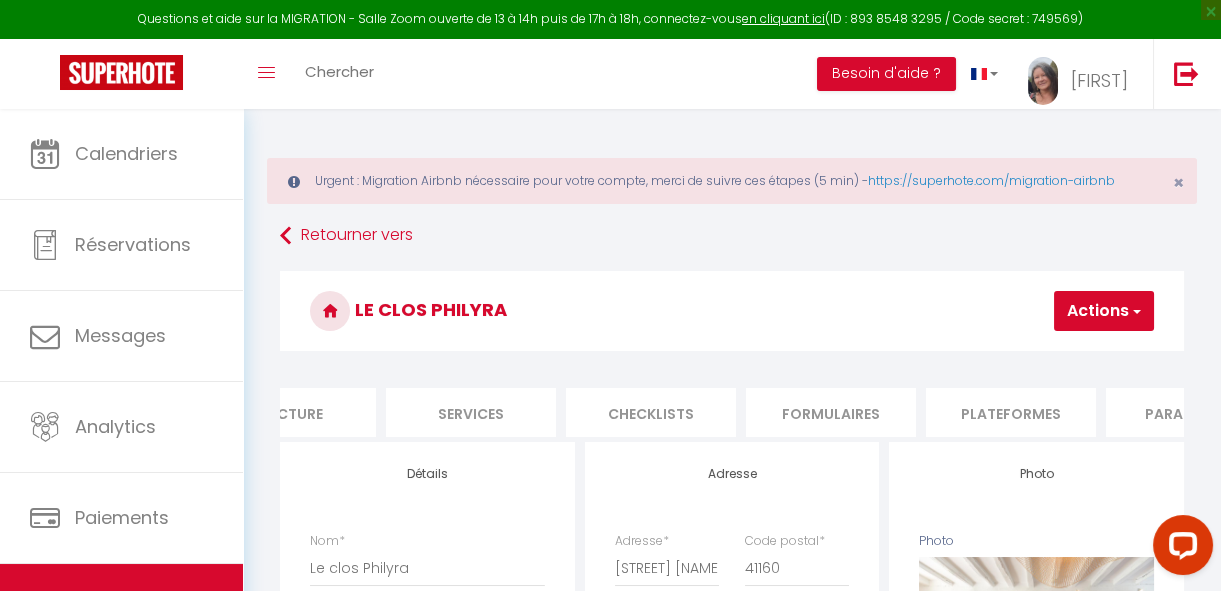 scroll, scrollTop: 0, scrollLeft: 436, axis: horizontal 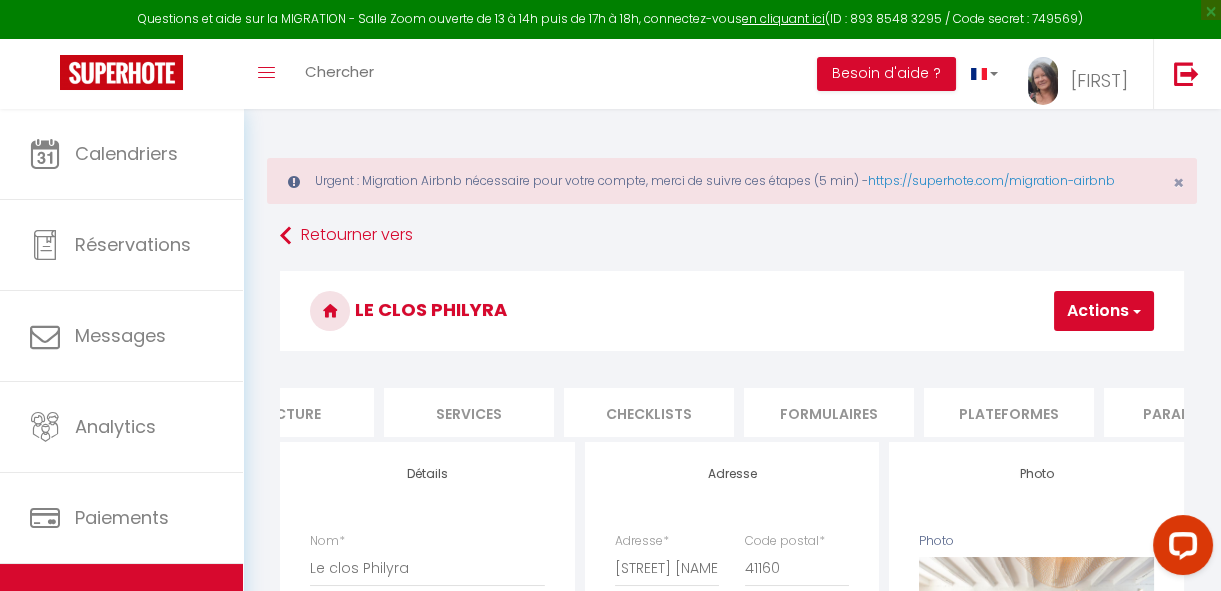 click on "Plateformes" at bounding box center (1009, 412) 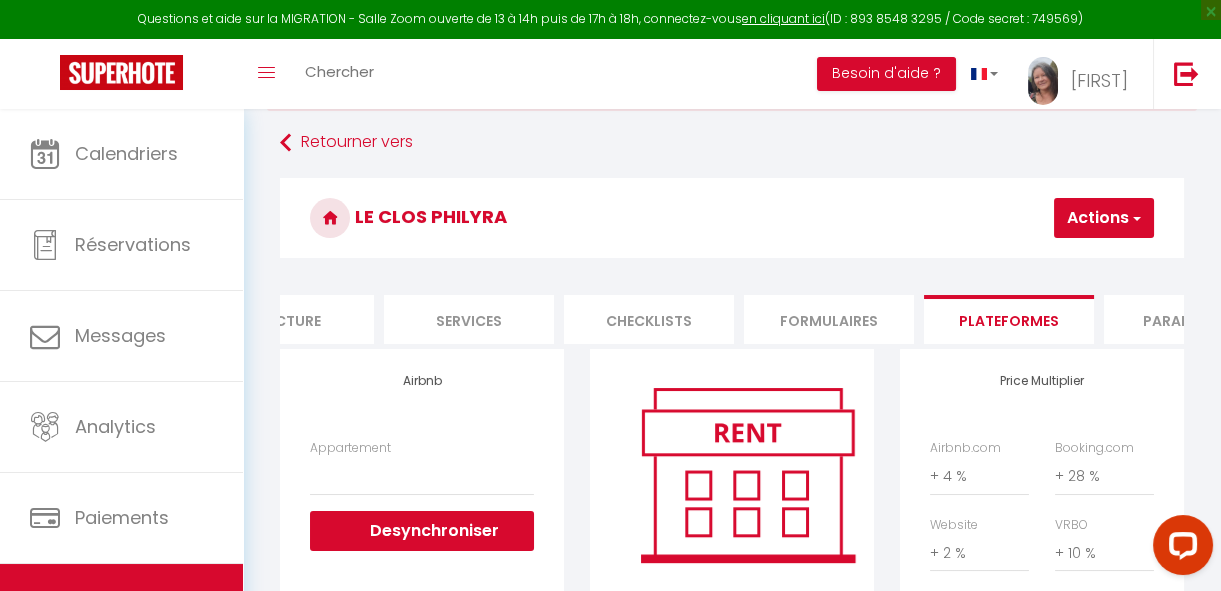 scroll, scrollTop: 363, scrollLeft: 0, axis: vertical 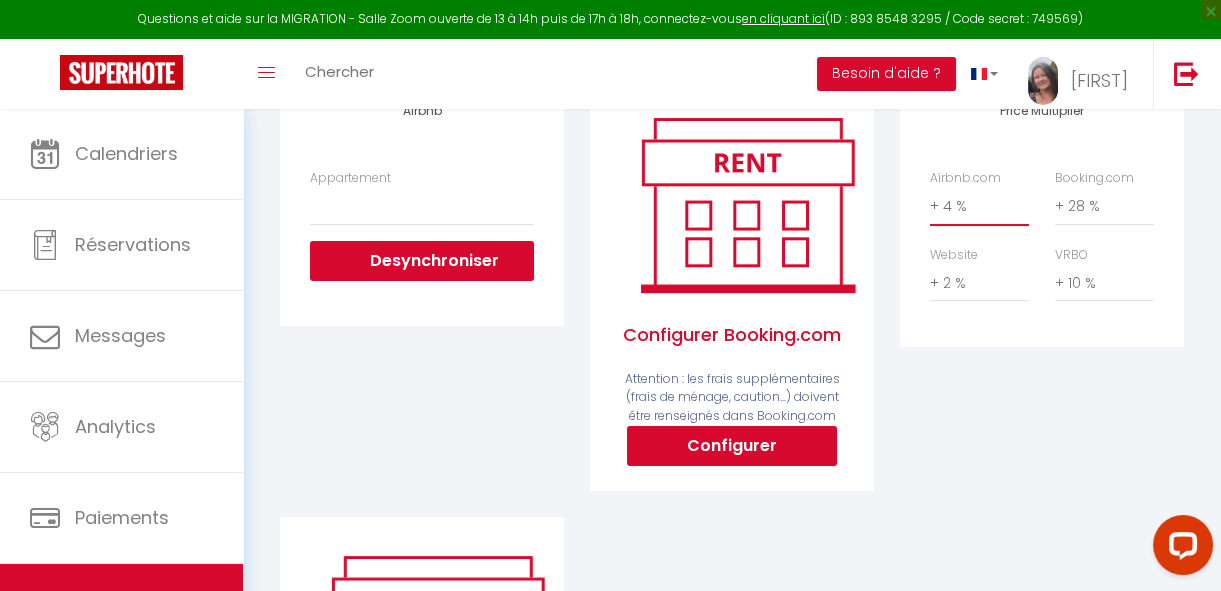 click on "0
+ 1 %
+ 2 %
+ 3 %
+ 4 %
+ 5 %
+ 6 %
+ 7 %
+ 8 %
+ 9 %" at bounding box center [979, 206] 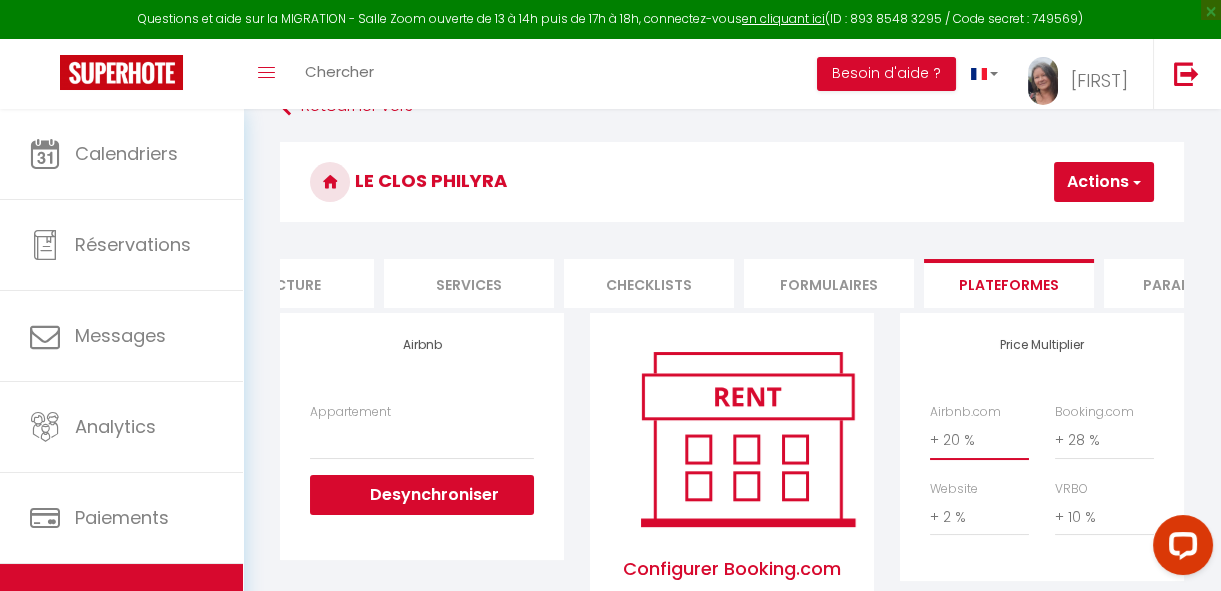 scroll, scrollTop: 0, scrollLeft: 0, axis: both 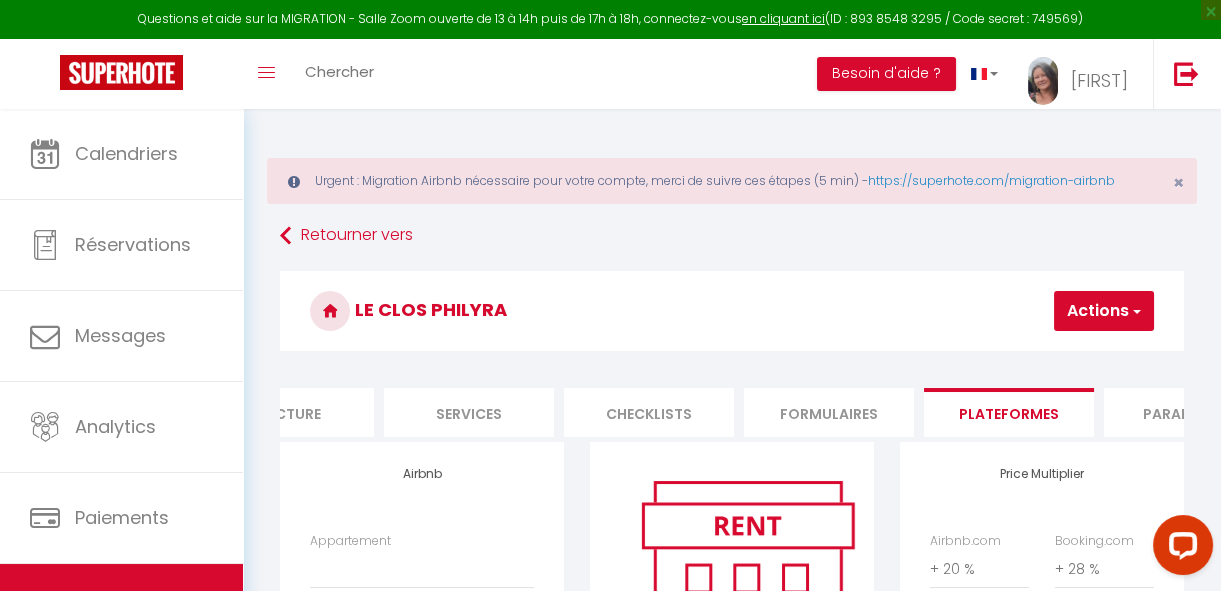 click on "Actions" at bounding box center (1104, 311) 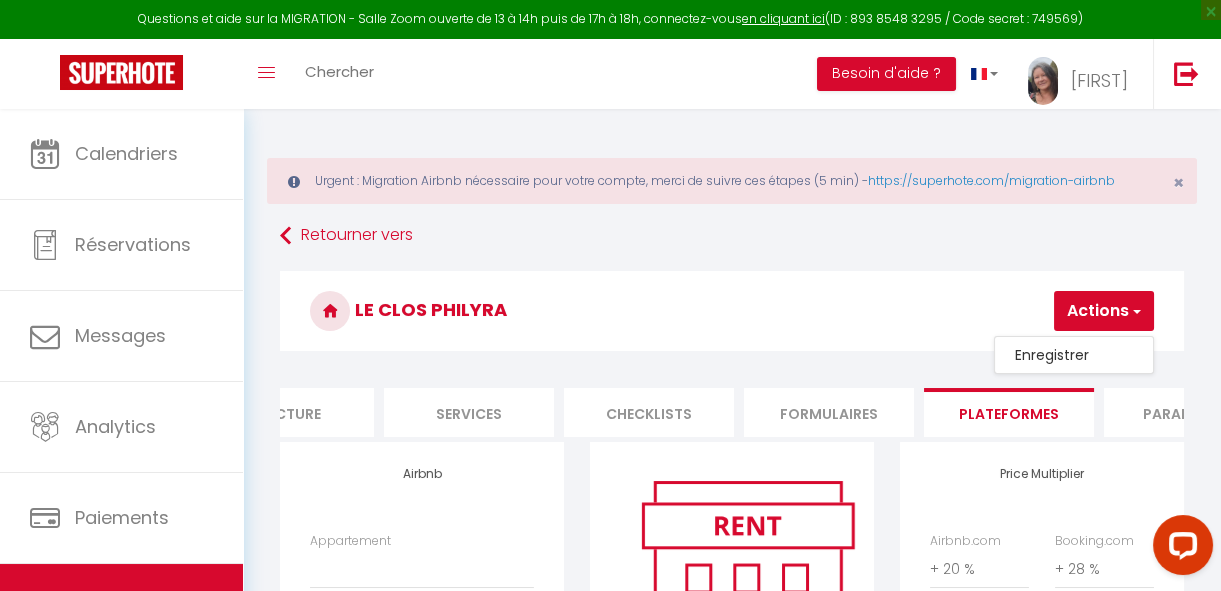 click on "Enregistrer" at bounding box center (1074, 355) 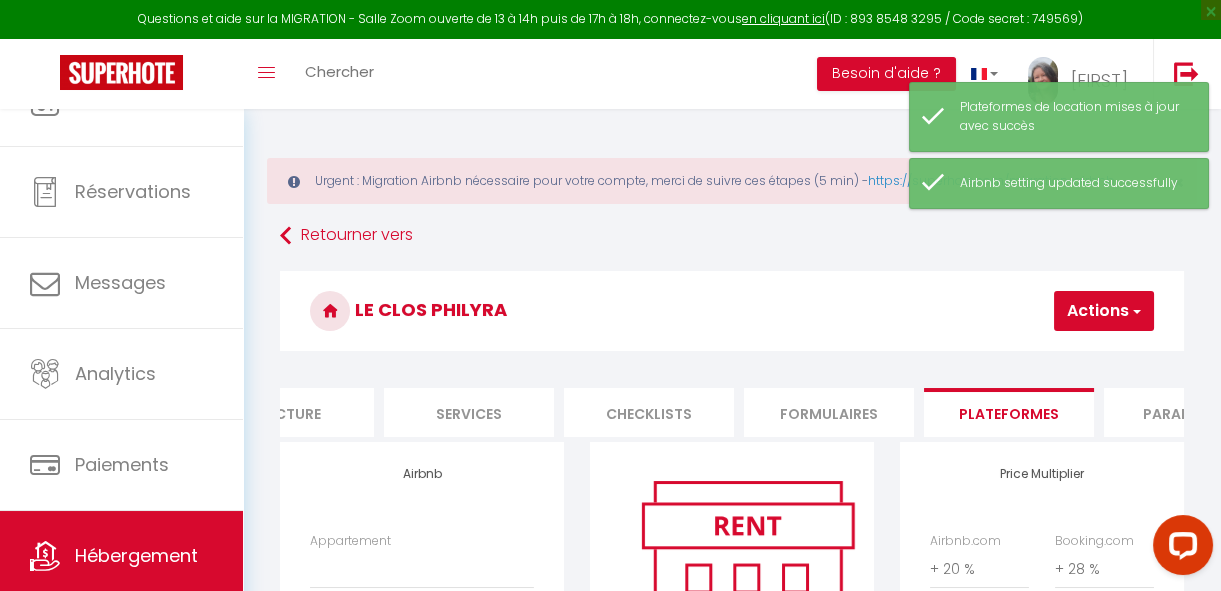 scroll, scrollTop: 110, scrollLeft: 0, axis: vertical 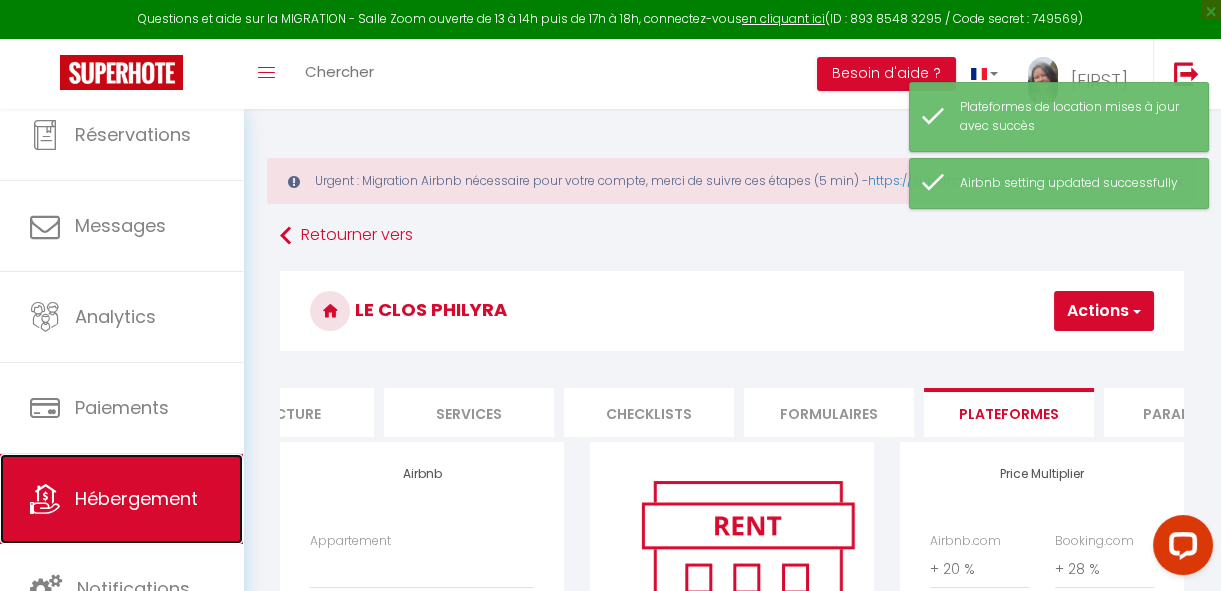 click on "Hébergement" at bounding box center (136, 498) 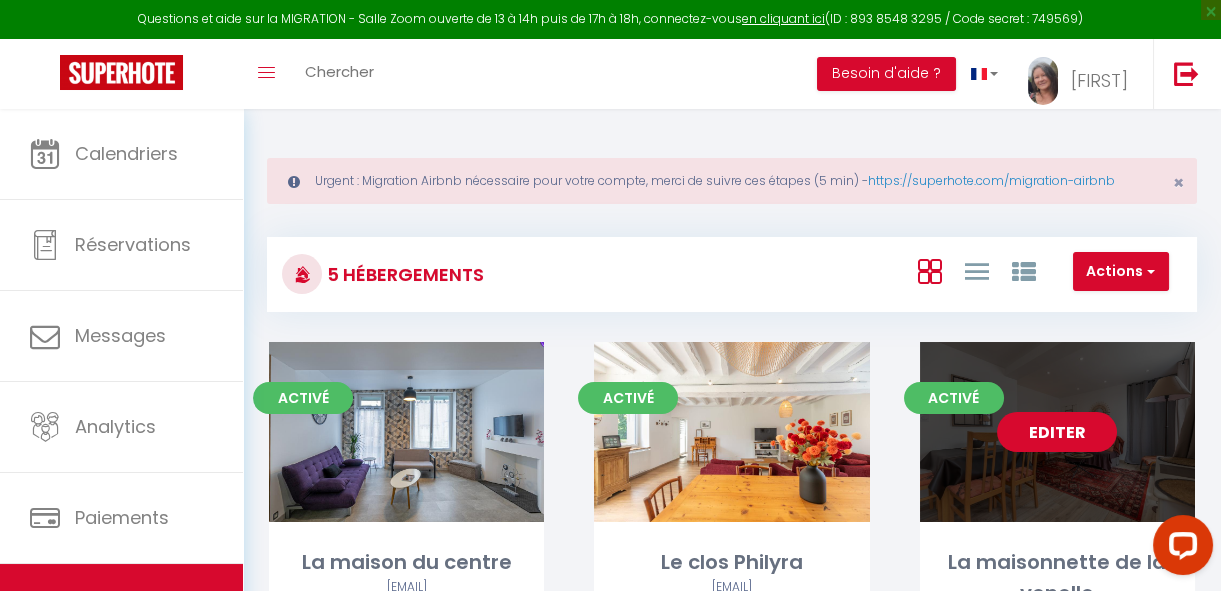click on "Editer" at bounding box center (1057, 432) 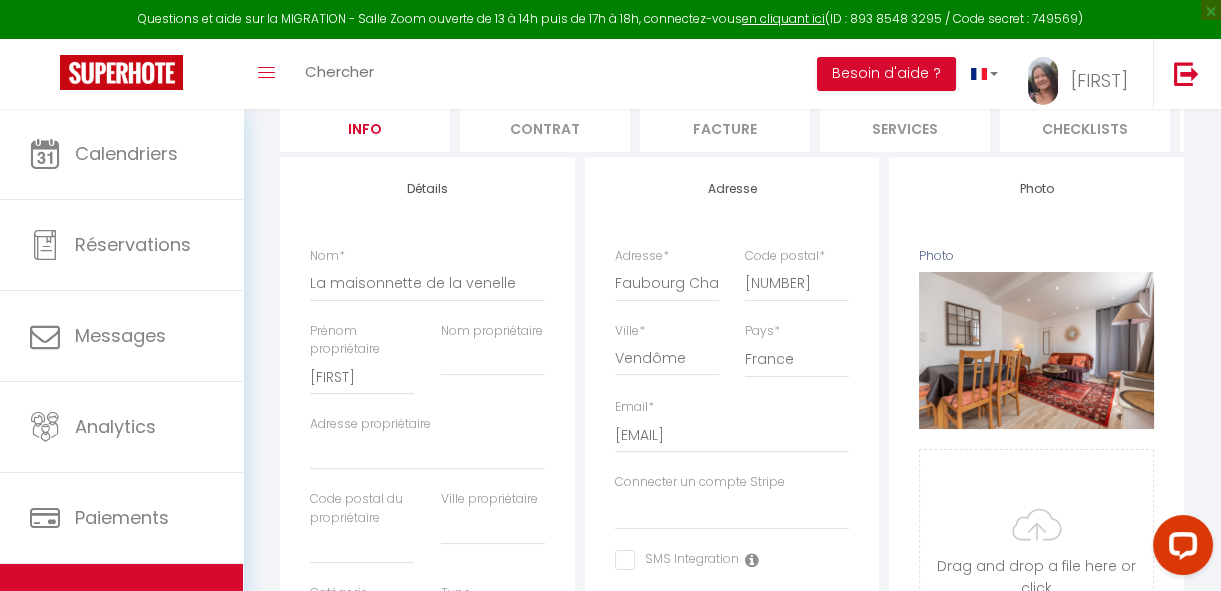 scroll, scrollTop: 383, scrollLeft: 0, axis: vertical 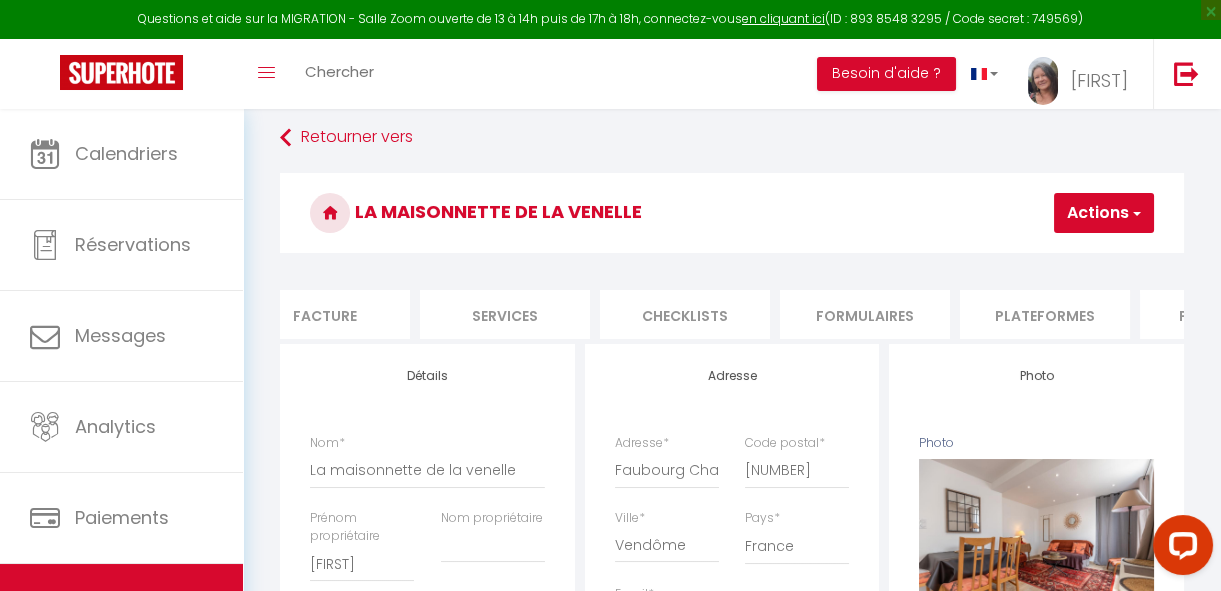 click on "Plateformes" at bounding box center [1045, 314] 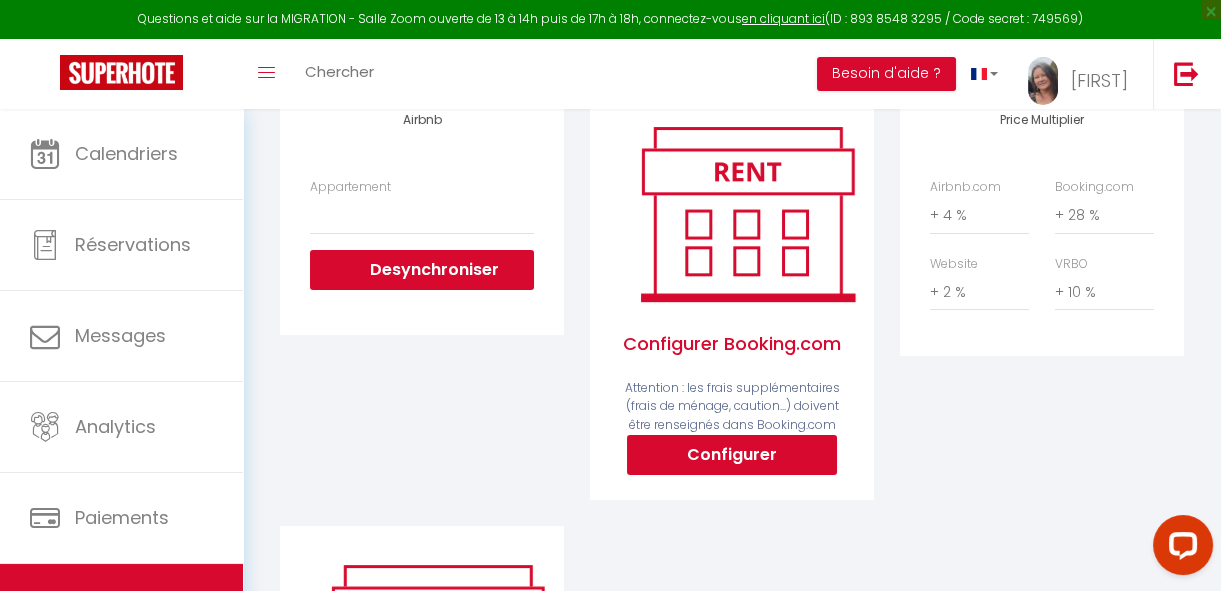 scroll, scrollTop: 370, scrollLeft: 0, axis: vertical 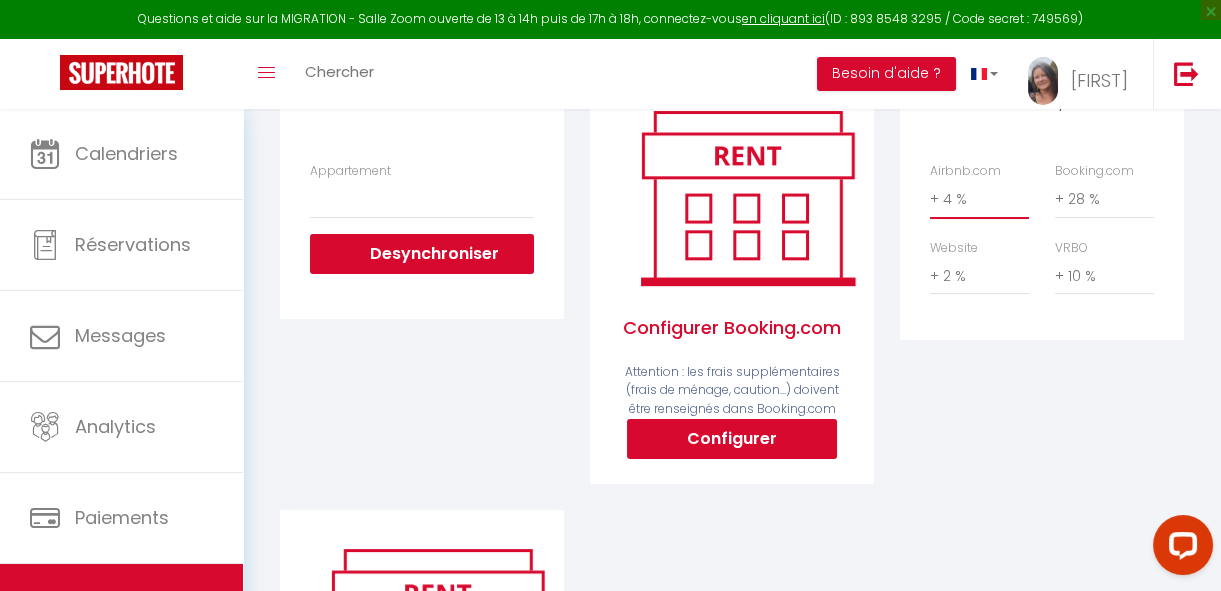 click on "0
+ 1 %
+ 2 %
+ 3 %
+ 4 %
+ 5 %
+ 6 %
+ 7 %
+ 8 %
+ 9 %" at bounding box center [979, 199] 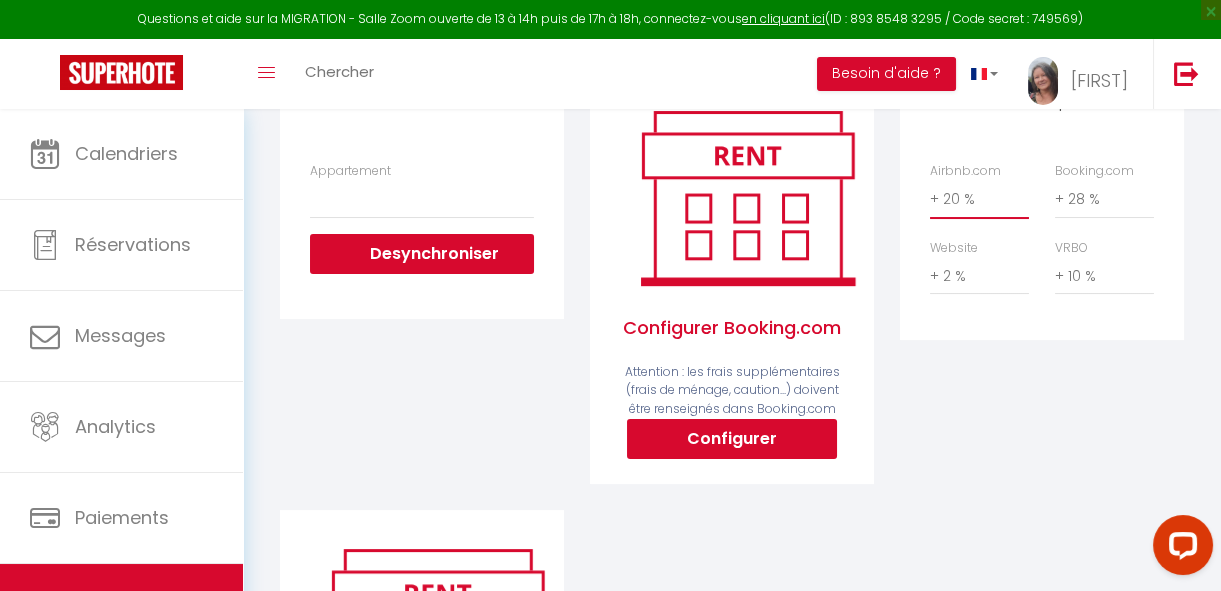 click on "0
+ 1 %
+ 2 %
+ 3 %
+ 4 %
+ 5 %
+ 6 %
+ 7 %
+ 8 %
+ 9 %" at bounding box center (979, 199) 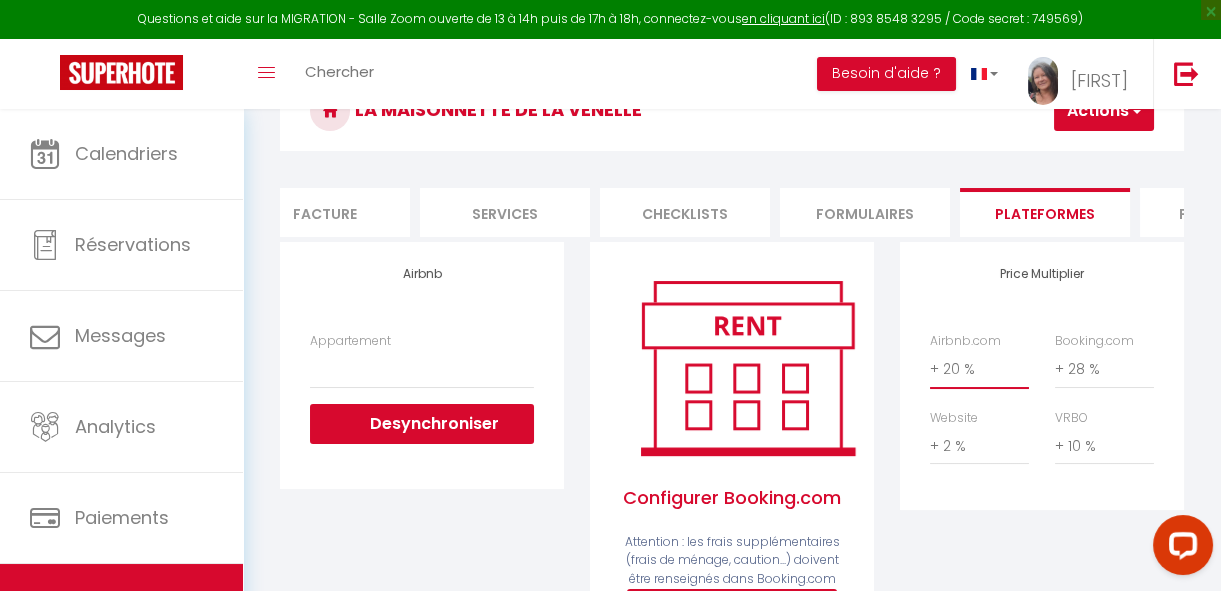 scroll, scrollTop: 0, scrollLeft: 0, axis: both 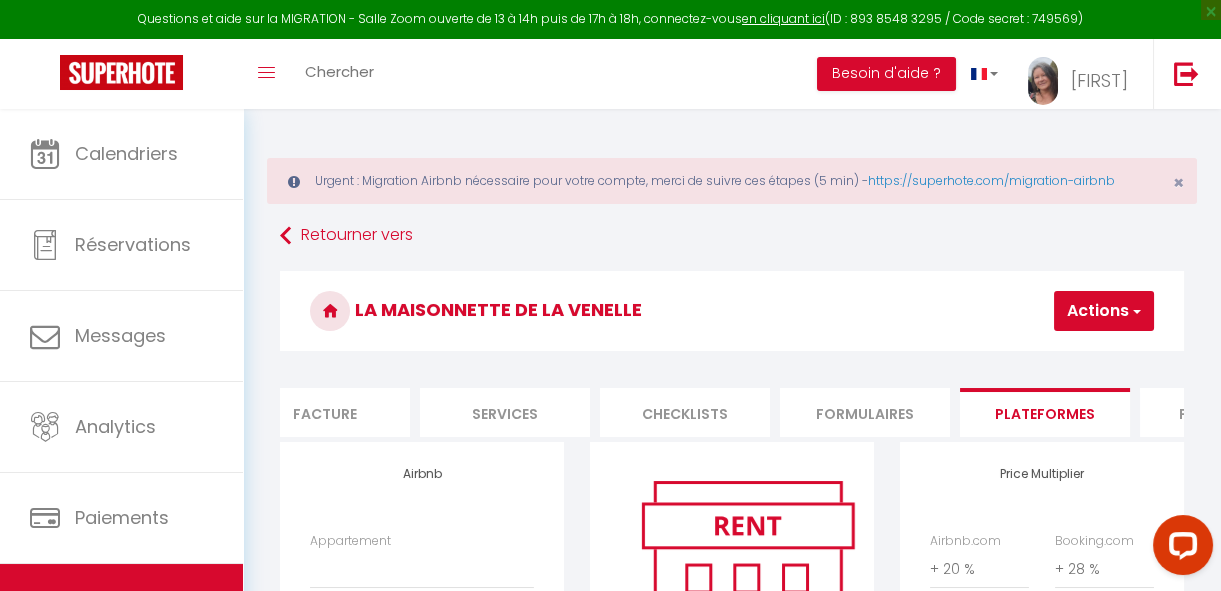 click on "Actions" at bounding box center [1104, 311] 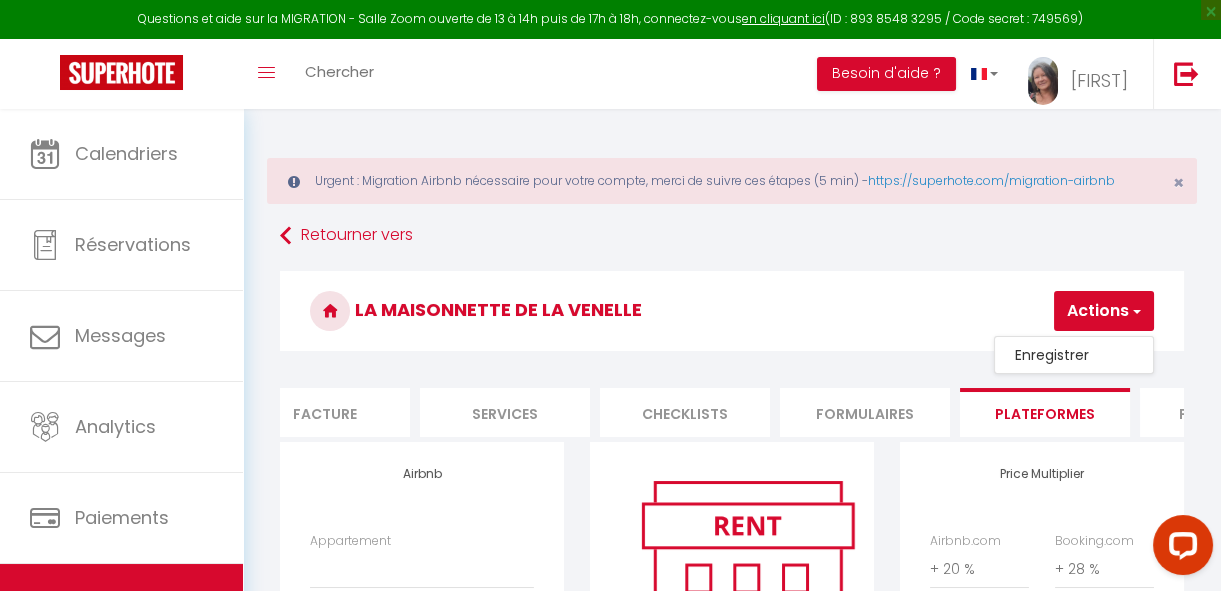 click on "Enregistrer" at bounding box center (1074, 355) 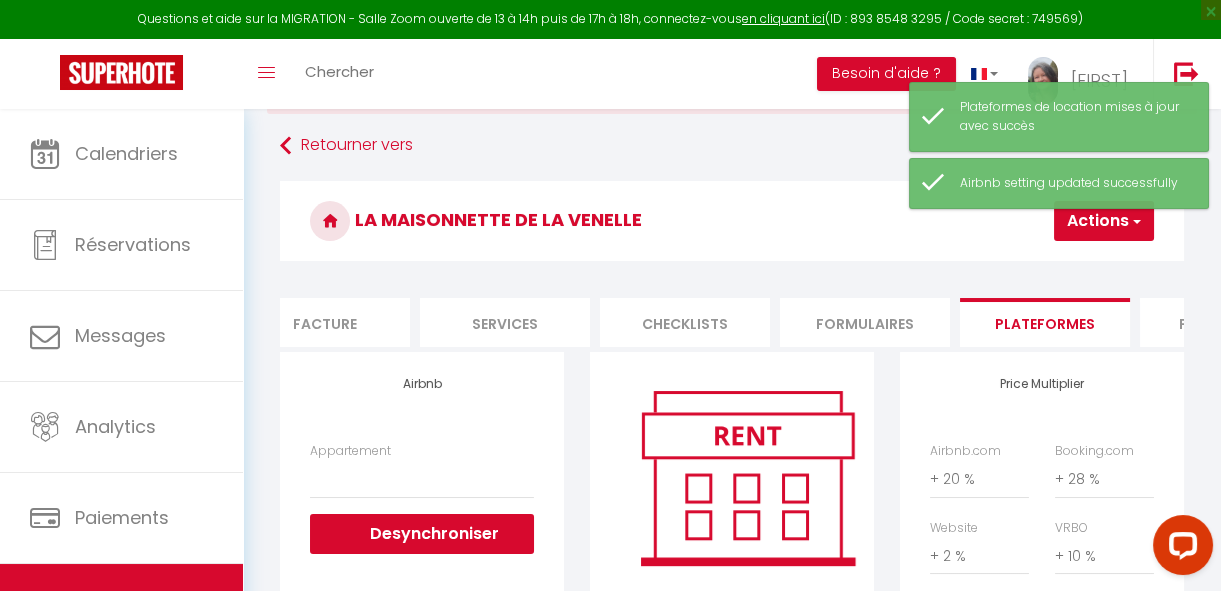 scroll, scrollTop: 0, scrollLeft: 0, axis: both 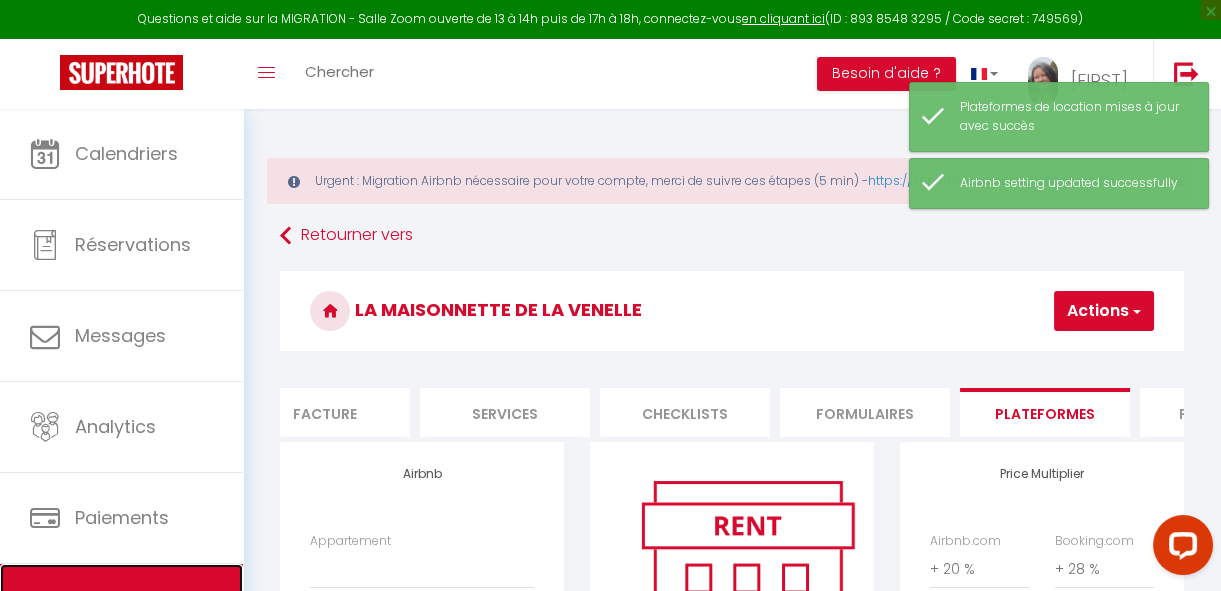 click on "Hébergement" at bounding box center [121, 609] 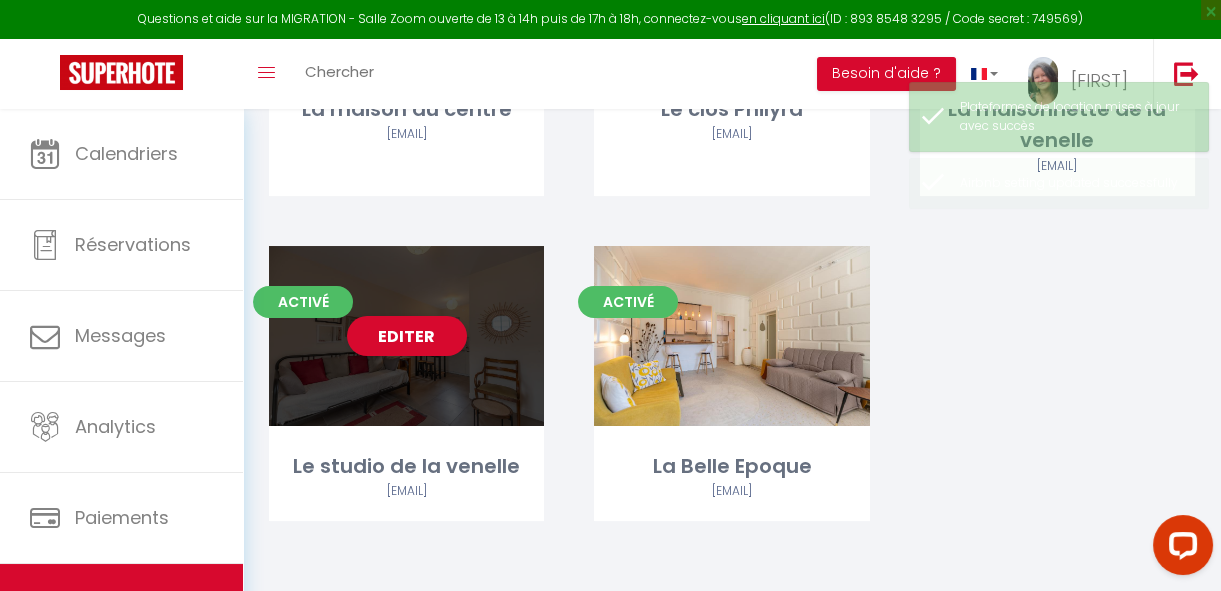 scroll, scrollTop: 454, scrollLeft: 0, axis: vertical 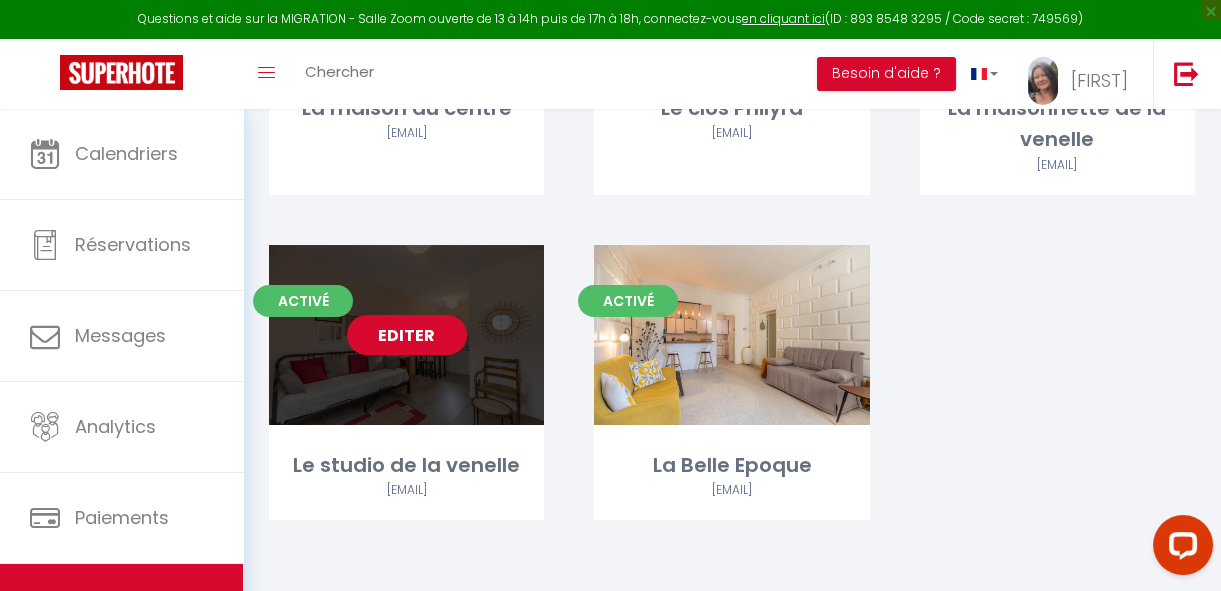 click on "Editer" at bounding box center [407, 335] 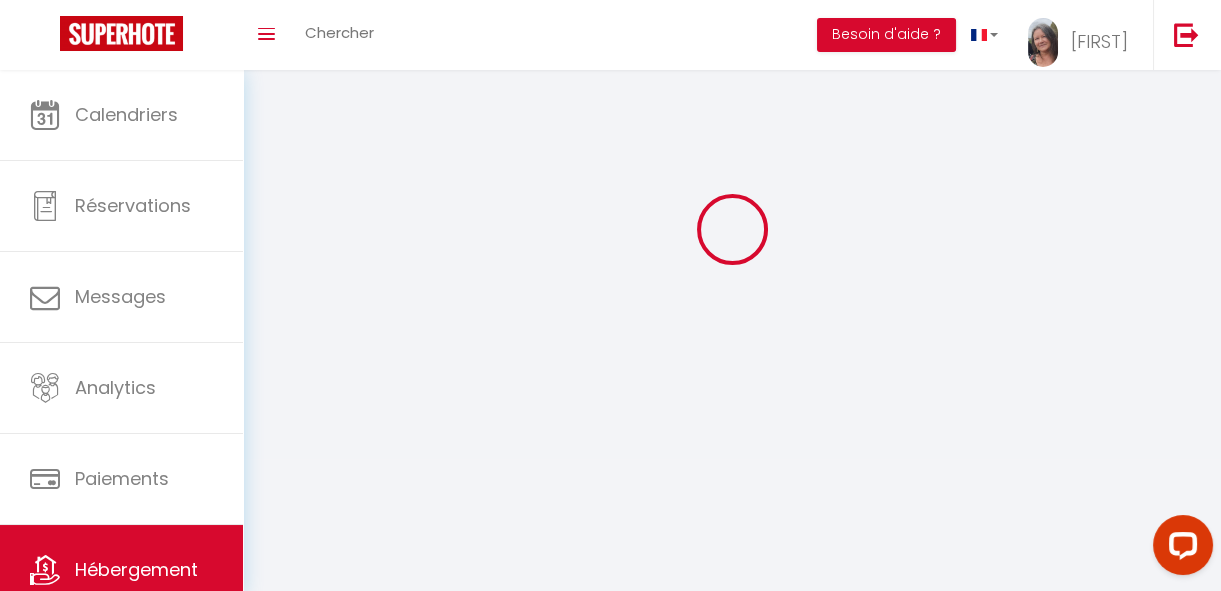scroll, scrollTop: 0, scrollLeft: 0, axis: both 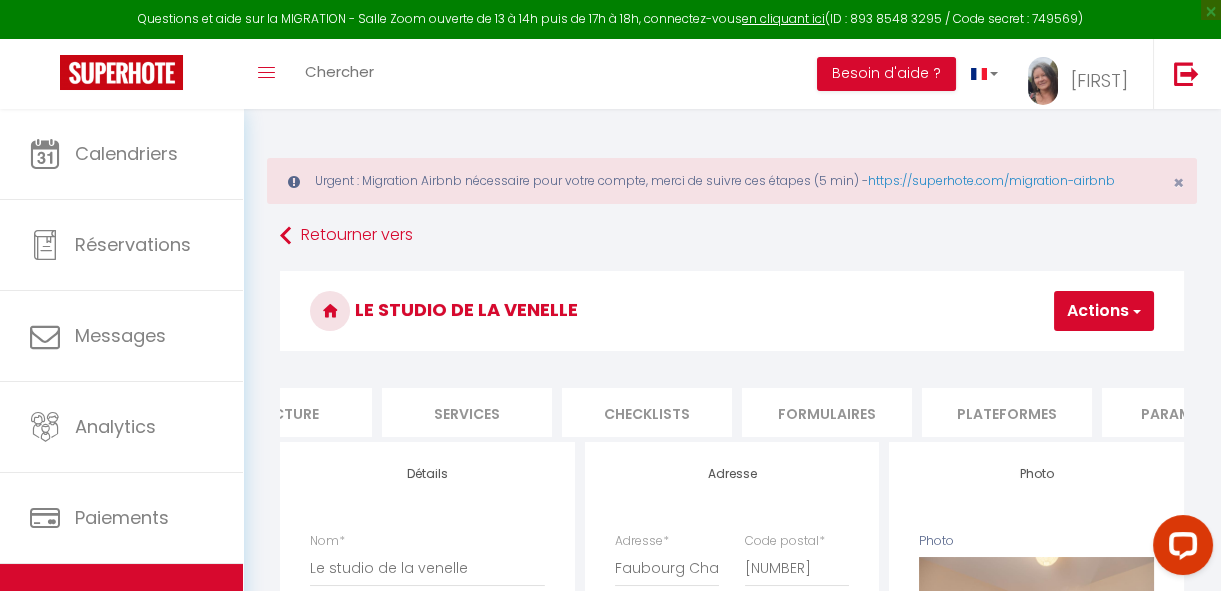 click on "Plateformes" at bounding box center (1007, 412) 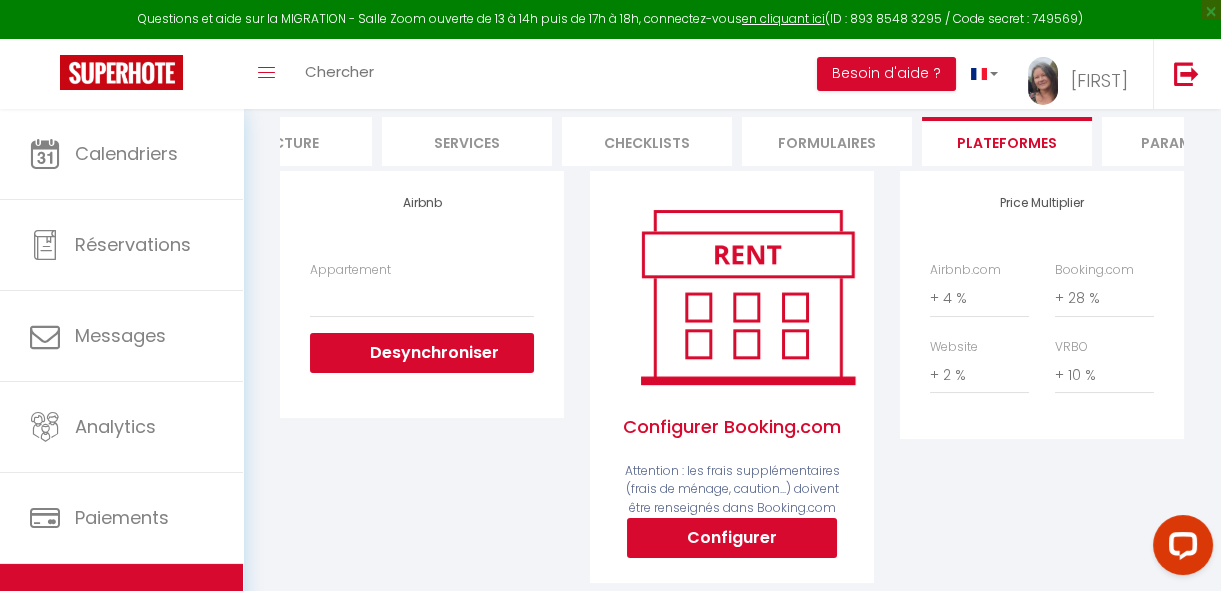 scroll, scrollTop: 272, scrollLeft: 0, axis: vertical 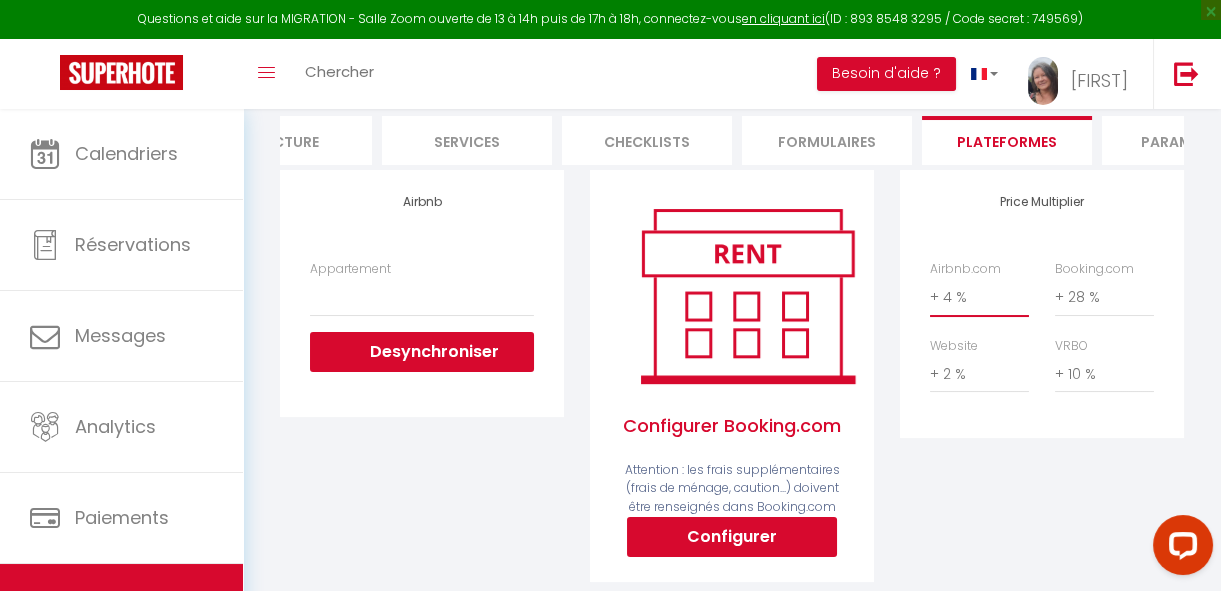 click on "0
+ 1 %
+ 2 %
+ 3 %
+ 4 %
+ 5 %
+ 6 %
+ 7 %
+ 8 %
+ 9 %" at bounding box center (979, 297) 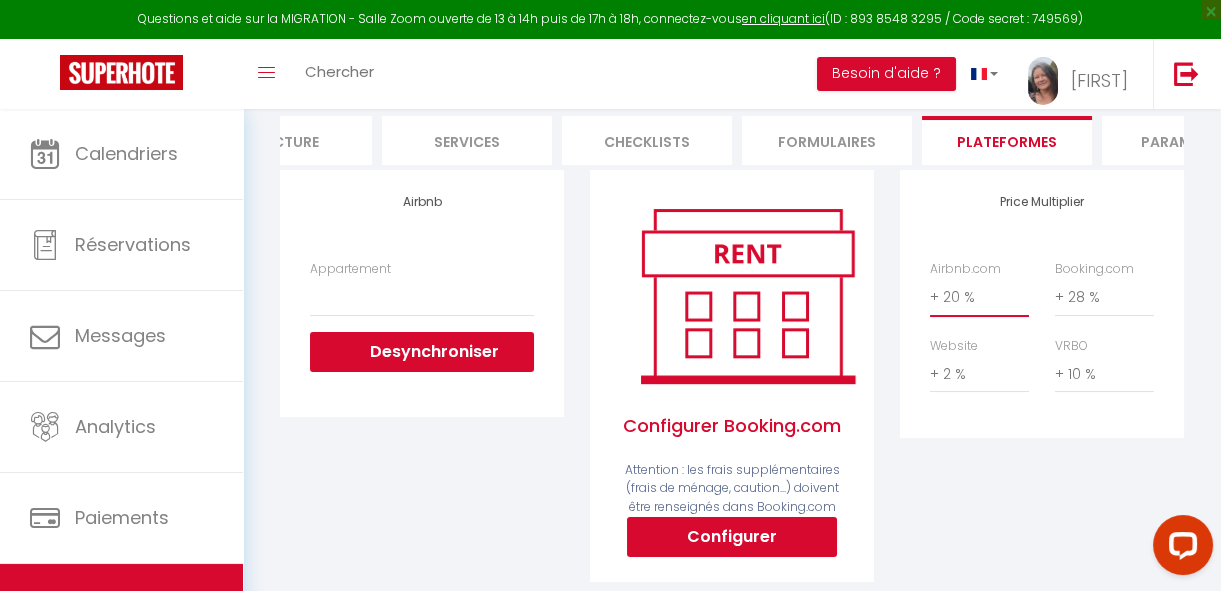 click on "0
+ 1 %
+ 2 %
+ 3 %
+ 4 %
+ 5 %
+ 6 %
+ 7 %
+ 8 %
+ 9 %" at bounding box center (979, 297) 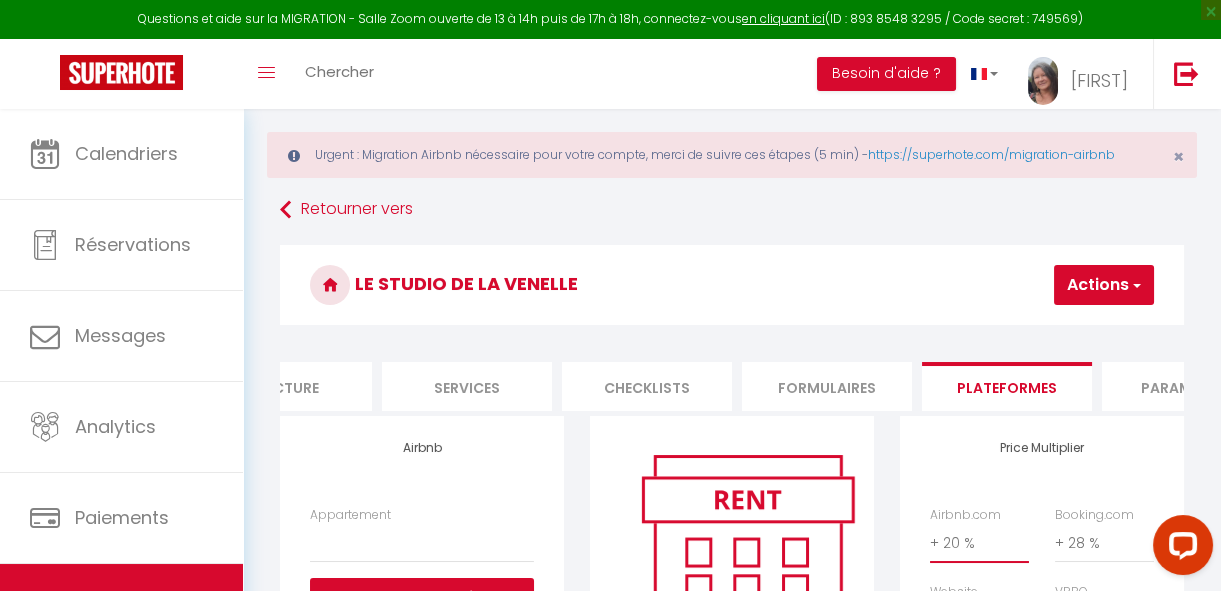 scroll, scrollTop: 0, scrollLeft: 0, axis: both 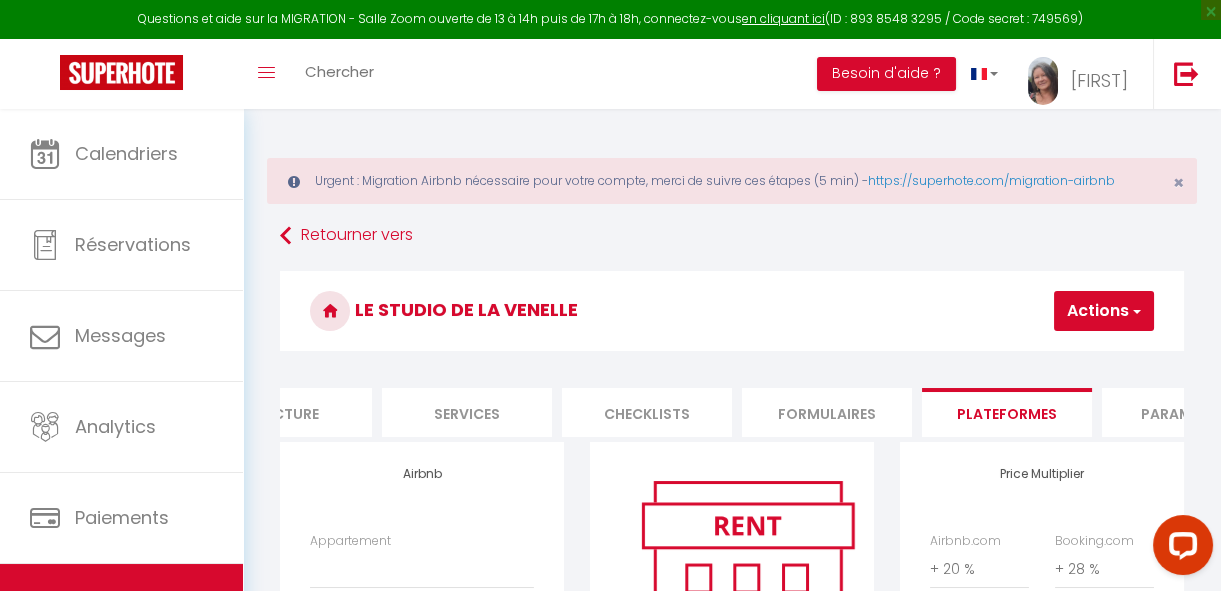click on "Actions" at bounding box center (1104, 311) 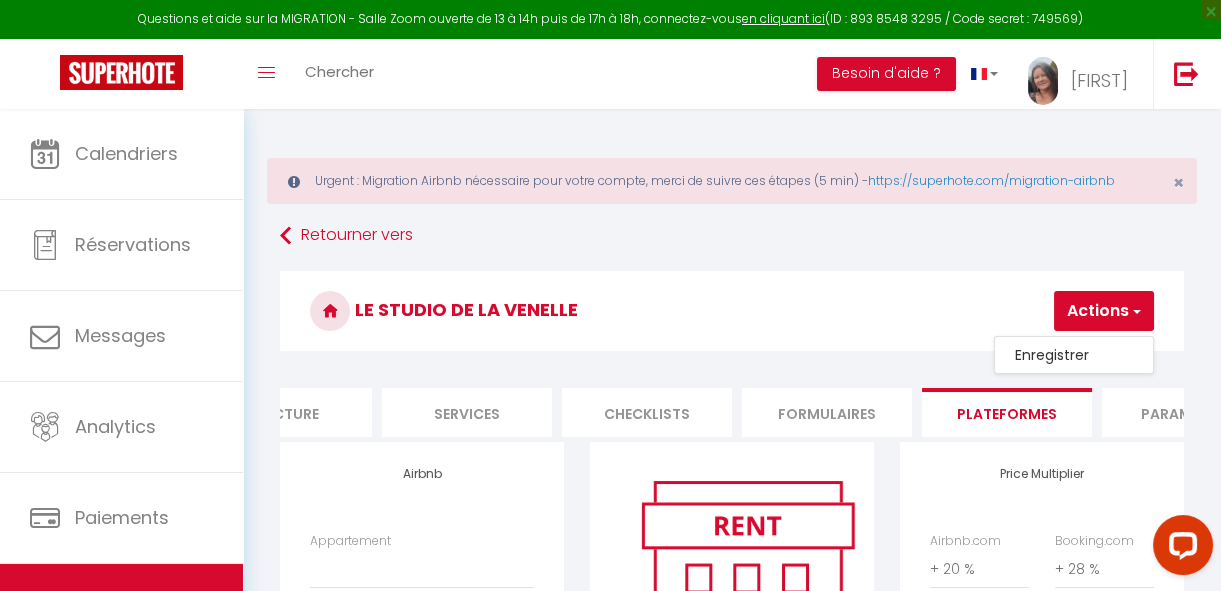 click on "Enregistrer" at bounding box center (1074, 355) 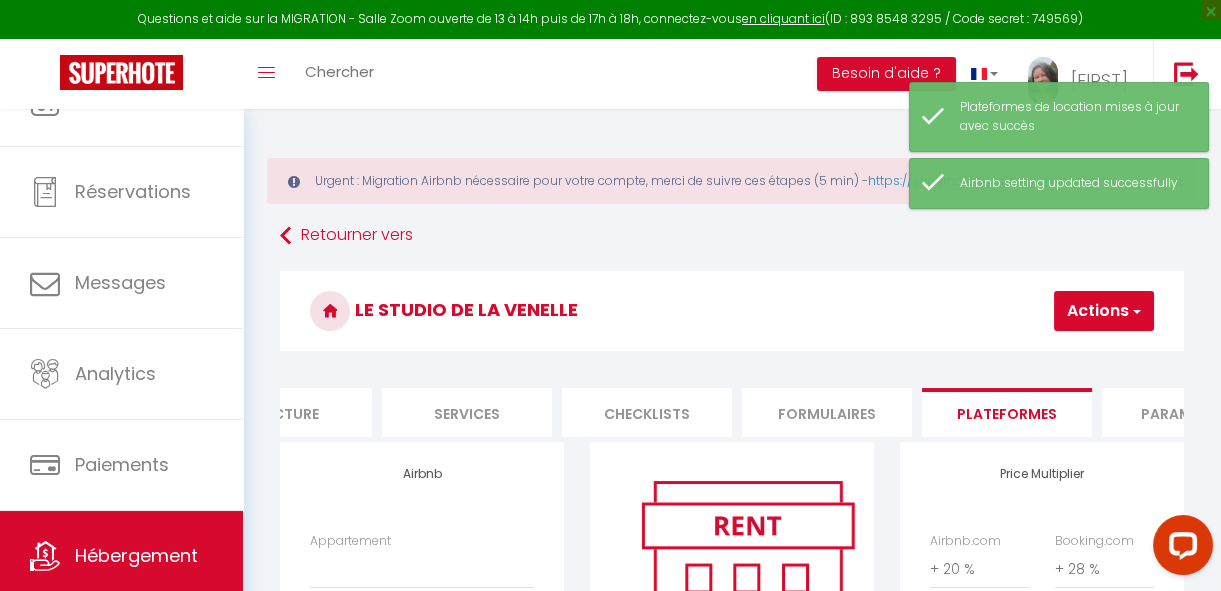 scroll, scrollTop: 110, scrollLeft: 0, axis: vertical 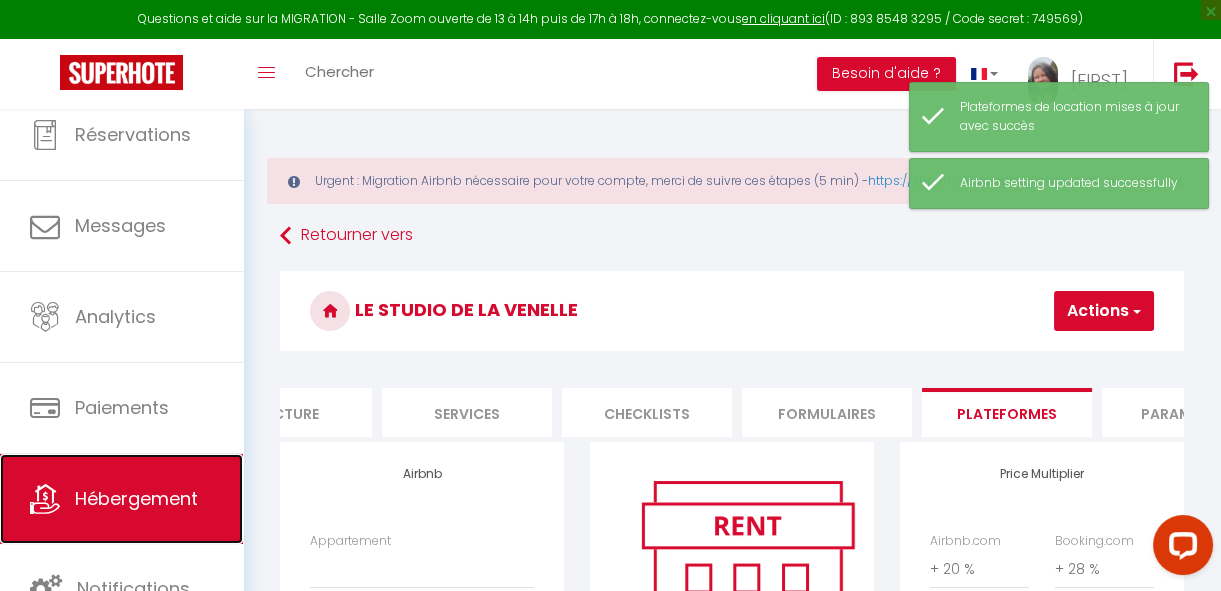 click on "Hébergement" at bounding box center [136, 498] 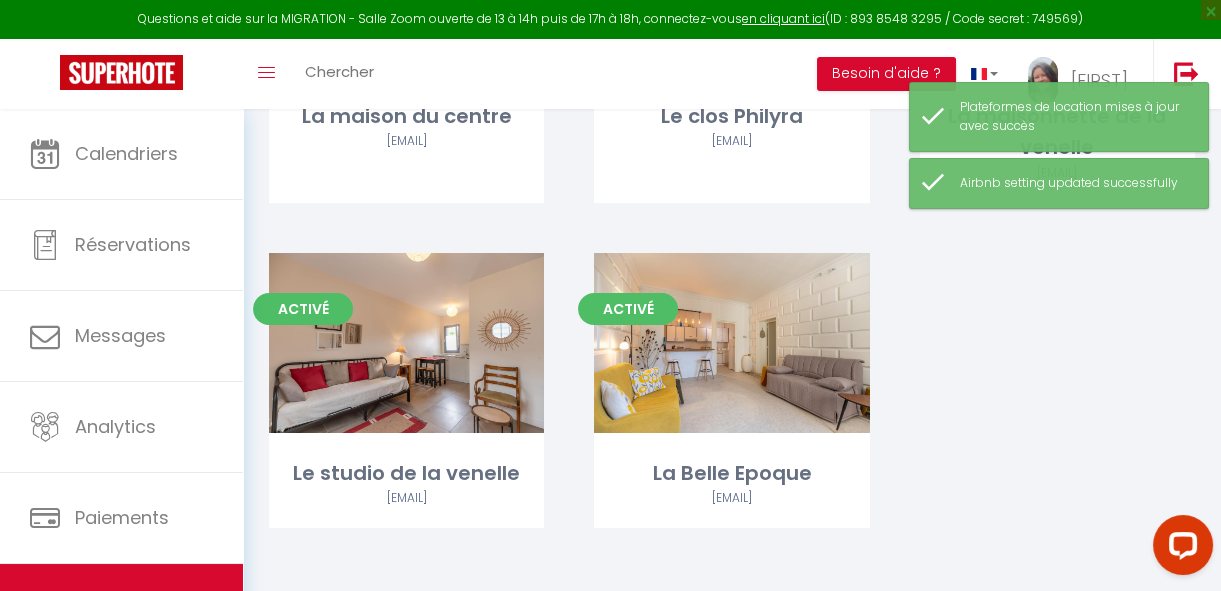scroll, scrollTop: 454, scrollLeft: 0, axis: vertical 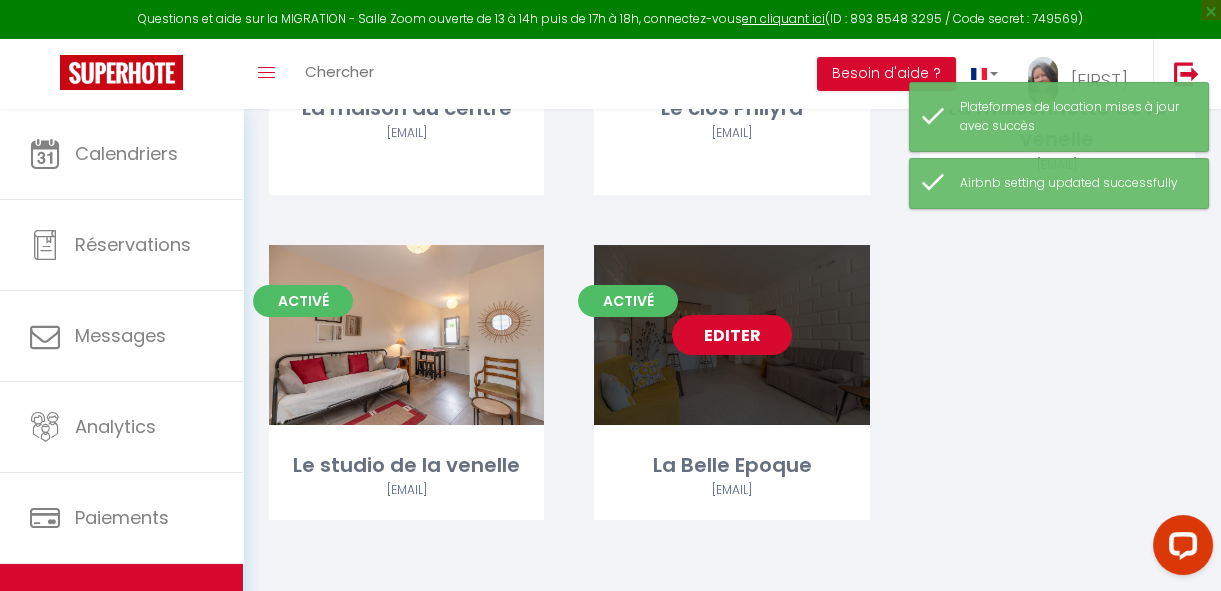 click on "Editer" at bounding box center [732, 335] 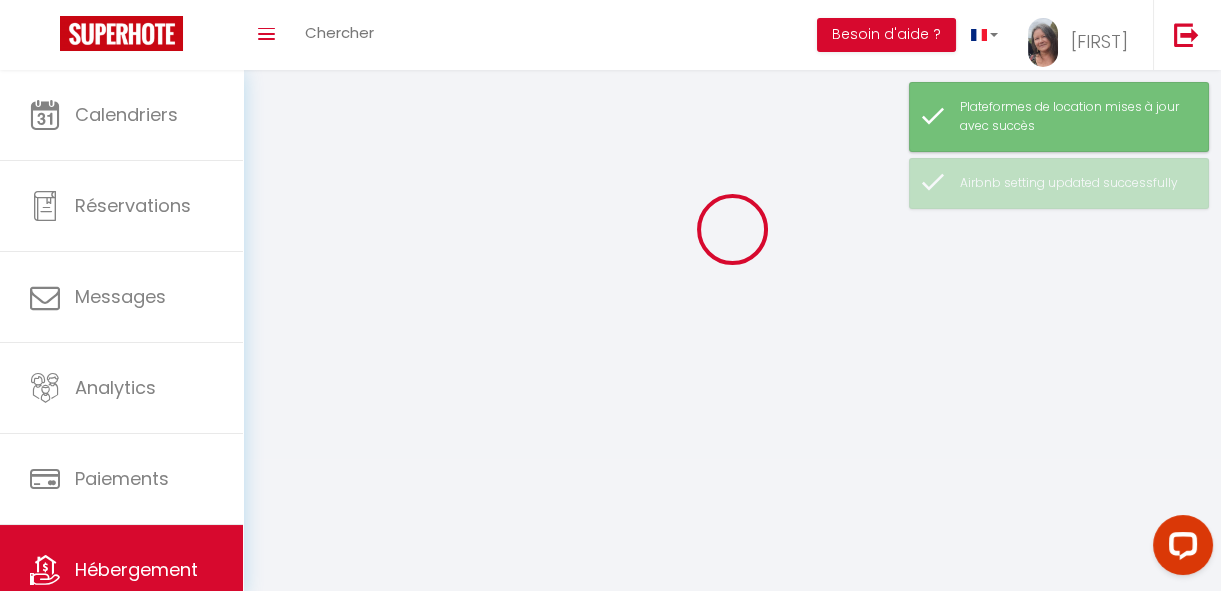 scroll, scrollTop: 0, scrollLeft: 0, axis: both 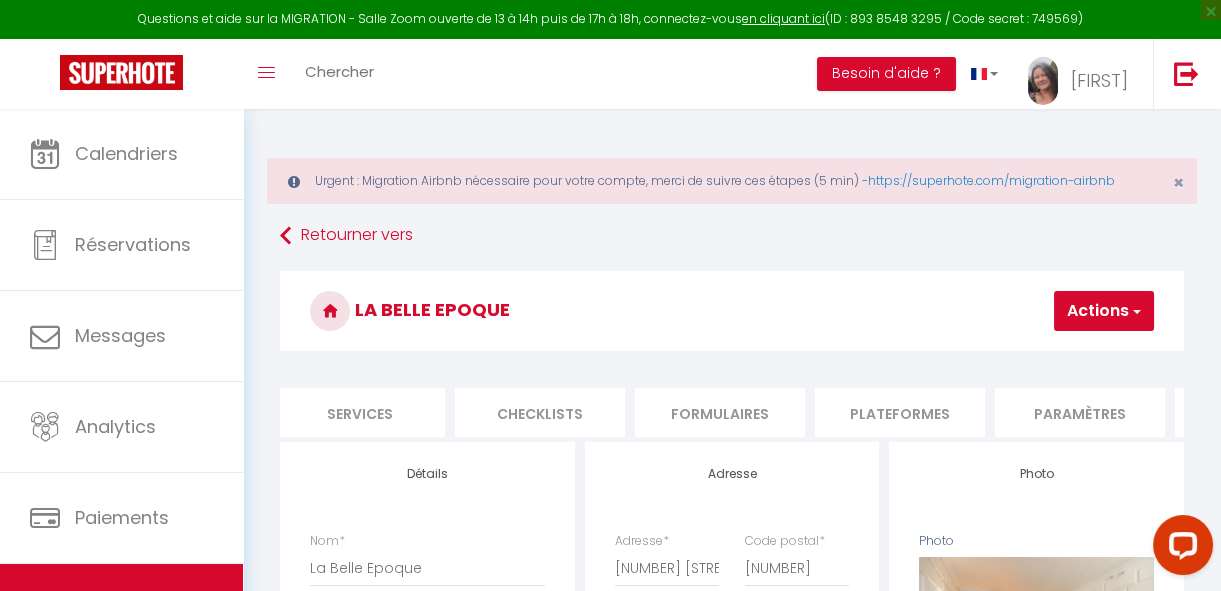 click on "Plateformes" at bounding box center [900, 412] 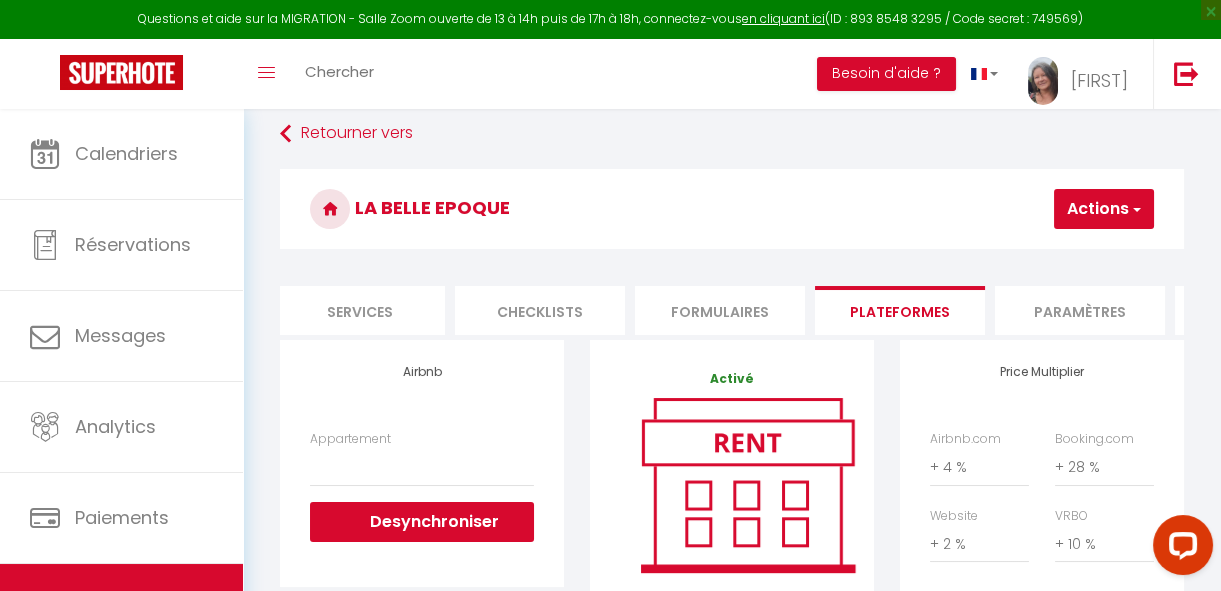 scroll, scrollTop: 272, scrollLeft: 0, axis: vertical 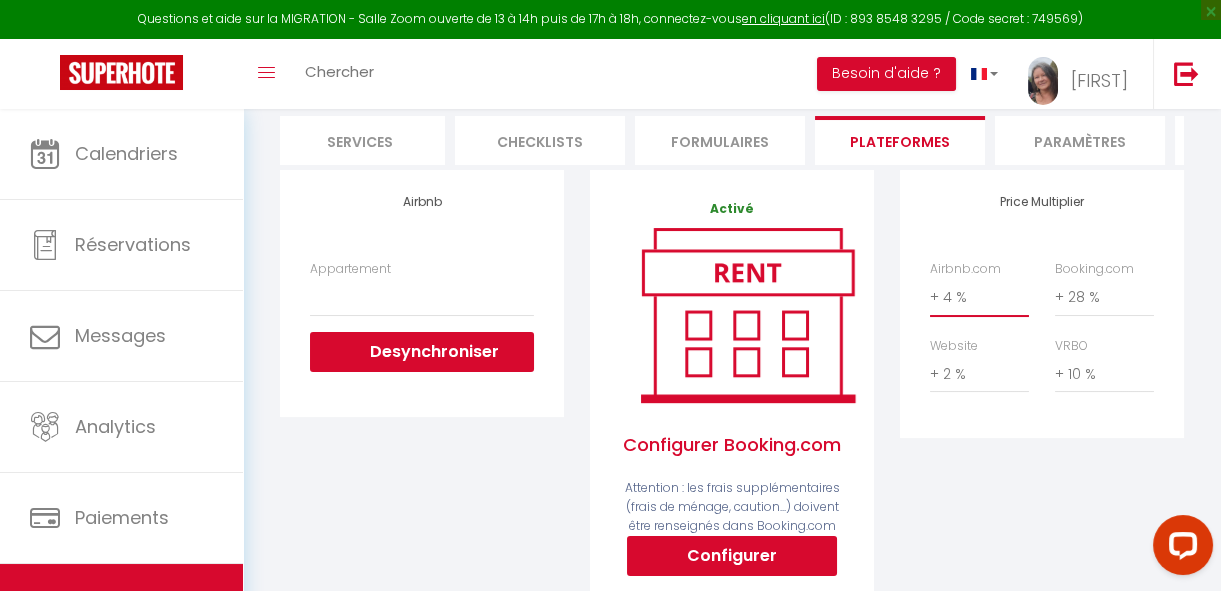 click on "0
+ 1 %
+ 2 %
+ 3 %
+ 4 %
+ 5 %
+ 6 %
+ 7 %
+ 8 %
+ 9 %" at bounding box center (979, 297) 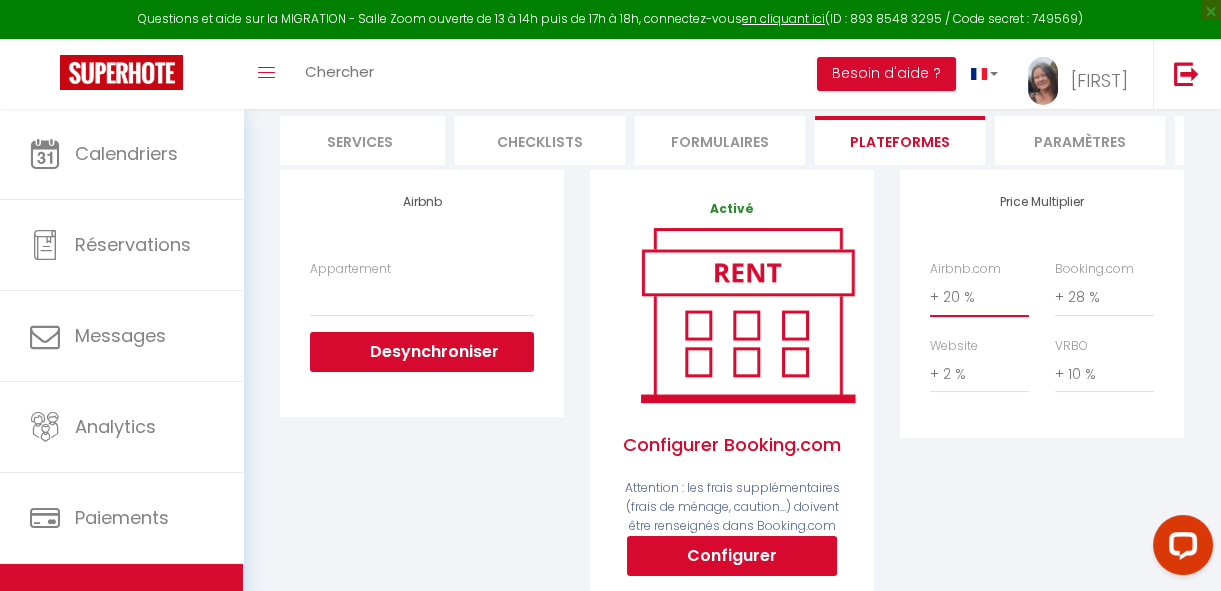 click on "0
+ 1 %
+ 2 %
+ 3 %
+ 4 %
+ 5 %
+ 6 %
+ 7 %
+ 8 %
+ 9 %" at bounding box center [979, 297] 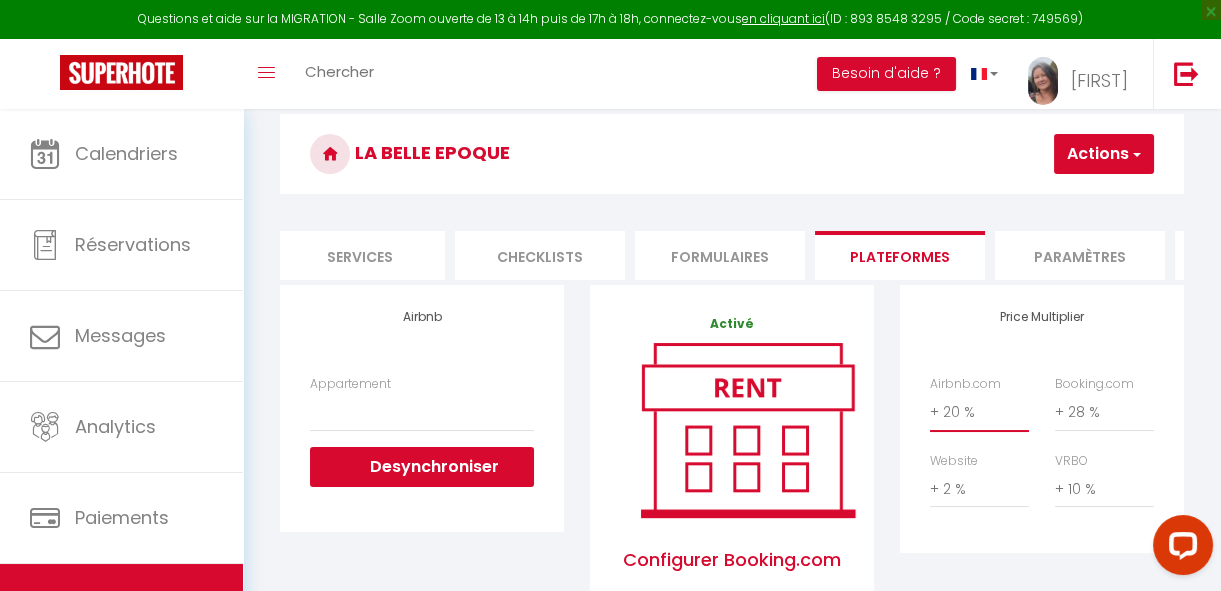 scroll, scrollTop: 0, scrollLeft: 0, axis: both 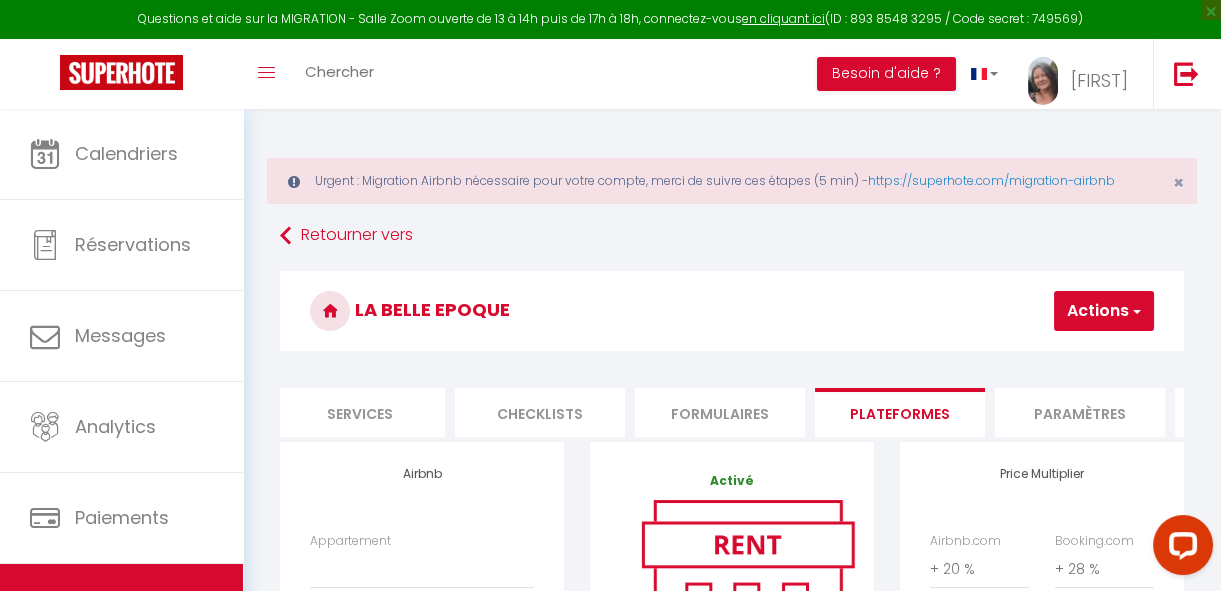 click on "Actions" at bounding box center (1104, 311) 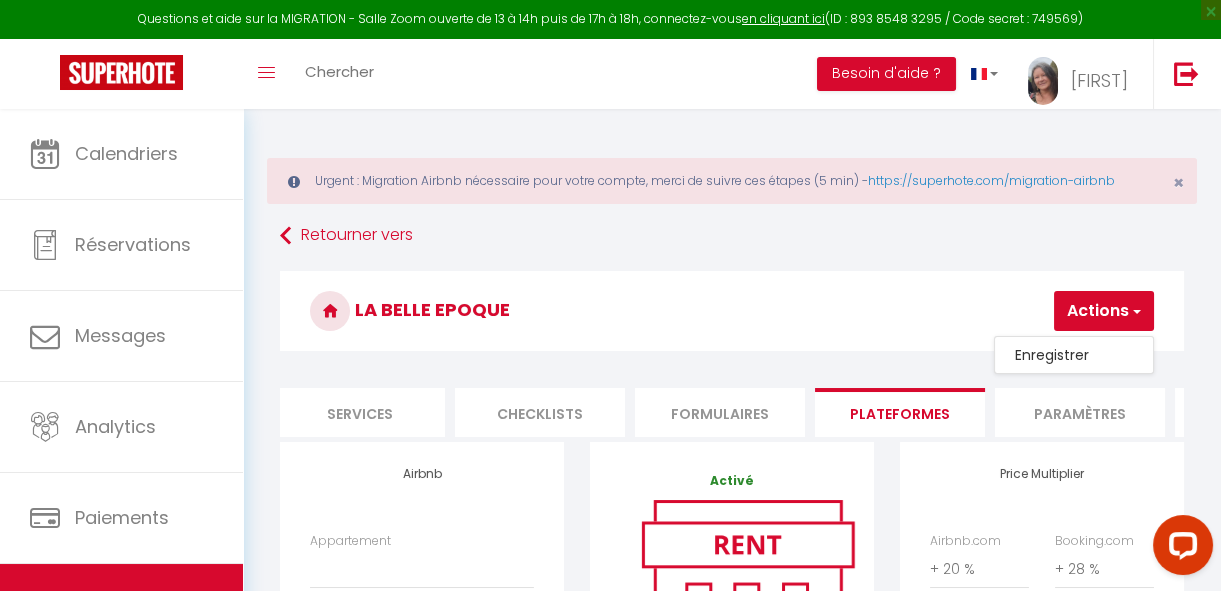 click on "Enregistrer" at bounding box center [1074, 355] 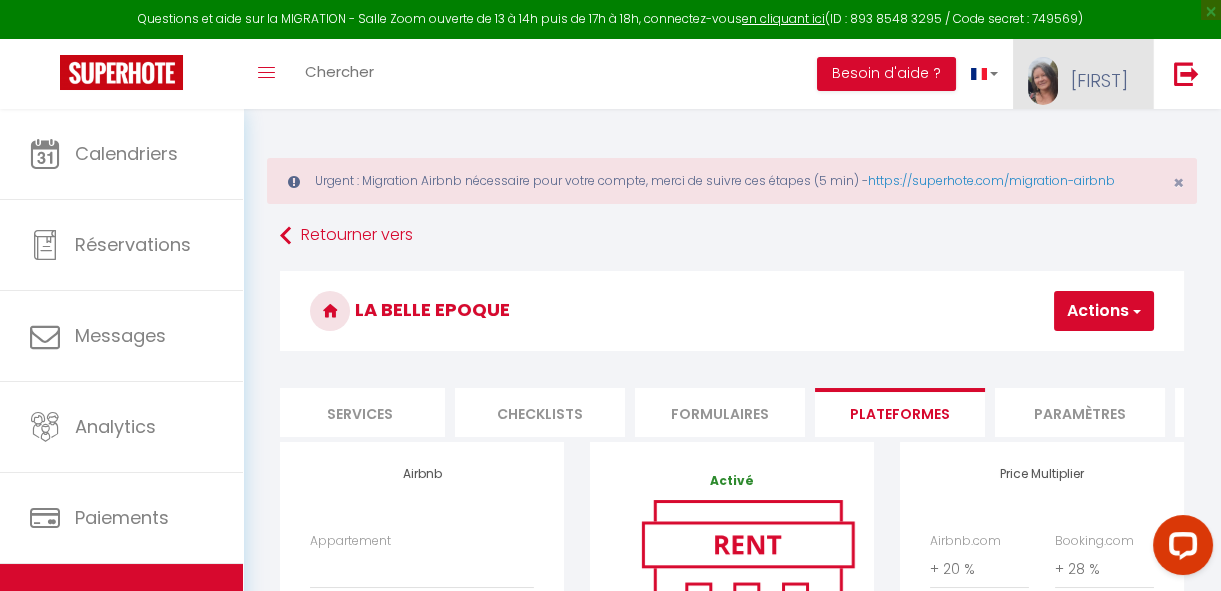 click on "[FIRST]" at bounding box center [1099, 80] 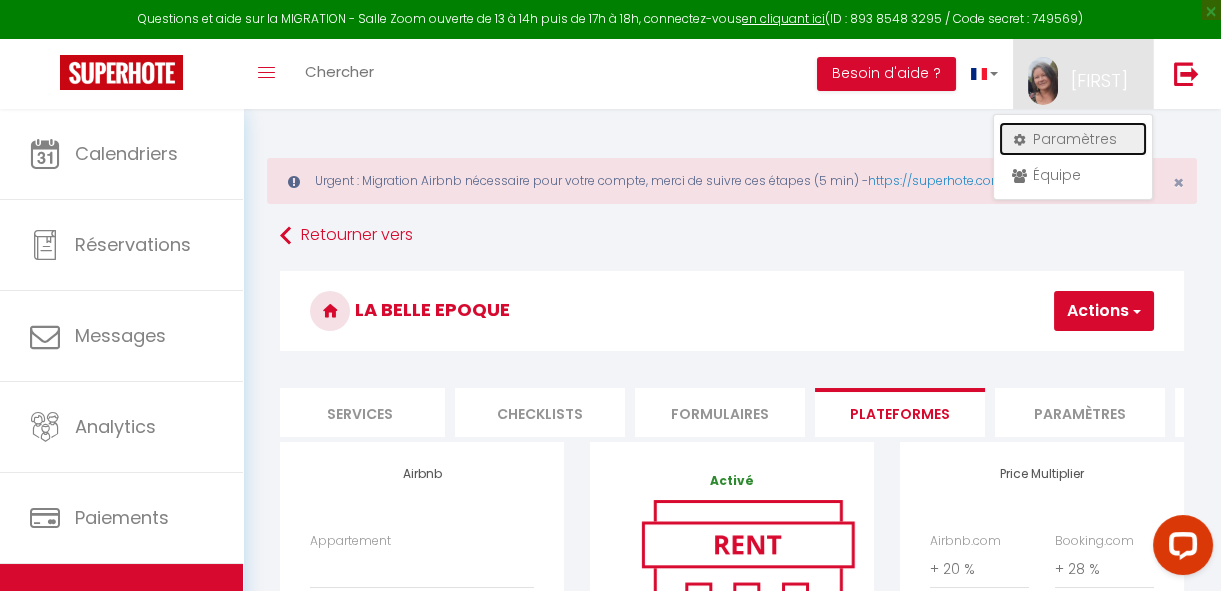 click on "Paramètres" at bounding box center (1073, 139) 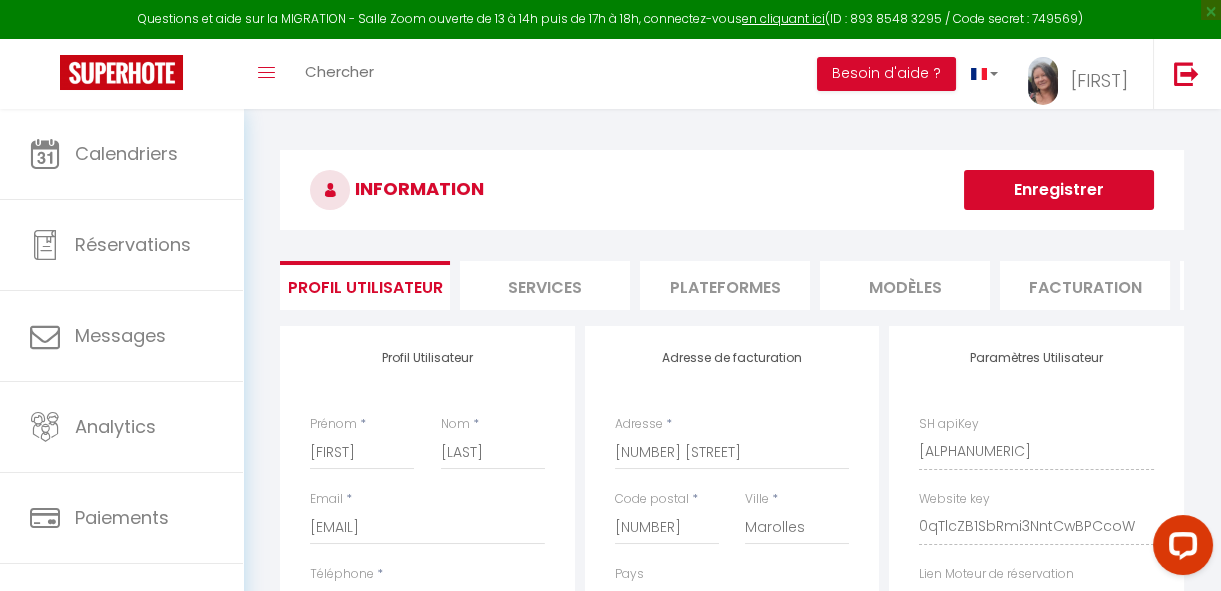 click on "Plateformes" at bounding box center (725, 285) 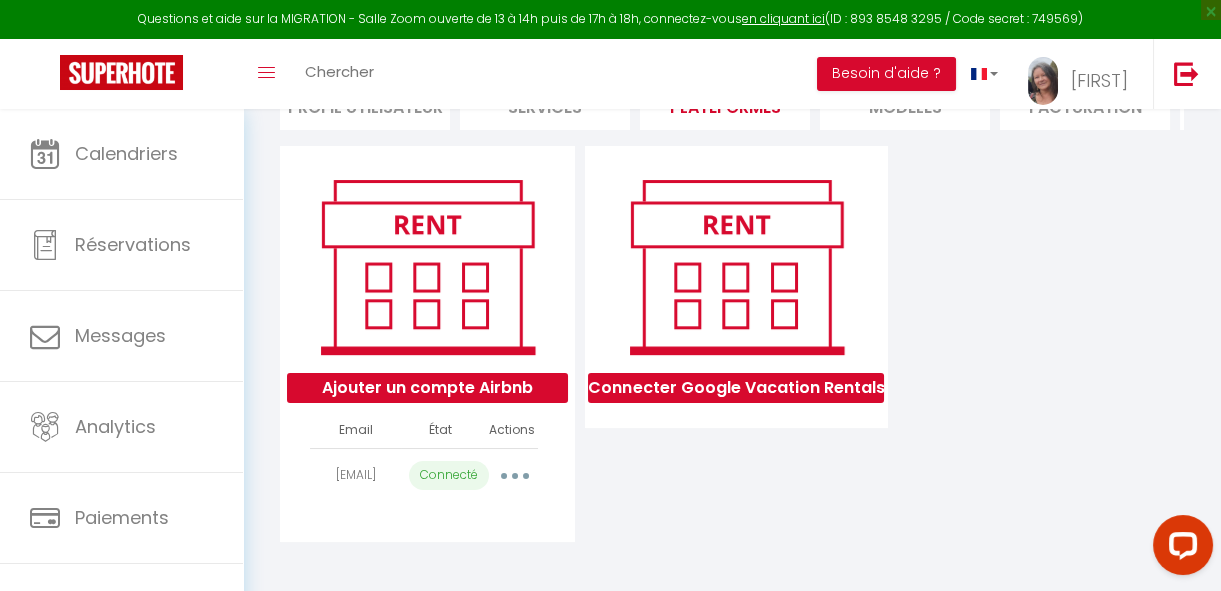 scroll, scrollTop: 181, scrollLeft: 0, axis: vertical 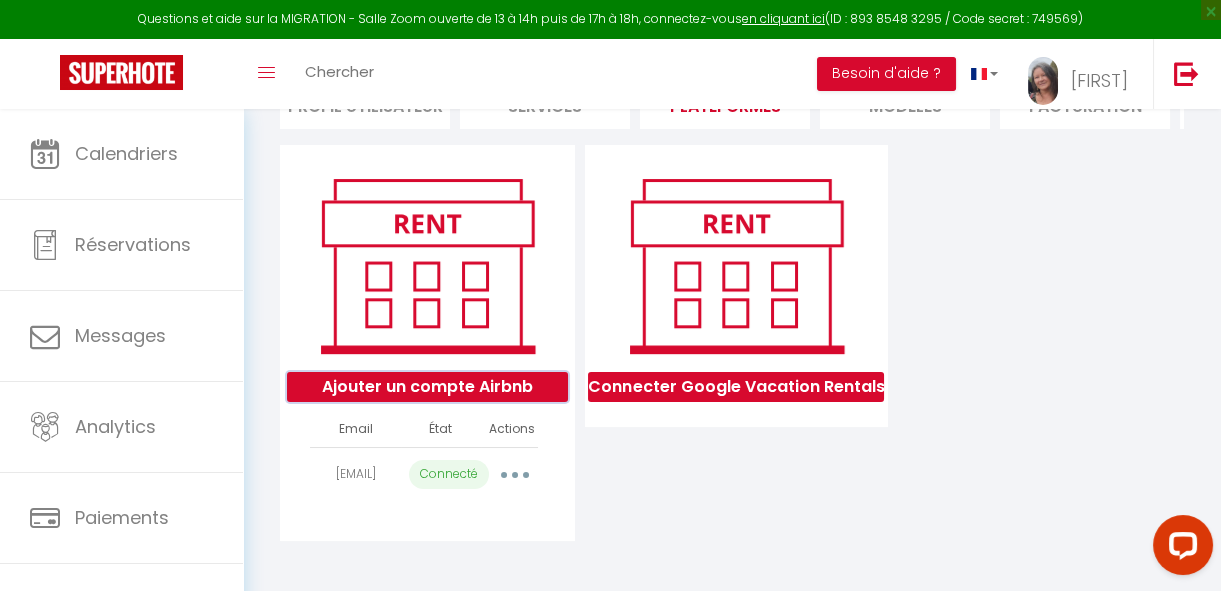 click on "Ajouter un compte Airbnb" at bounding box center [427, 387] 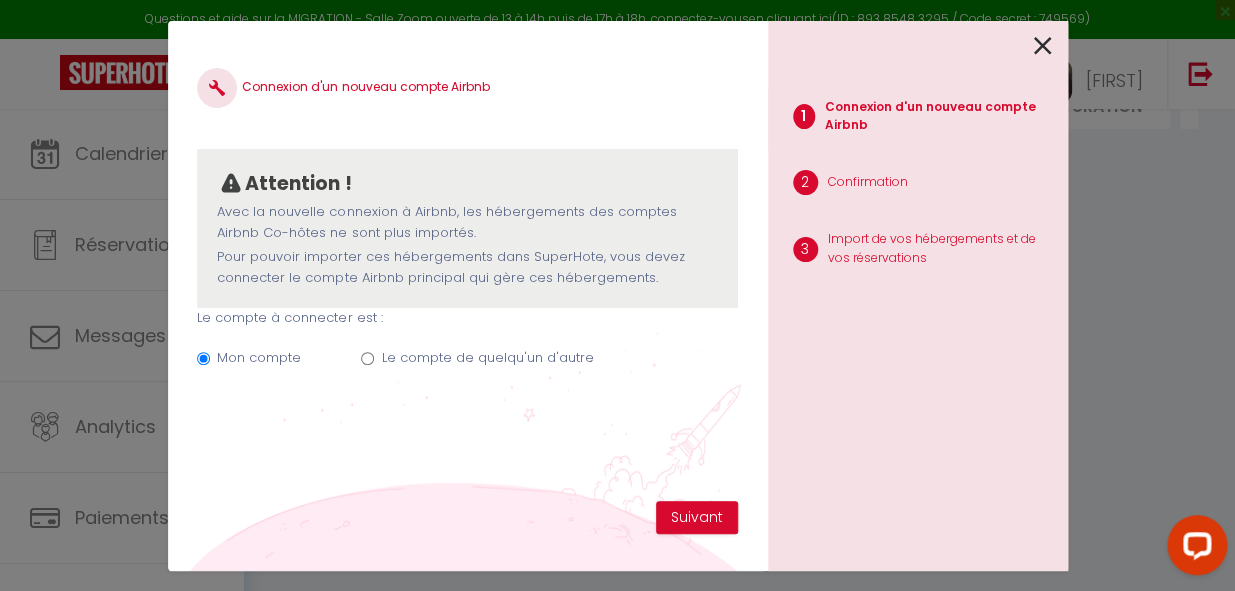 click on "Le compte de quelqu'un d'autre" at bounding box center [367, 358] 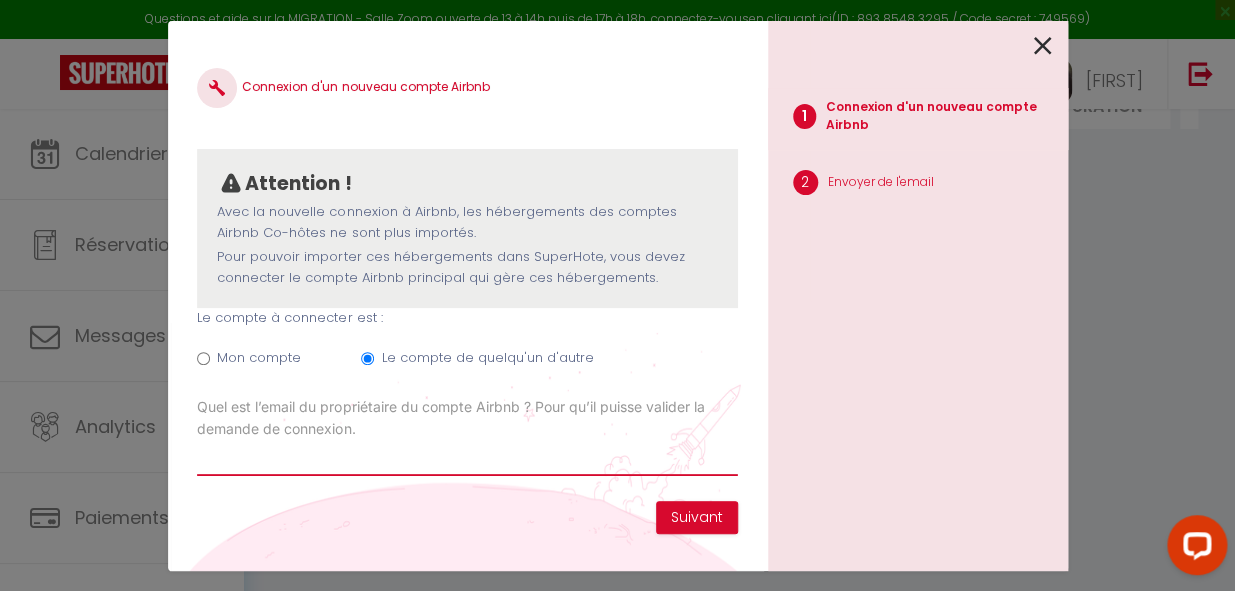 click on "Email connexion Airbnb" at bounding box center [467, 458] 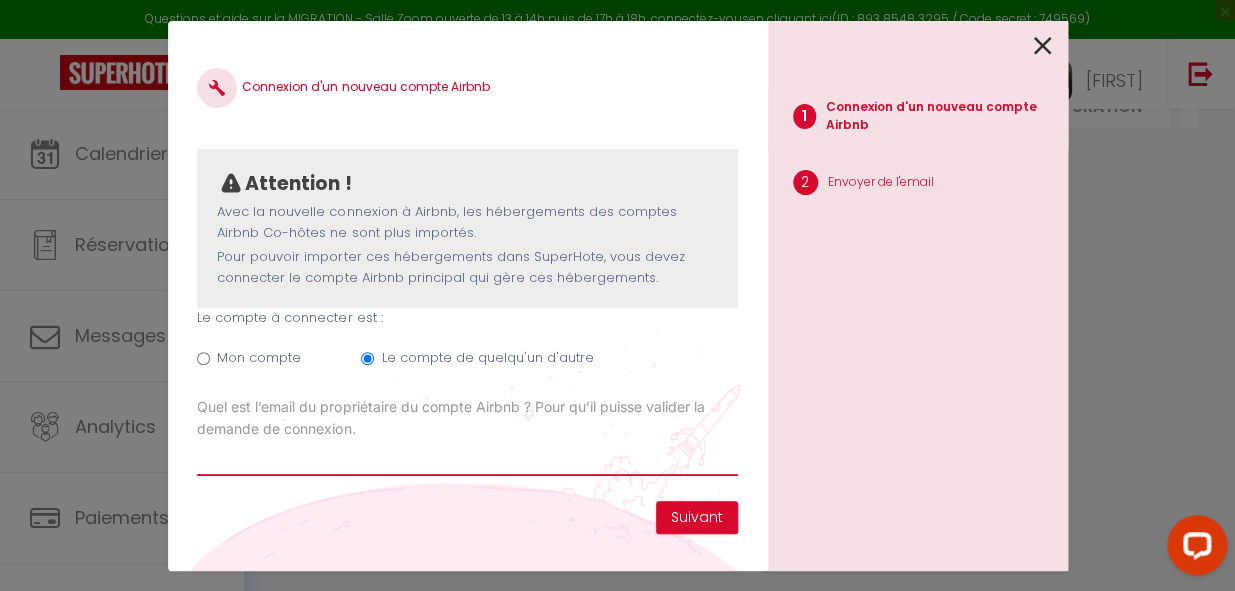 paste on "tintinpascal@orange.fr" 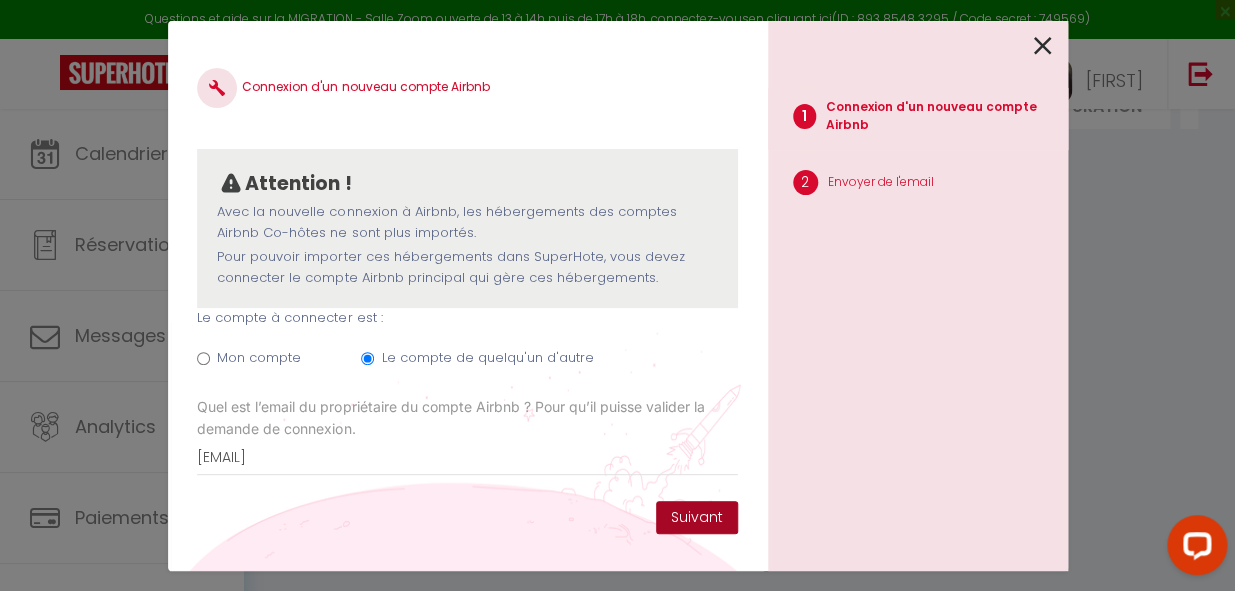 click on "Suivant" at bounding box center [697, 518] 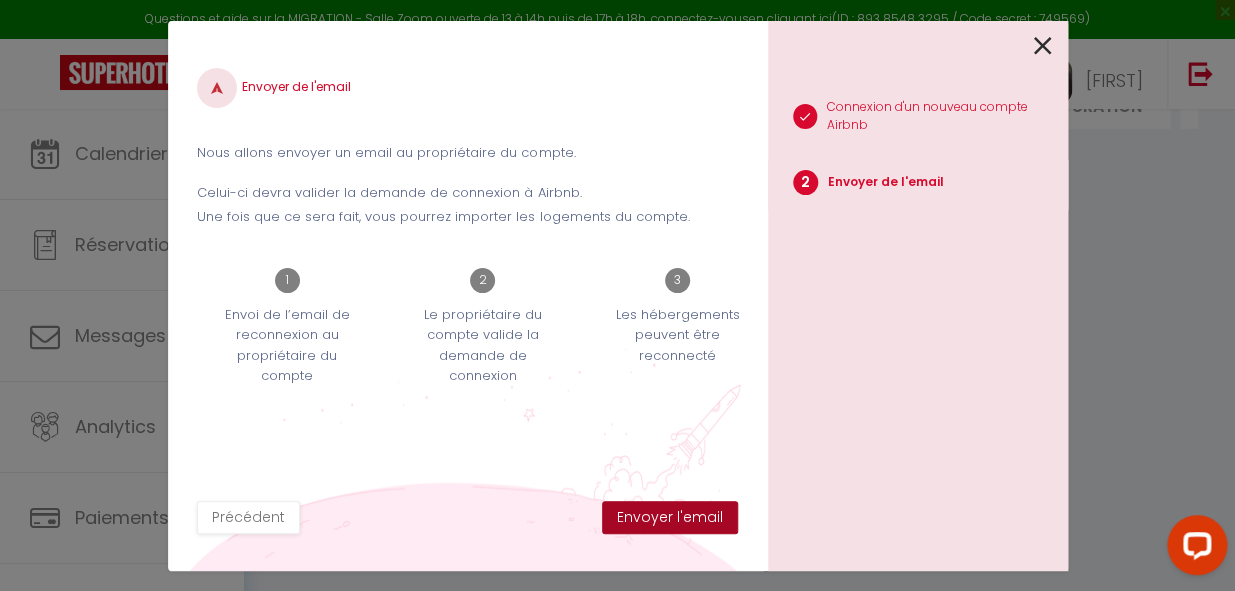 click on "Envoyer l'email" at bounding box center [670, 518] 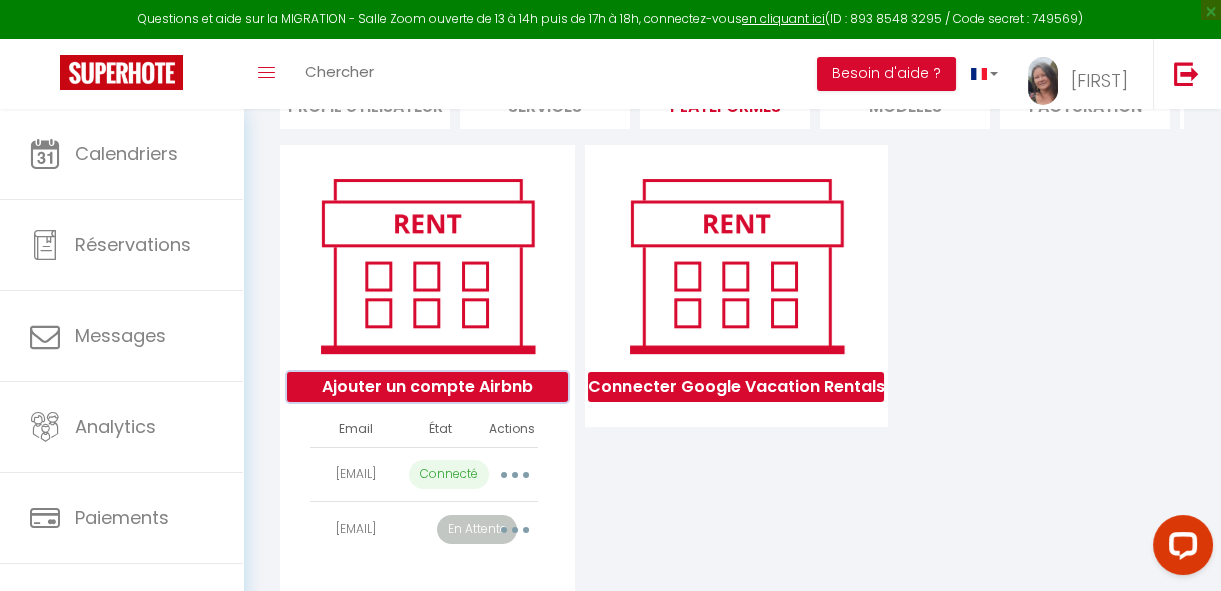 click on "Ajouter un compte Airbnb" at bounding box center (427, 387) 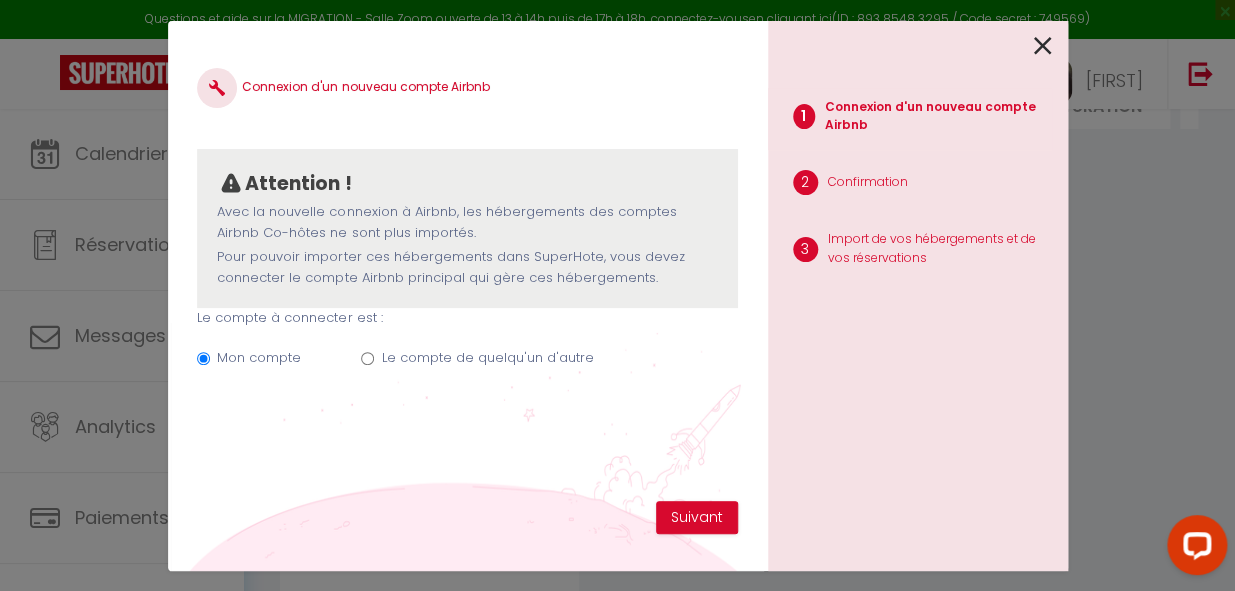 click on "Le compte de quelqu'un d'autre" at bounding box center [367, 358] 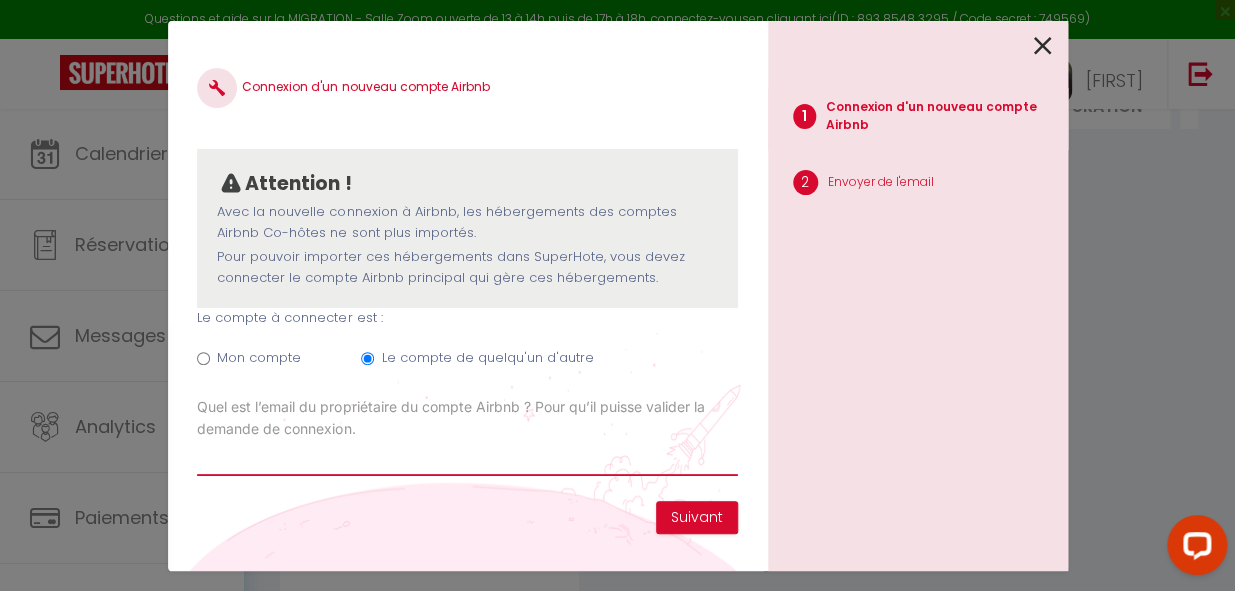 click on "Email connexion Airbnb" at bounding box center (467, 458) 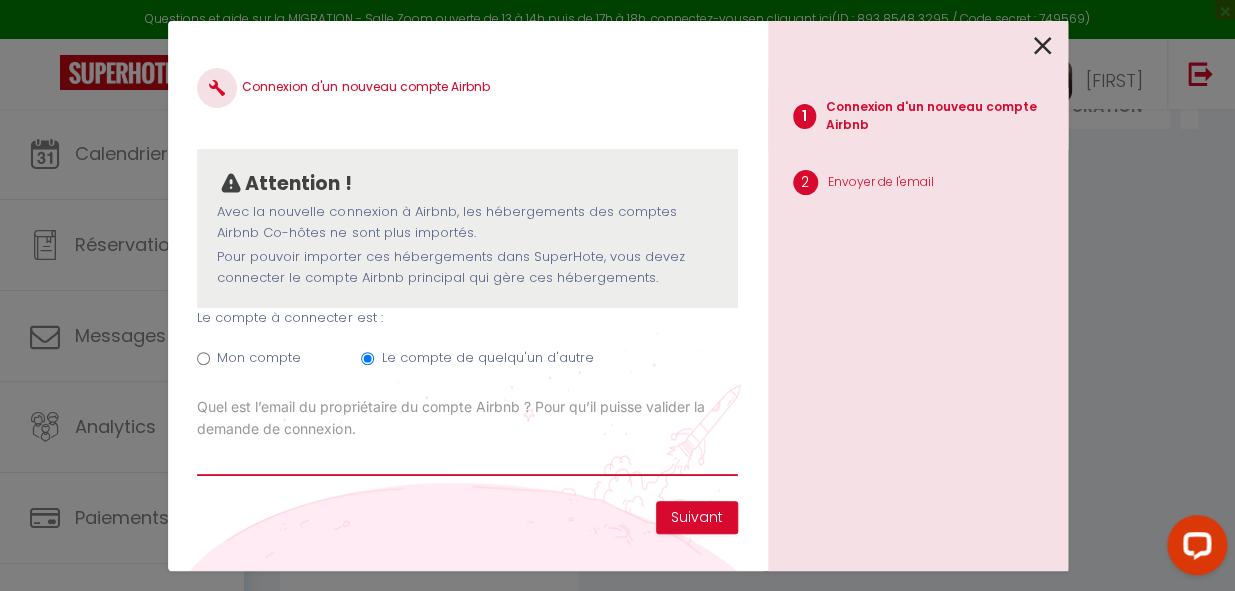 paste on "doucet.christine@hotmail.fr" 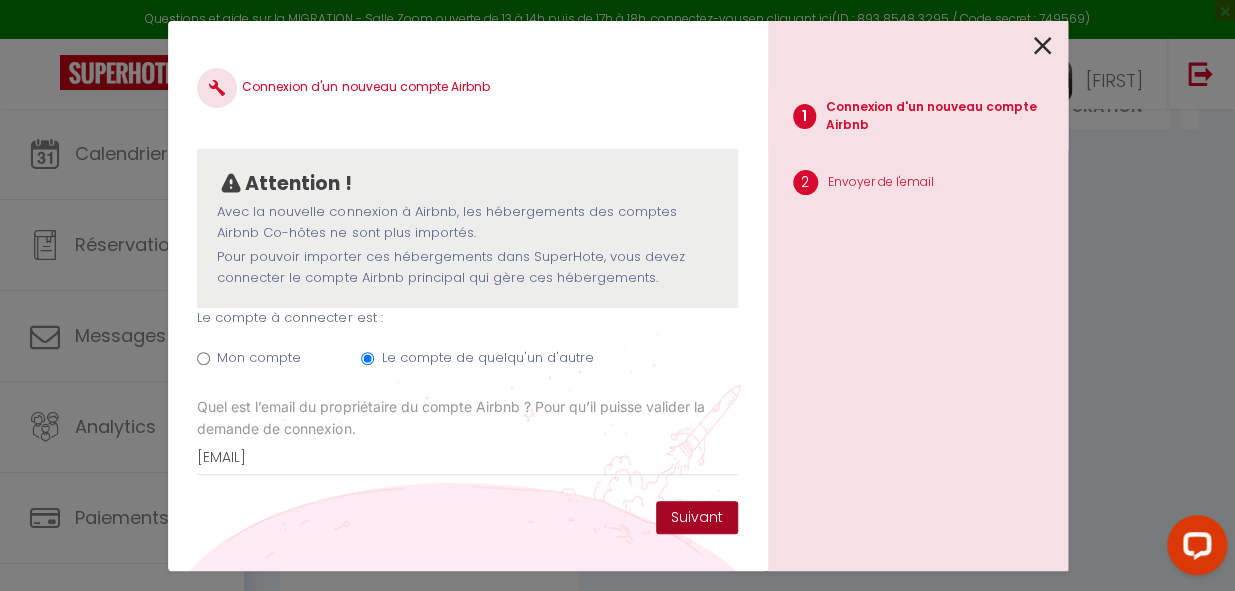 click on "Suivant" at bounding box center [697, 518] 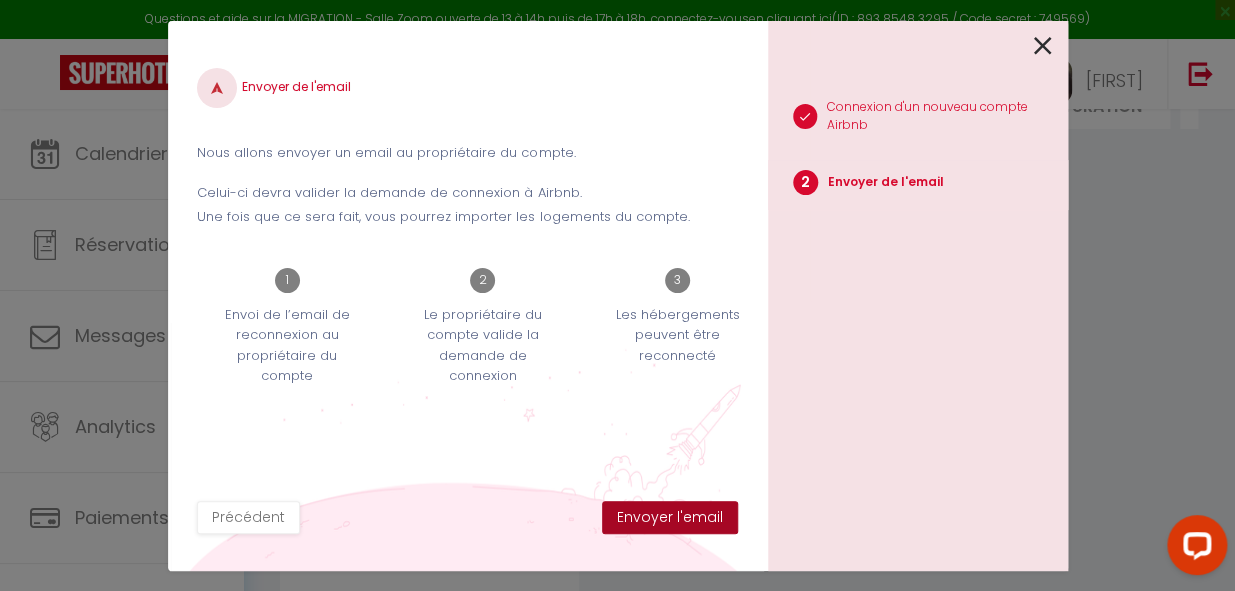 click on "Envoyer l'email" at bounding box center [670, 518] 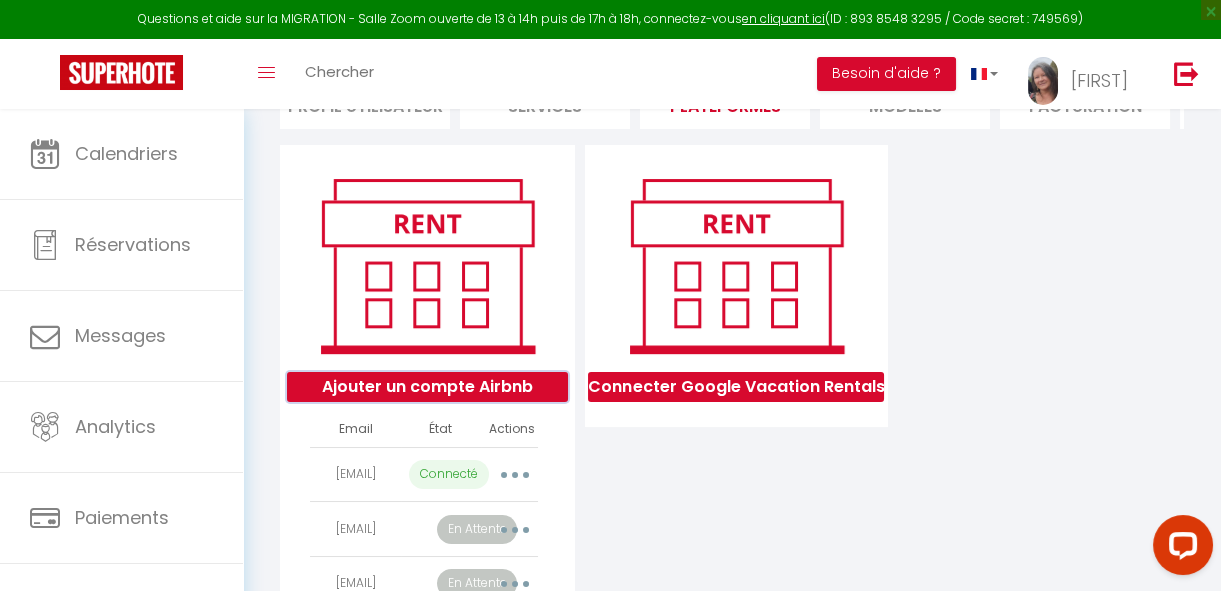 click on "Ajouter un compte Airbnb" at bounding box center (427, 387) 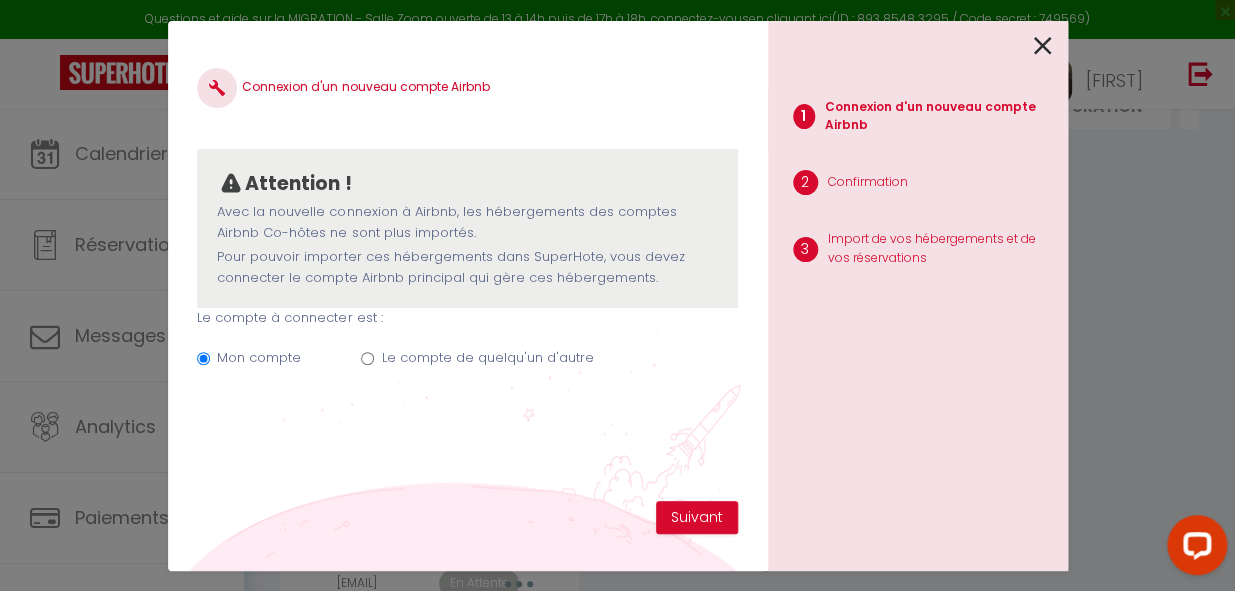 click on "Le compte de quelqu'un d'autre" at bounding box center [367, 358] 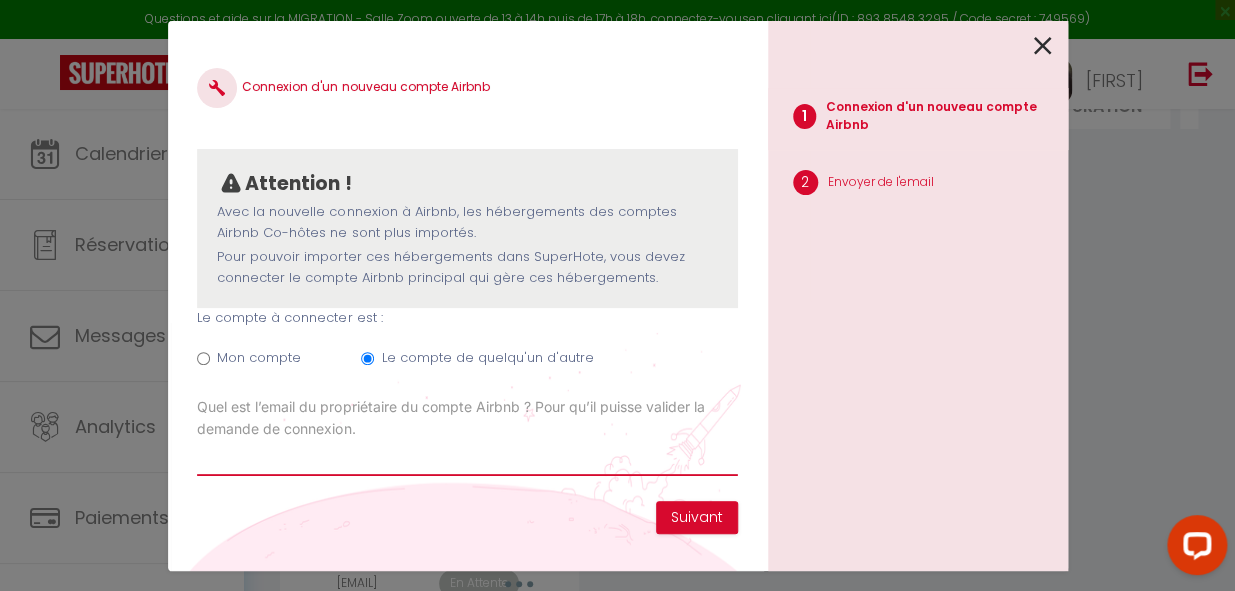 click on "Email connexion Airbnb" at bounding box center [467, 458] 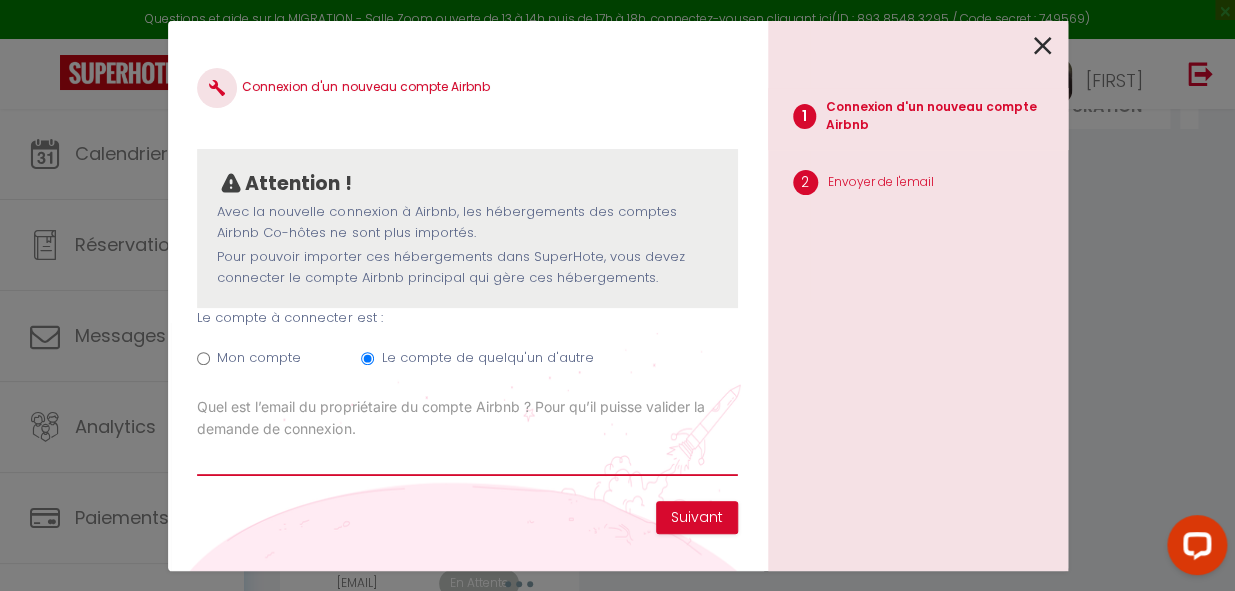 drag, startPoint x: 230, startPoint y: 459, endPoint x: 206, endPoint y: 464, distance: 24.5153 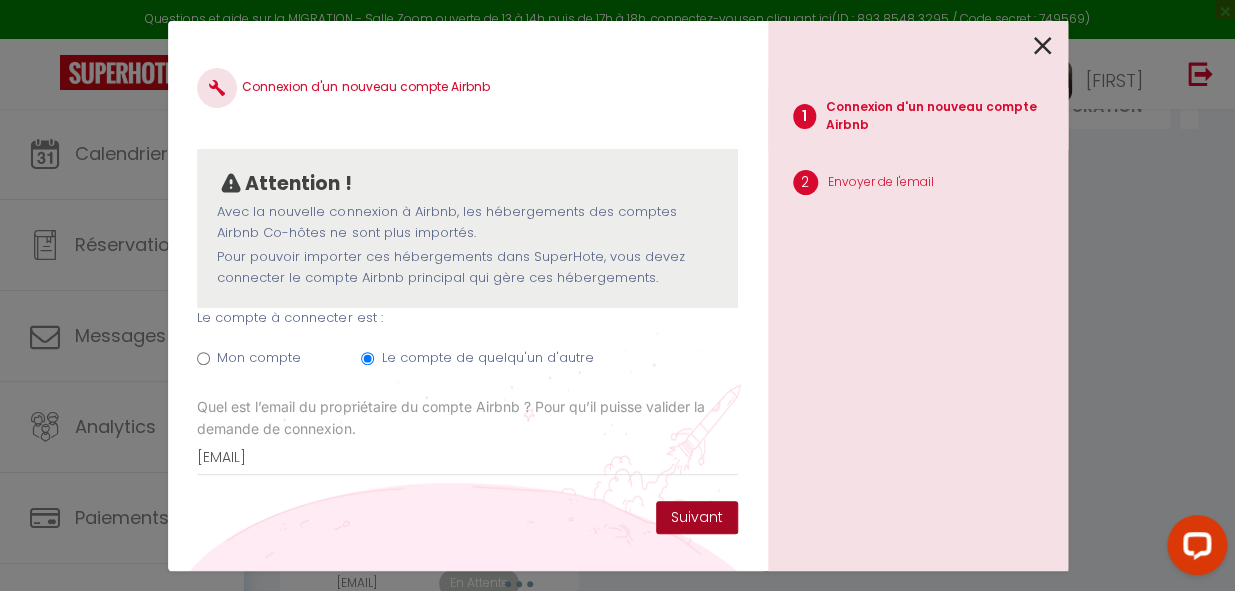 click on "Suivant" at bounding box center [697, 518] 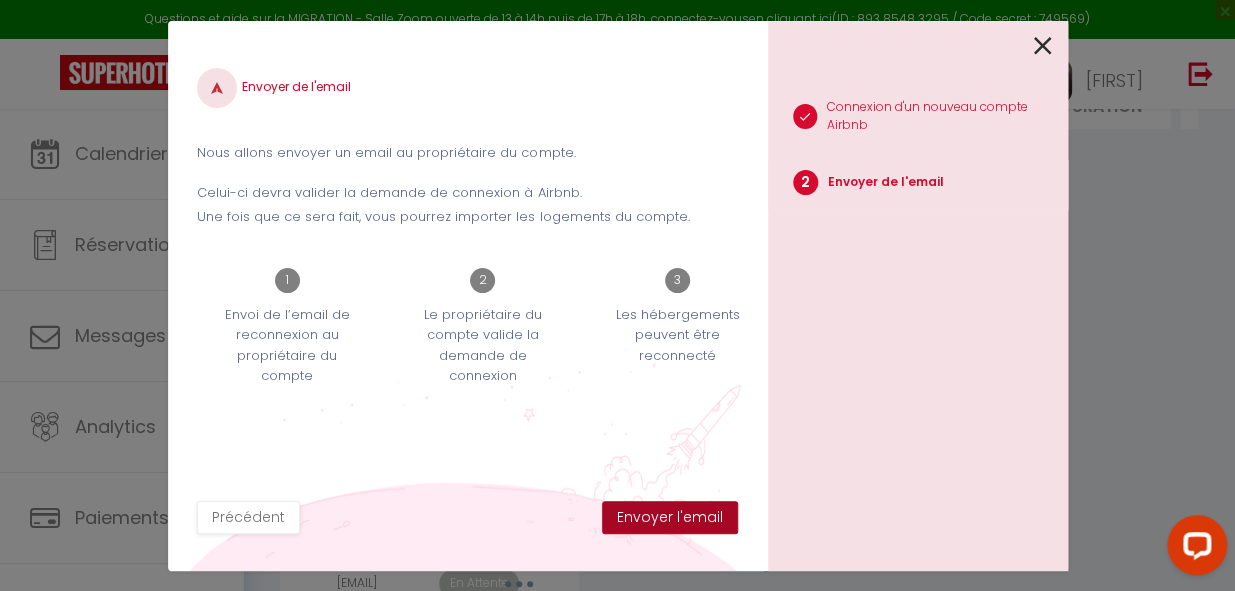 click on "Envoyer l'email" at bounding box center [670, 518] 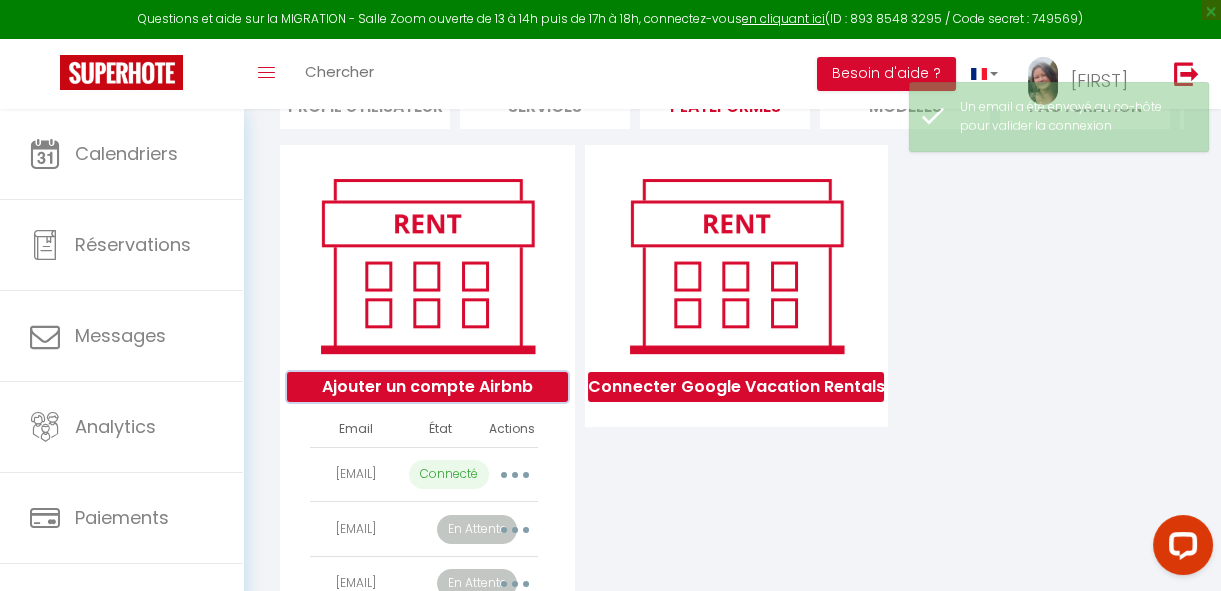 click on "Ajouter un compte Airbnb" at bounding box center (427, 387) 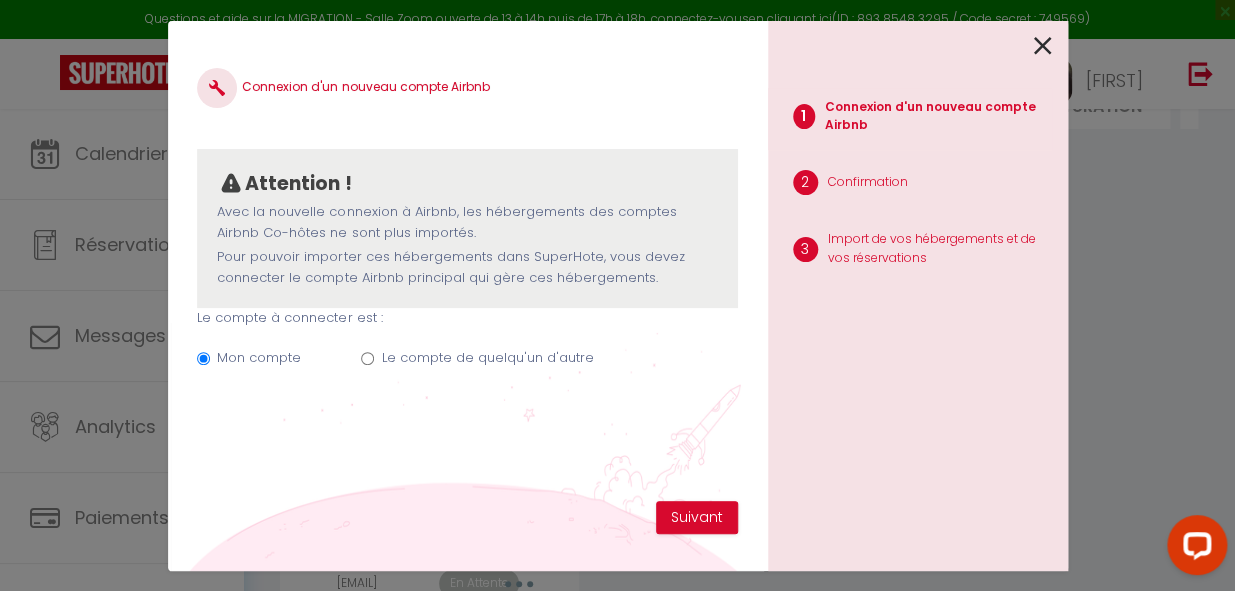click on "Le compte de quelqu'un d'autre" at bounding box center [367, 358] 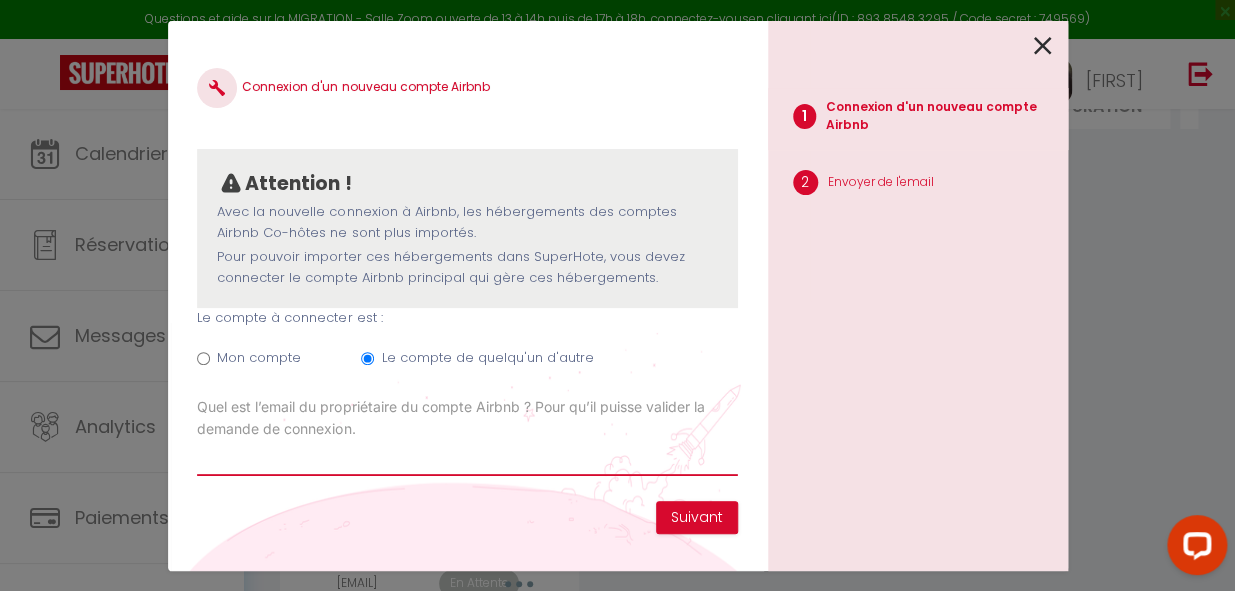 click on "Email connexion Airbnb" at bounding box center [467, 458] 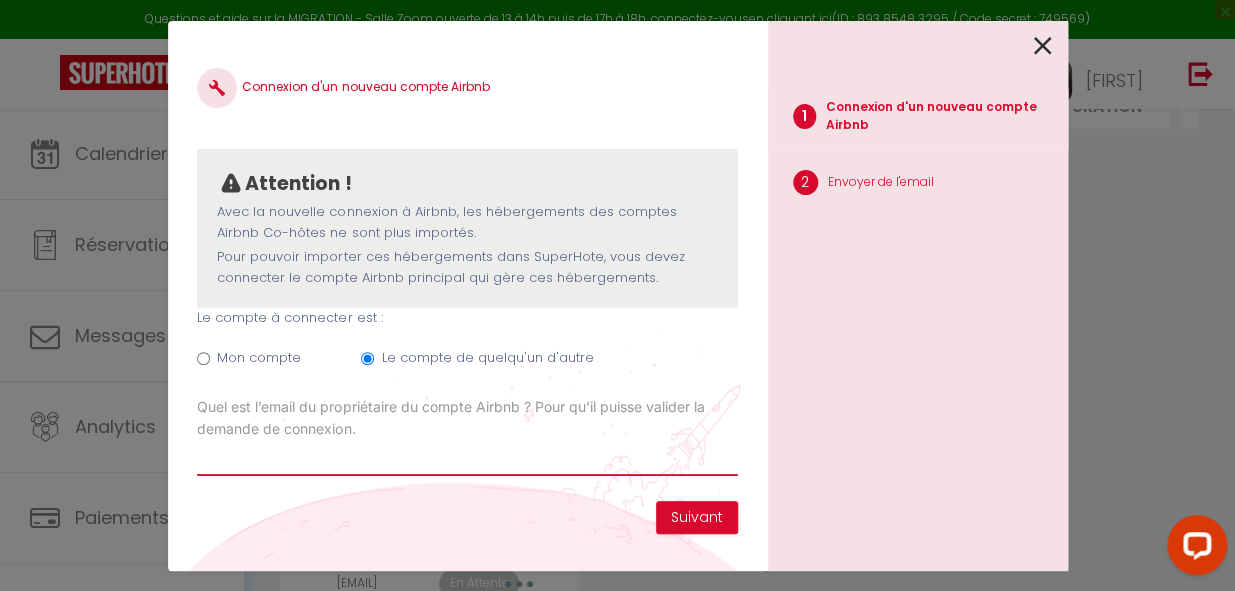 paste on "plinval41100@gmail.com" 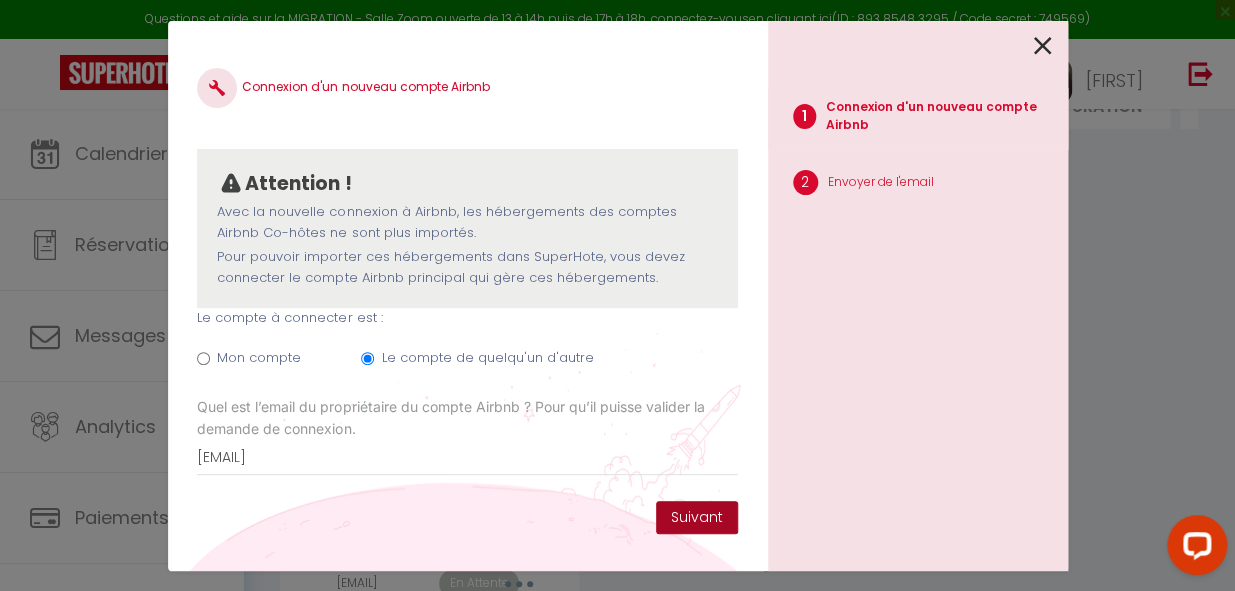 click on "Suivant" at bounding box center (697, 518) 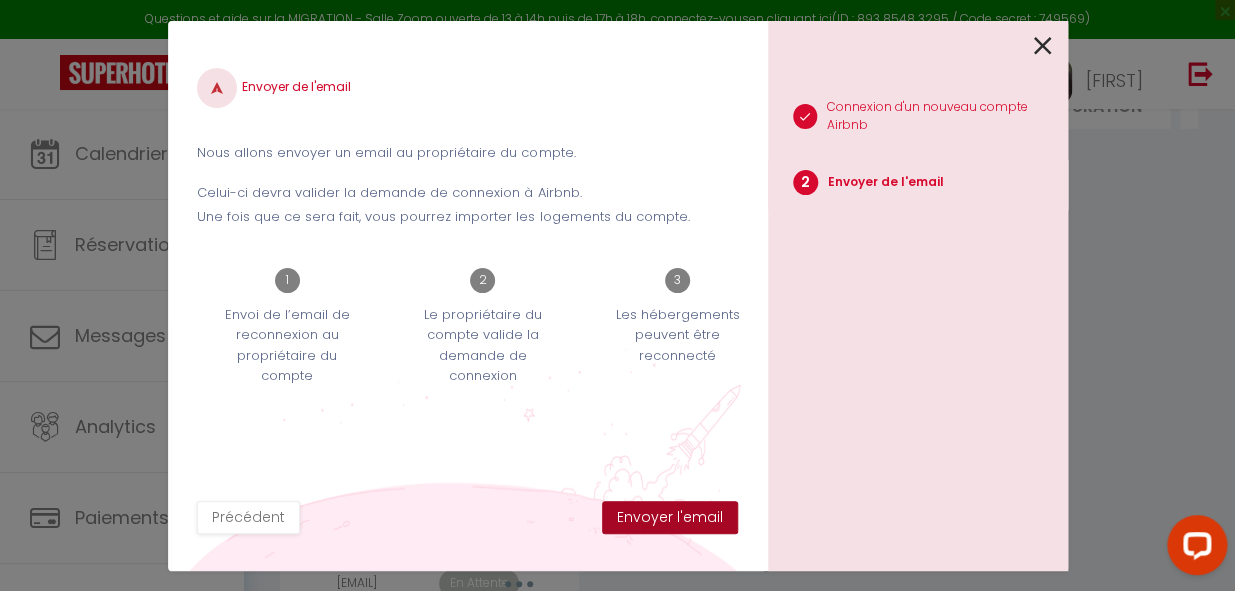 click on "Envoyer l'email" at bounding box center (670, 518) 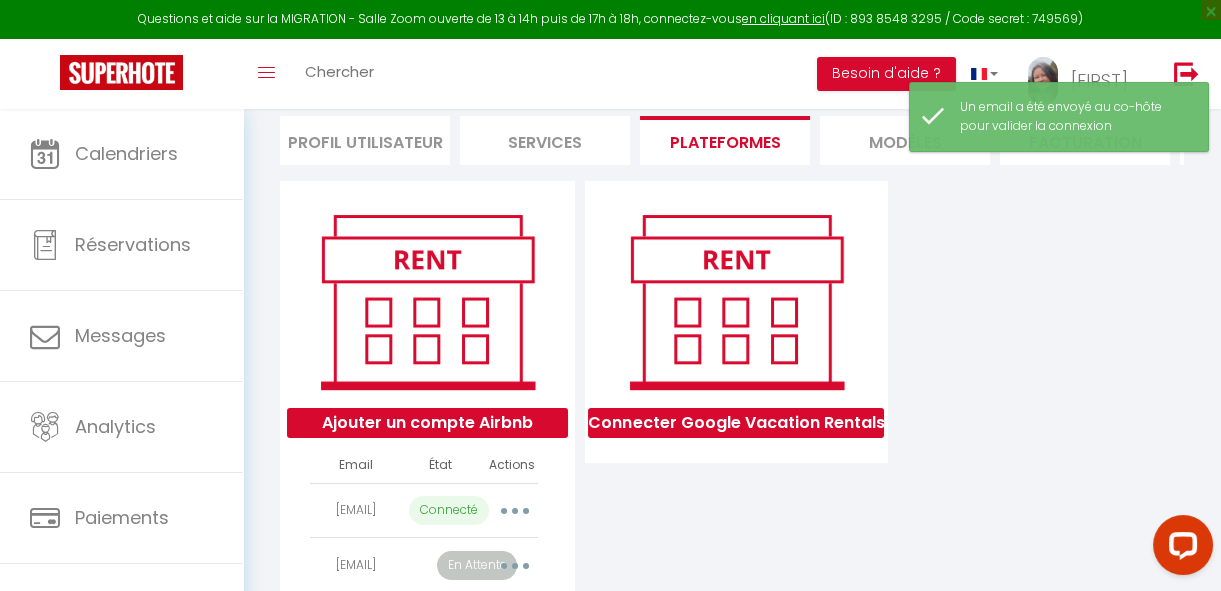 scroll, scrollTop: 36, scrollLeft: 0, axis: vertical 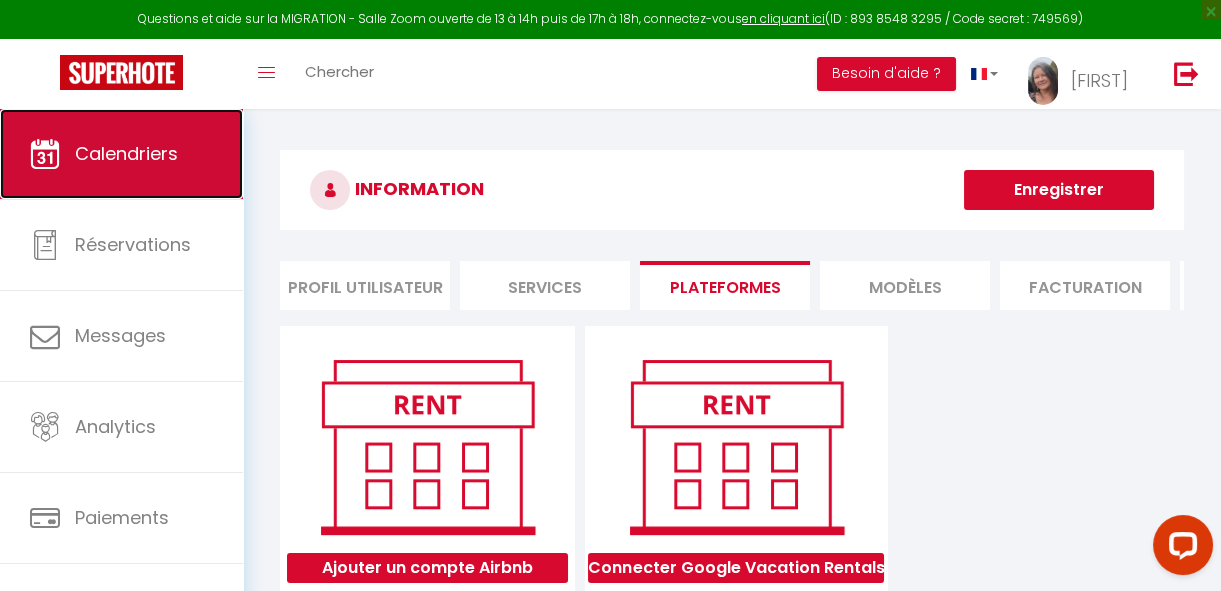 click on "Calendriers" at bounding box center (126, 153) 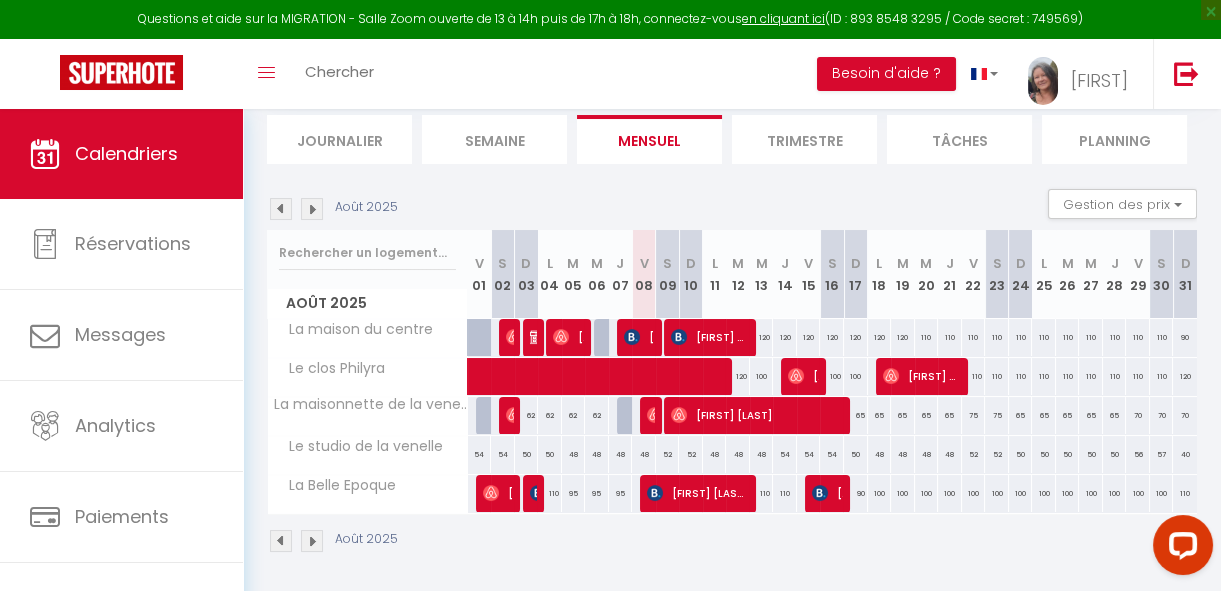 scroll, scrollTop: 235, scrollLeft: 0, axis: vertical 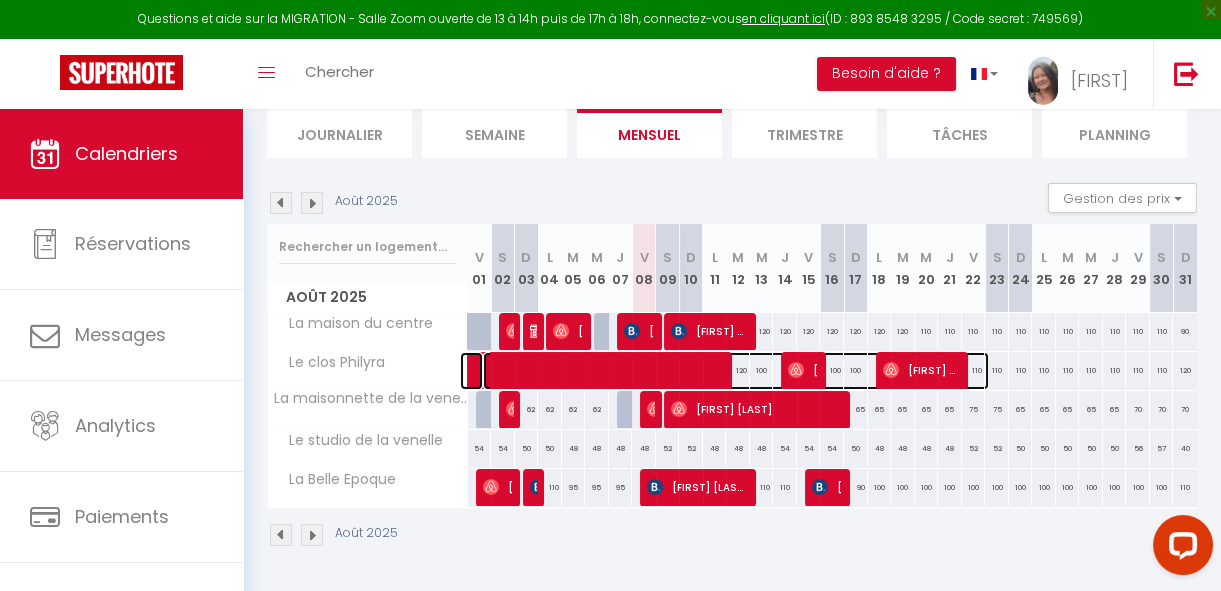 click at bounding box center [736, 371] 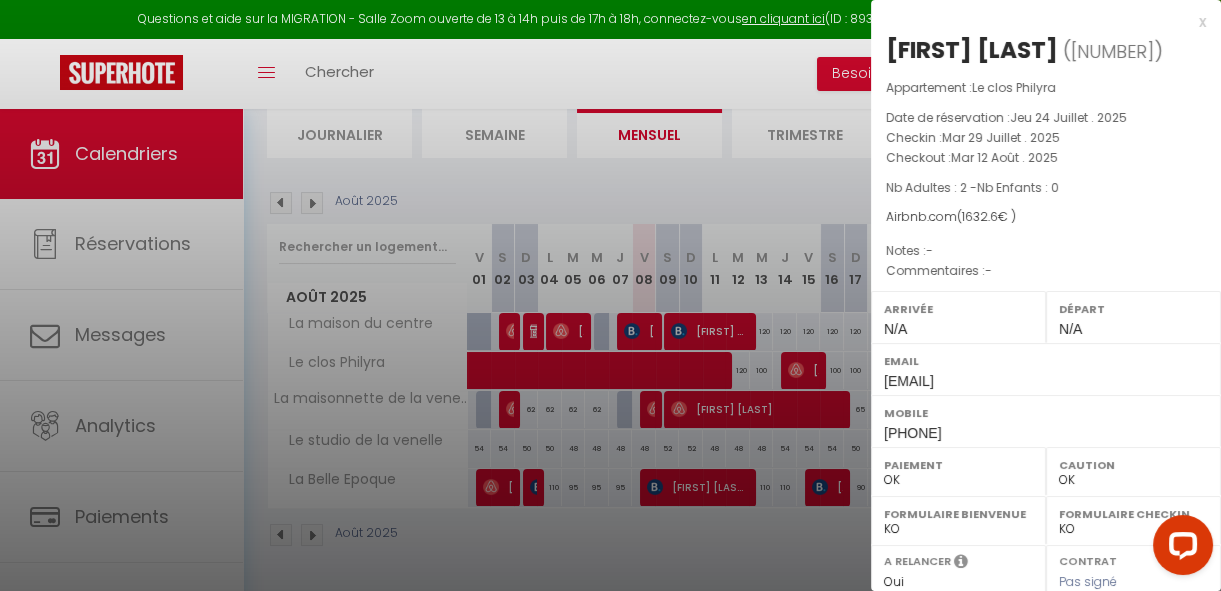 click at bounding box center [610, 295] 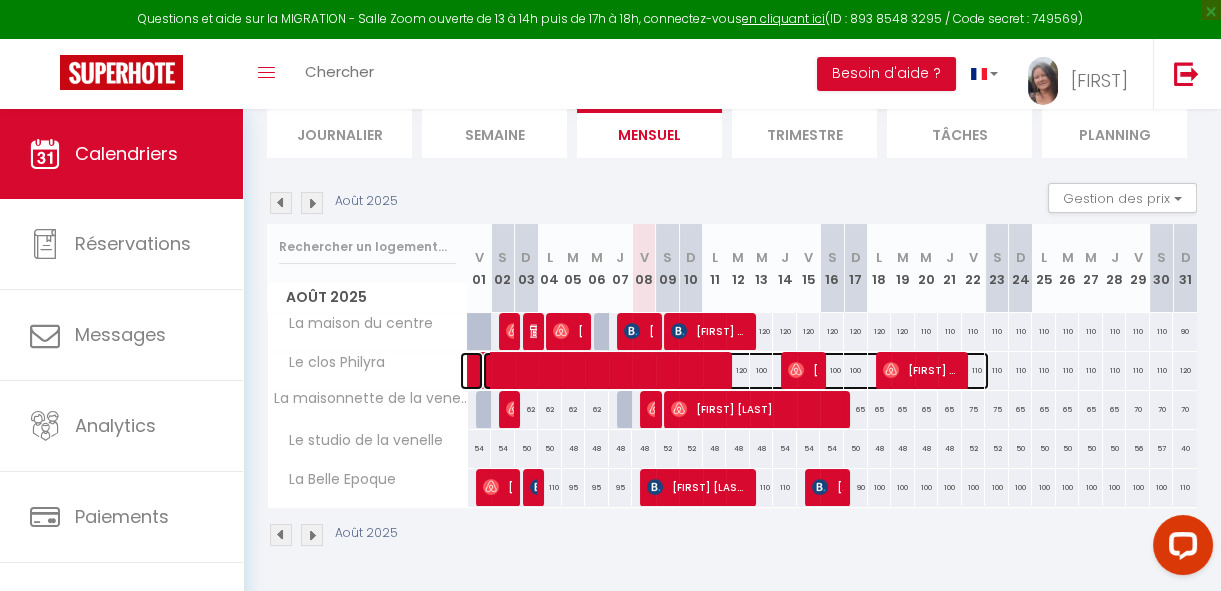 click at bounding box center [736, 371] 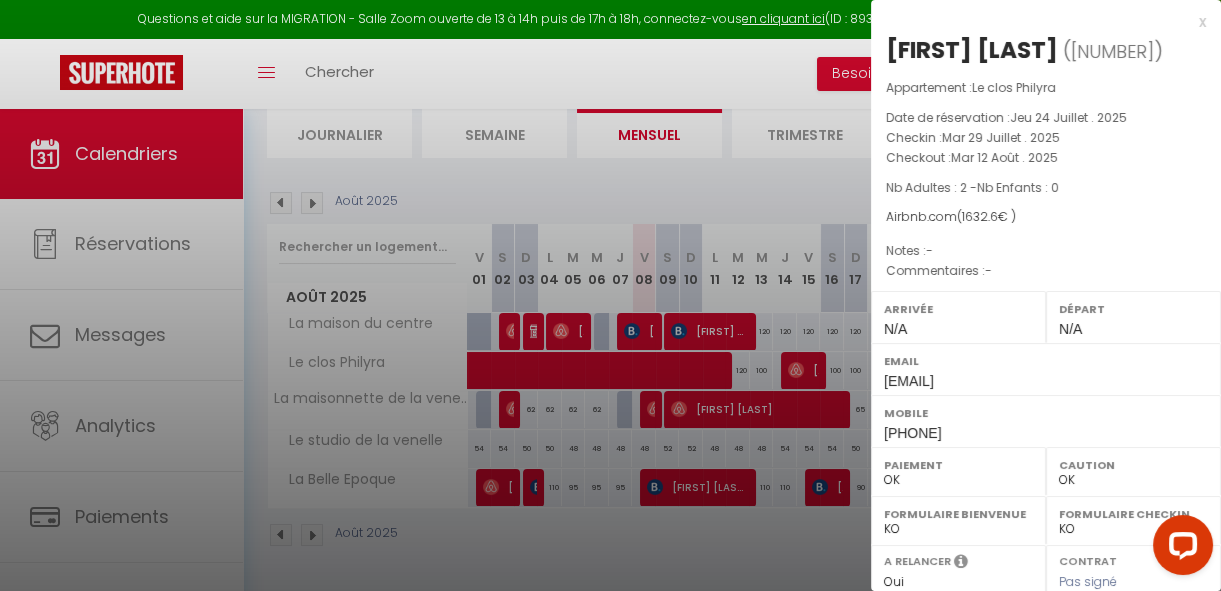 click at bounding box center [610, 295] 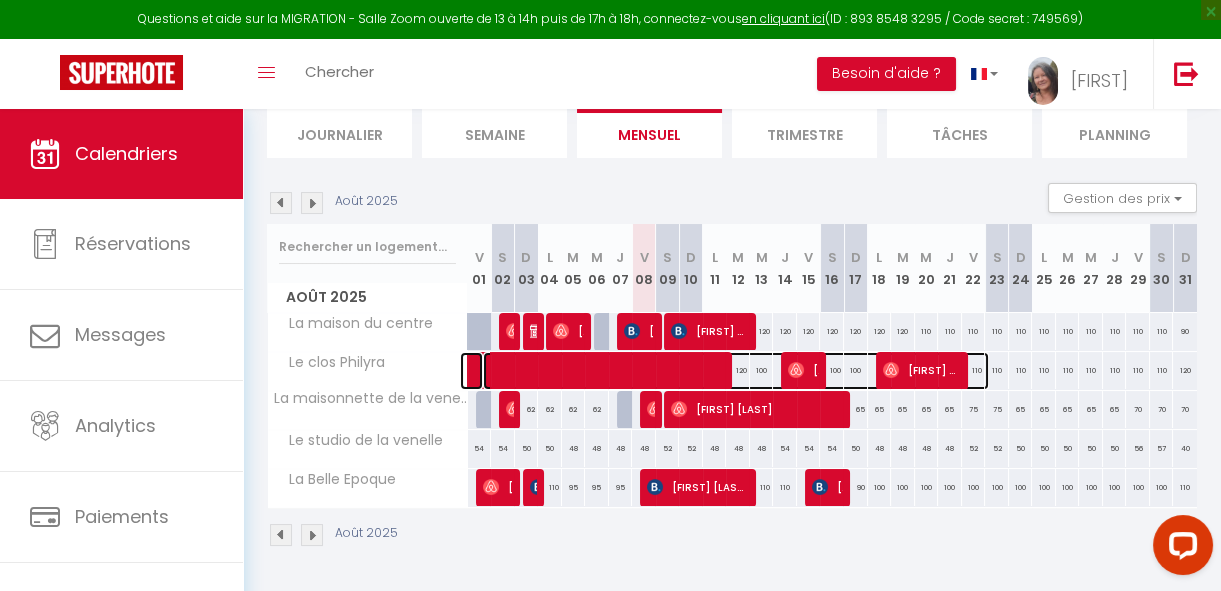 click at bounding box center (736, 371) 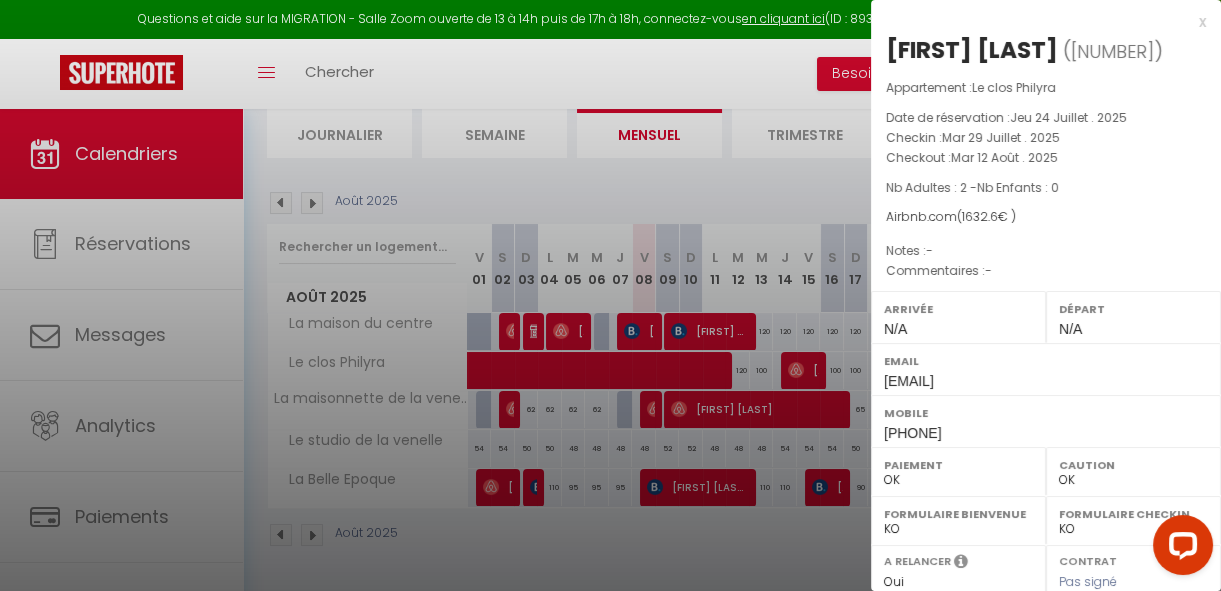 click at bounding box center (610, 295) 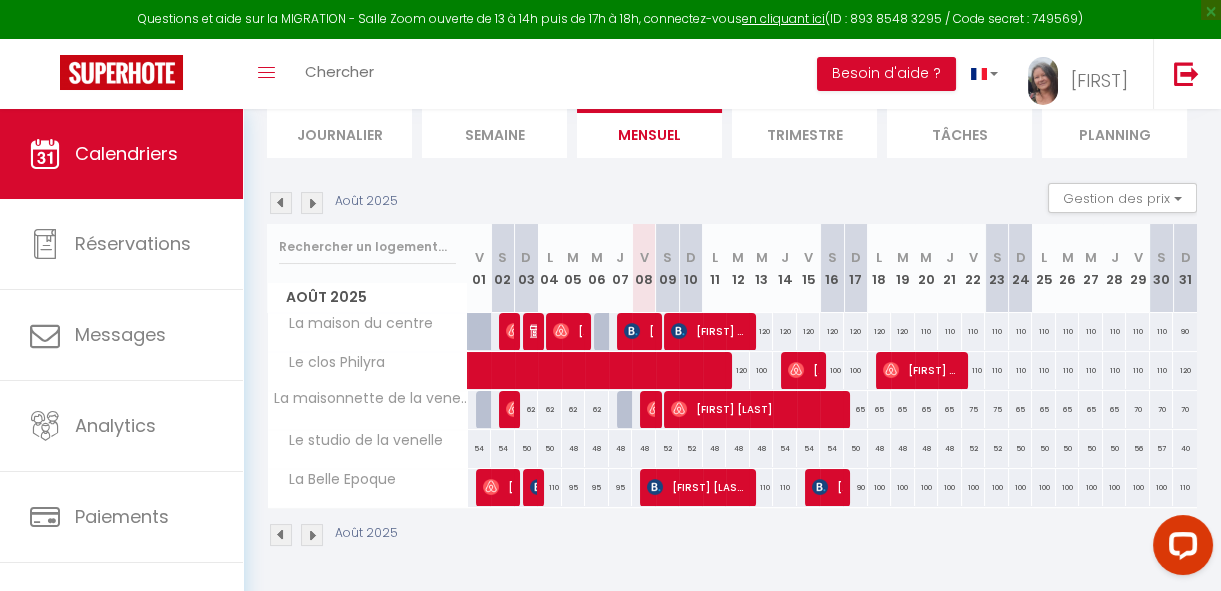click on "110" at bounding box center [1021, 370] 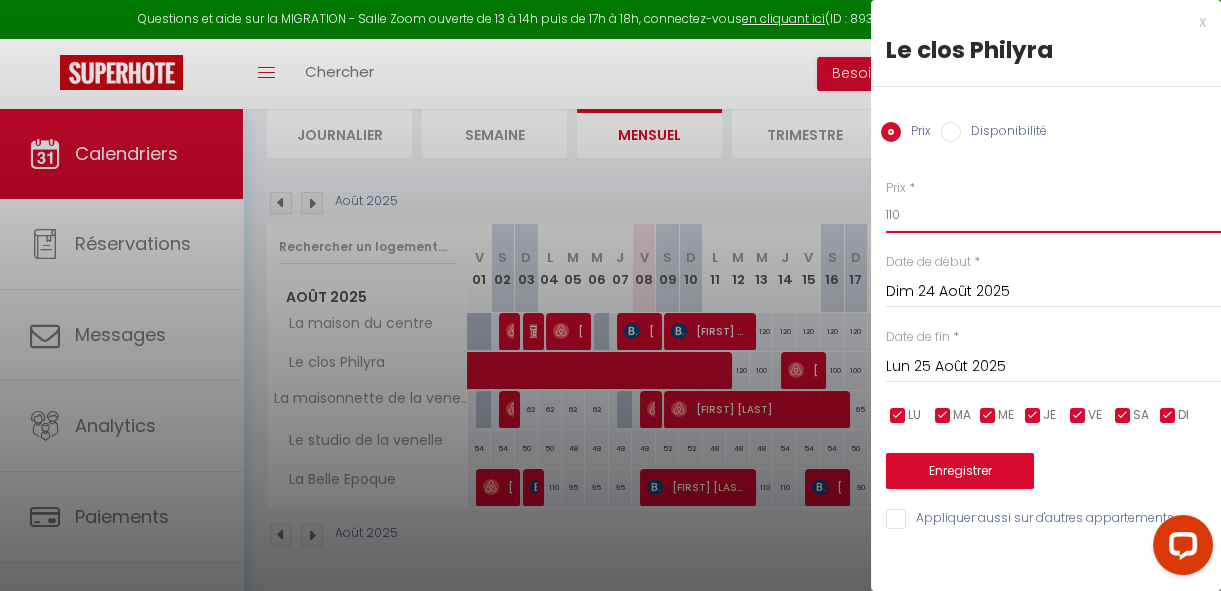 drag, startPoint x: 926, startPoint y: 221, endPoint x: 865, endPoint y: 214, distance: 61.400326 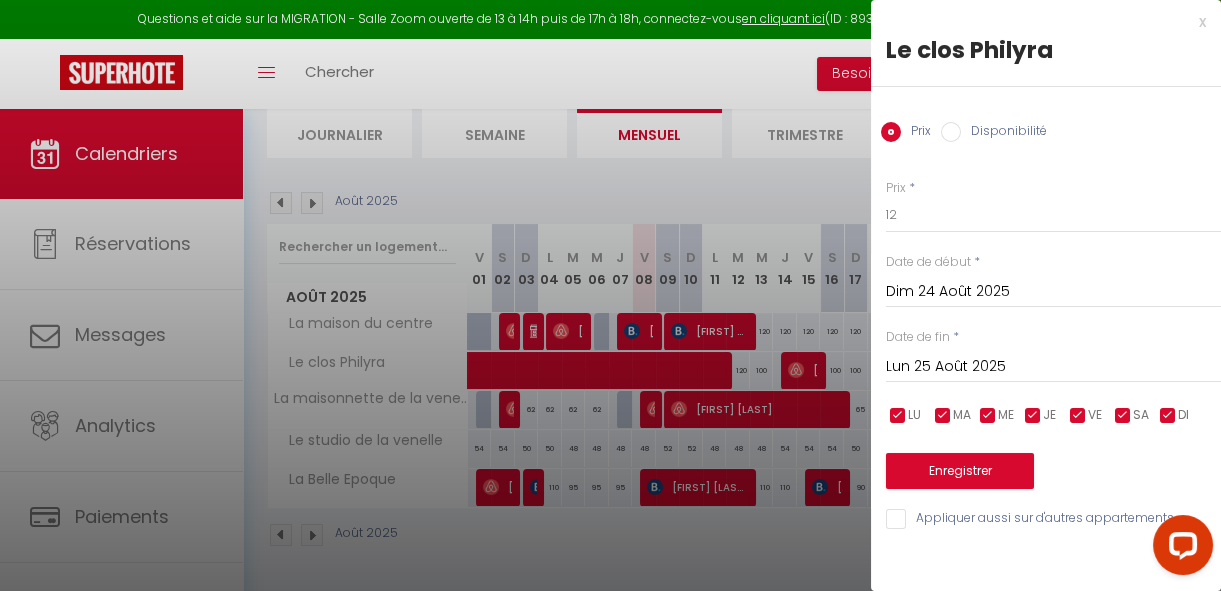 drag, startPoint x: 1233, startPoint y: 506, endPoint x: 1029, endPoint y: 165, distance: 397.36255 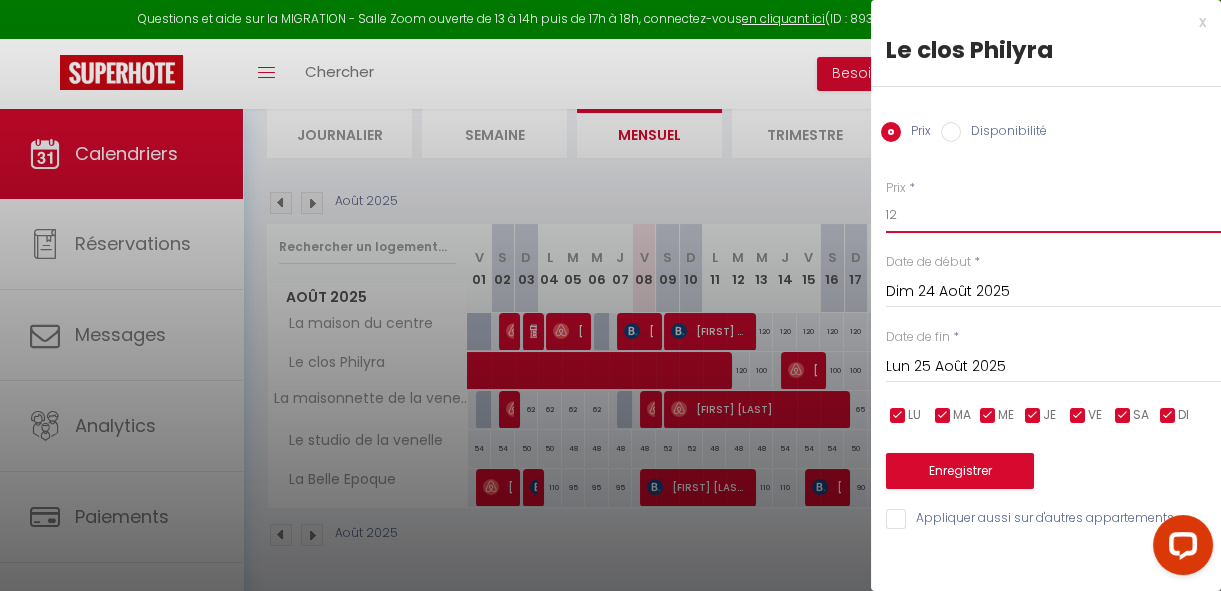 click on "12" at bounding box center [1053, 215] 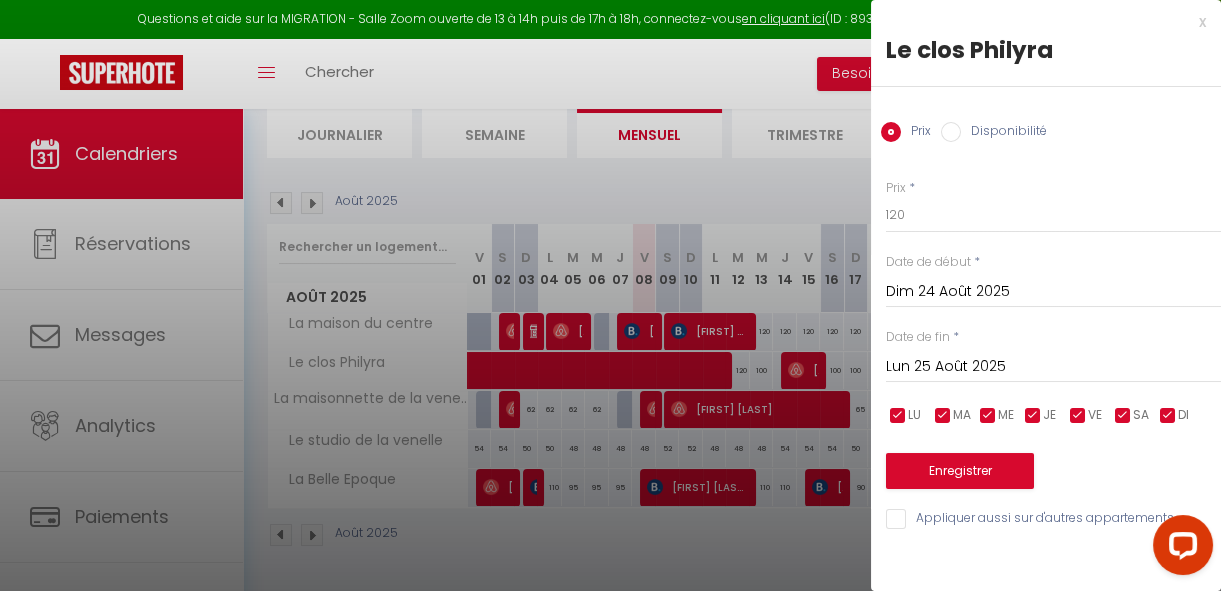 click on "Dim 24 Août 2025" at bounding box center (1053, 292) 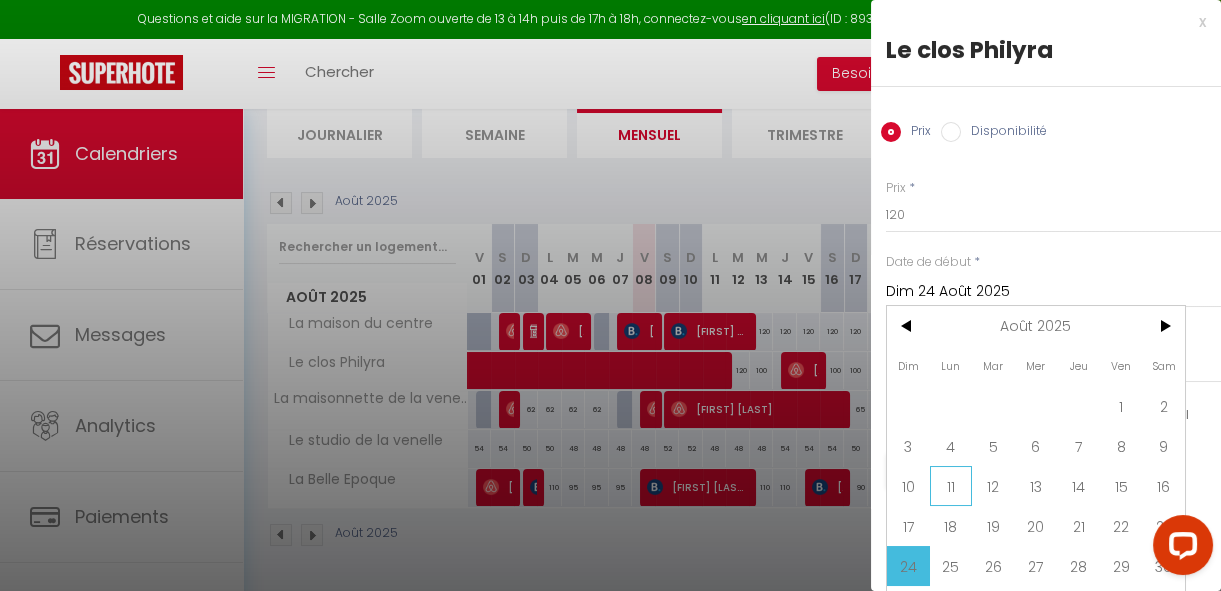 scroll, scrollTop: 49, scrollLeft: 0, axis: vertical 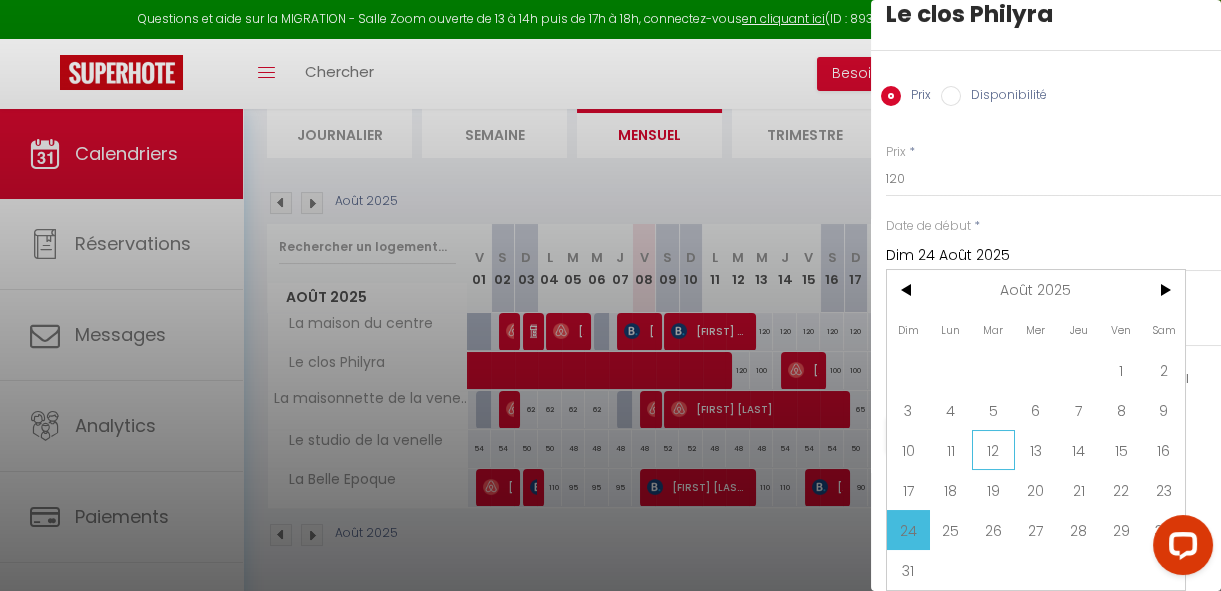 click on "12" at bounding box center (993, 450) 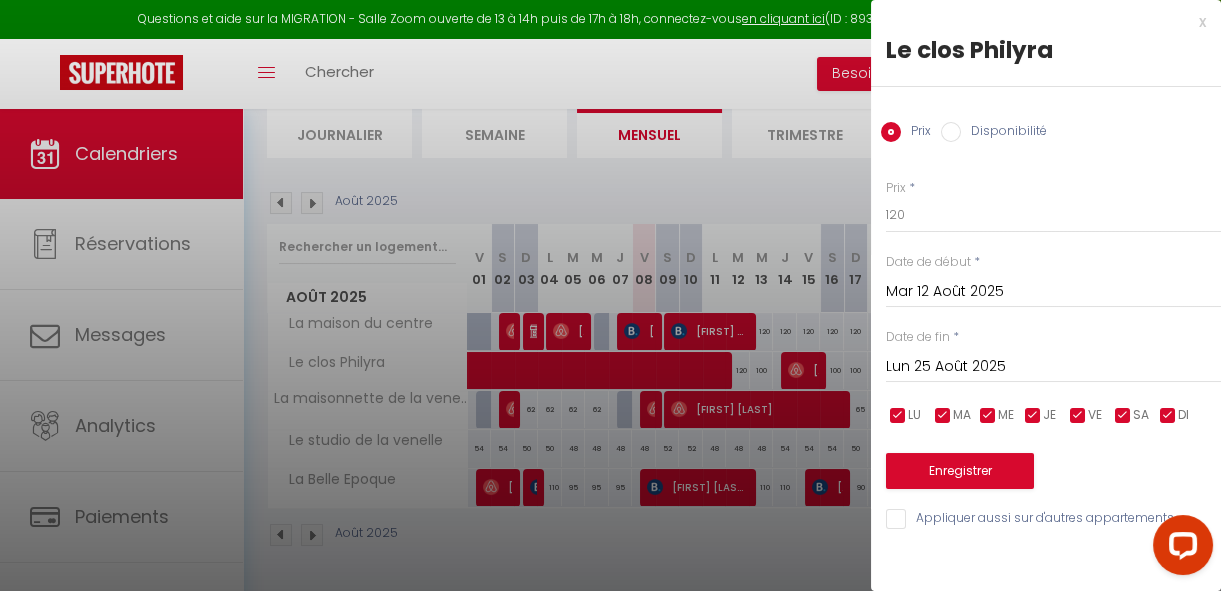 scroll, scrollTop: 0, scrollLeft: 0, axis: both 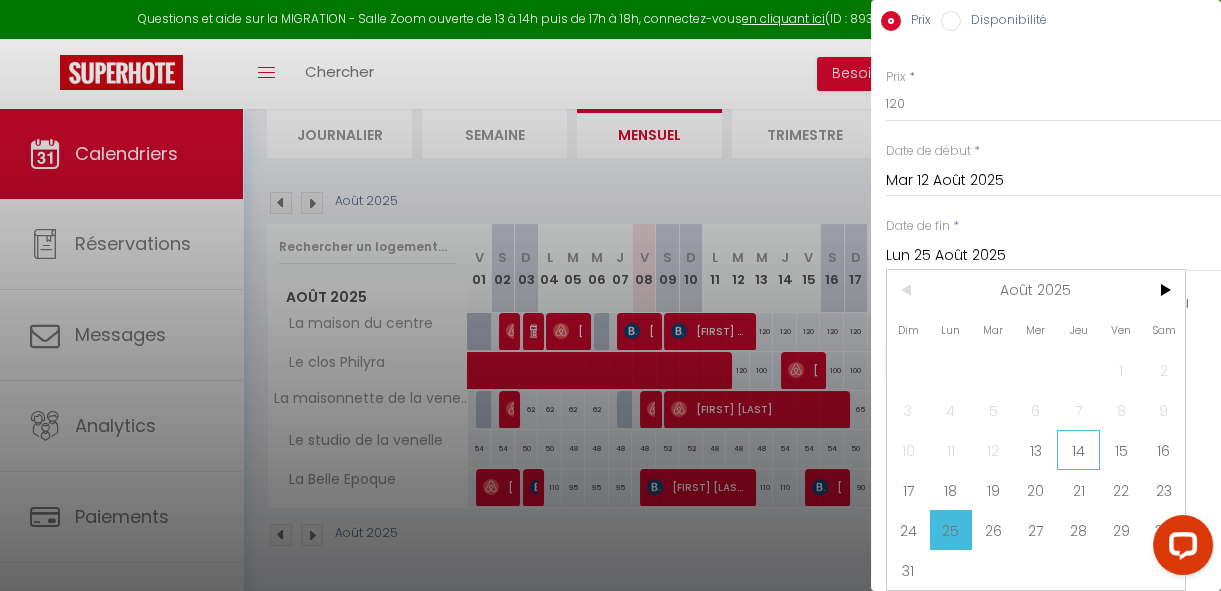 click on "14" at bounding box center (1078, 450) 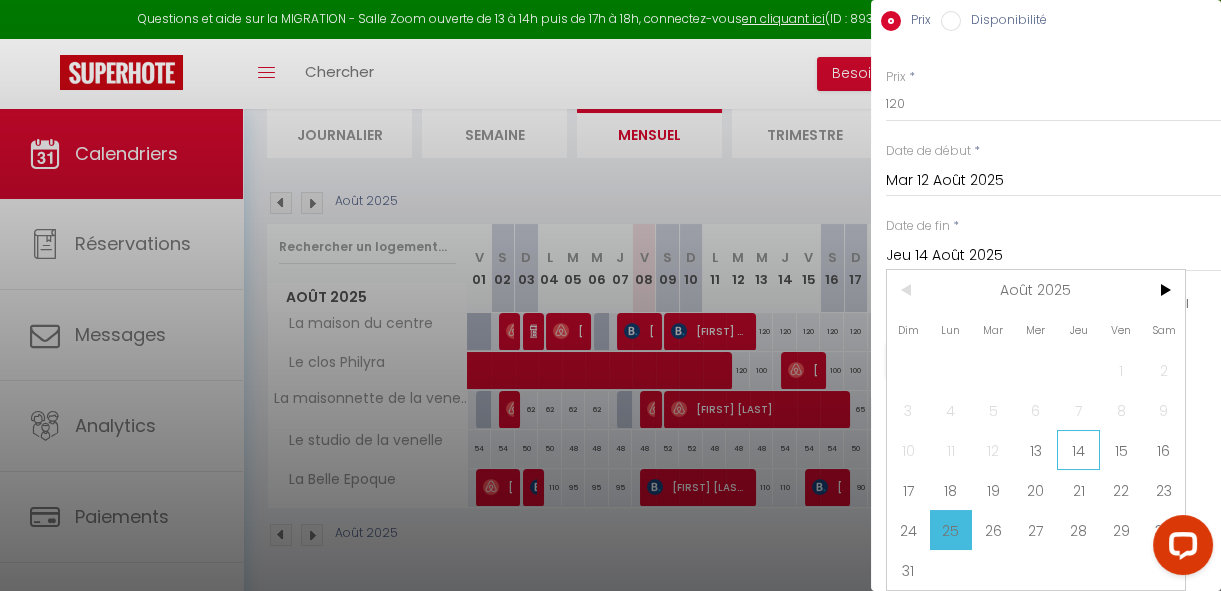 scroll, scrollTop: 0, scrollLeft: 0, axis: both 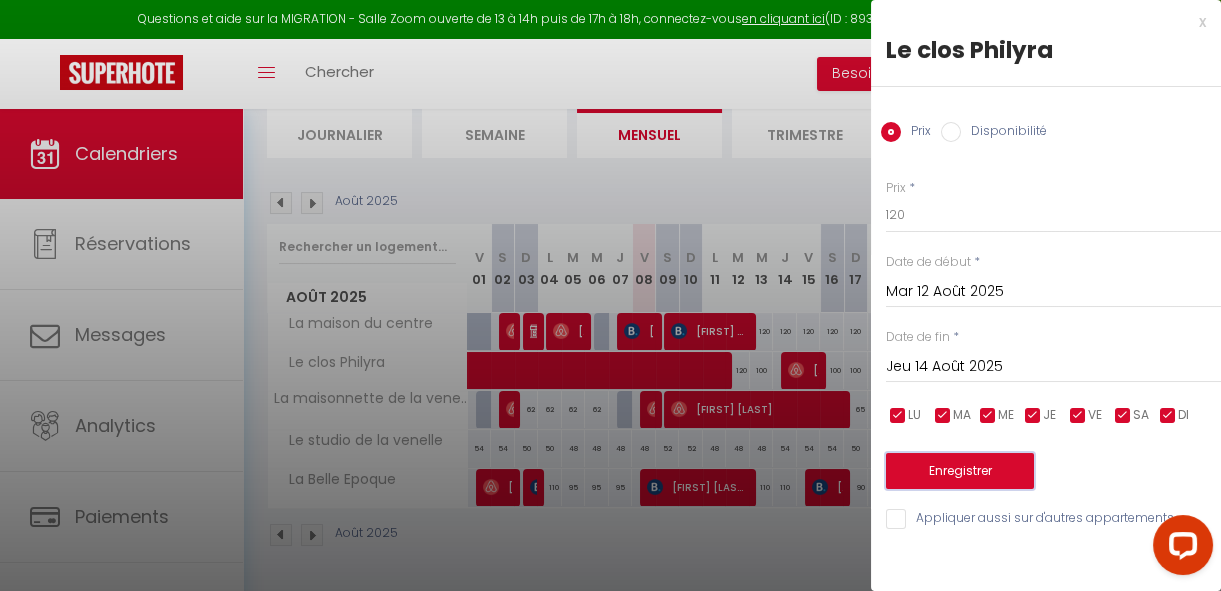 click on "Enregistrer" at bounding box center [960, 471] 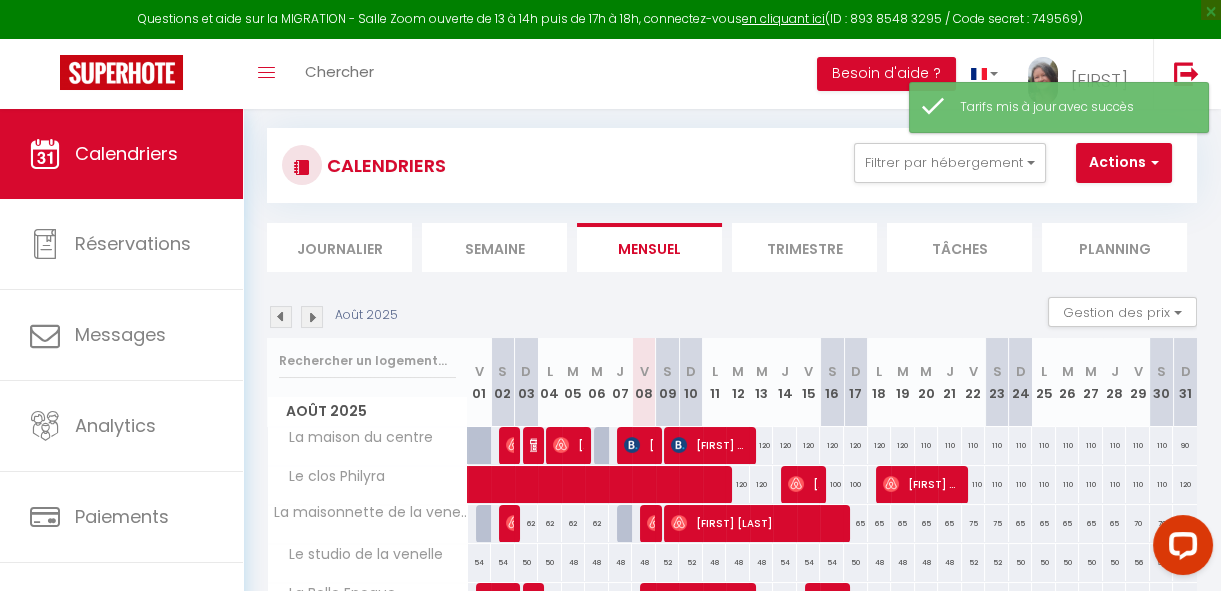 scroll, scrollTop: 235, scrollLeft: 0, axis: vertical 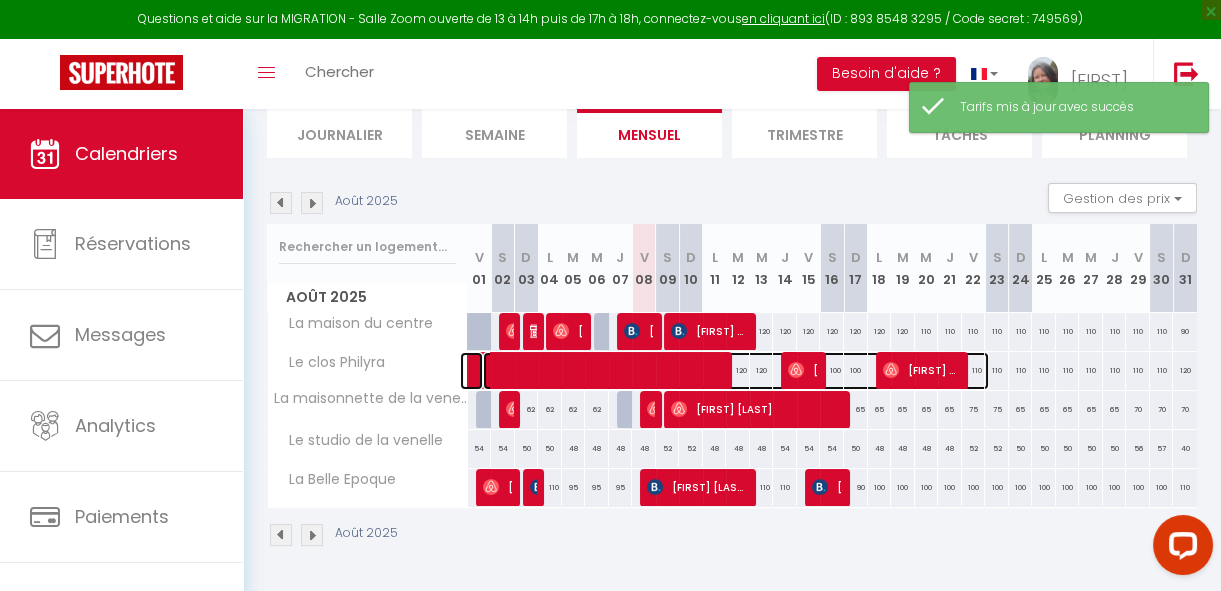 click at bounding box center (736, 371) 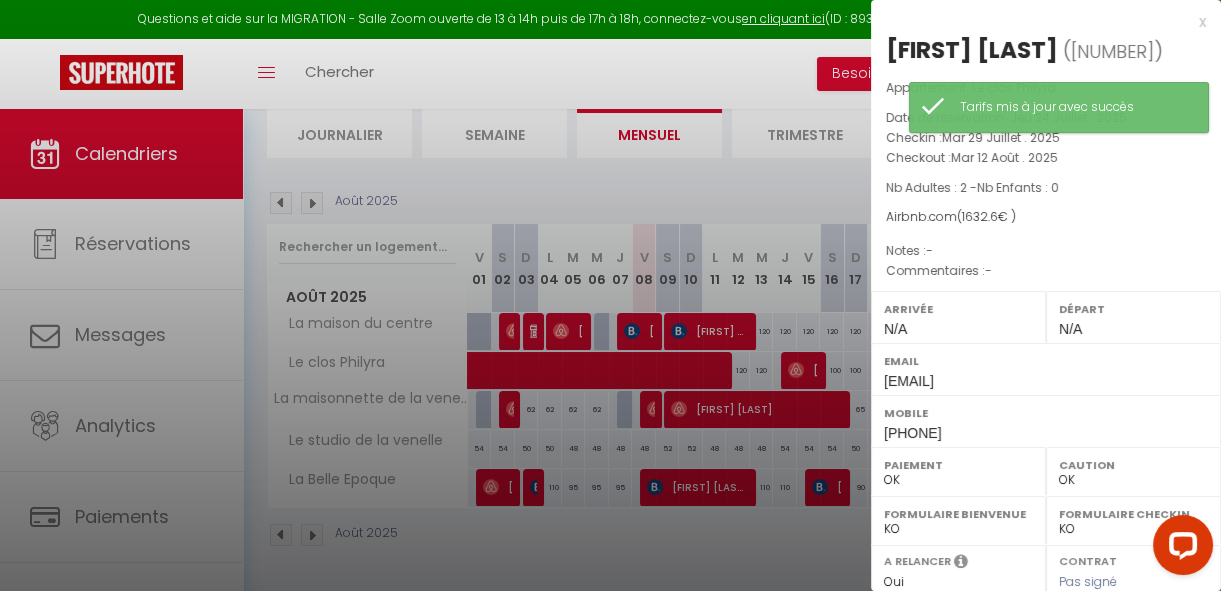 click at bounding box center (610, 295) 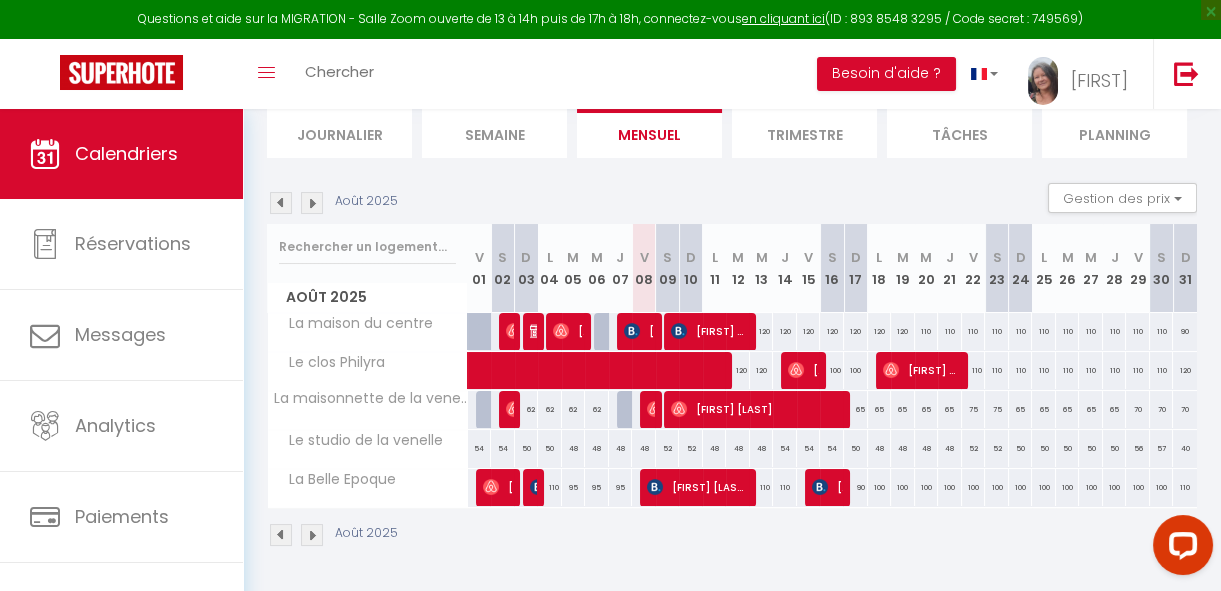 click on "110" at bounding box center (997, 370) 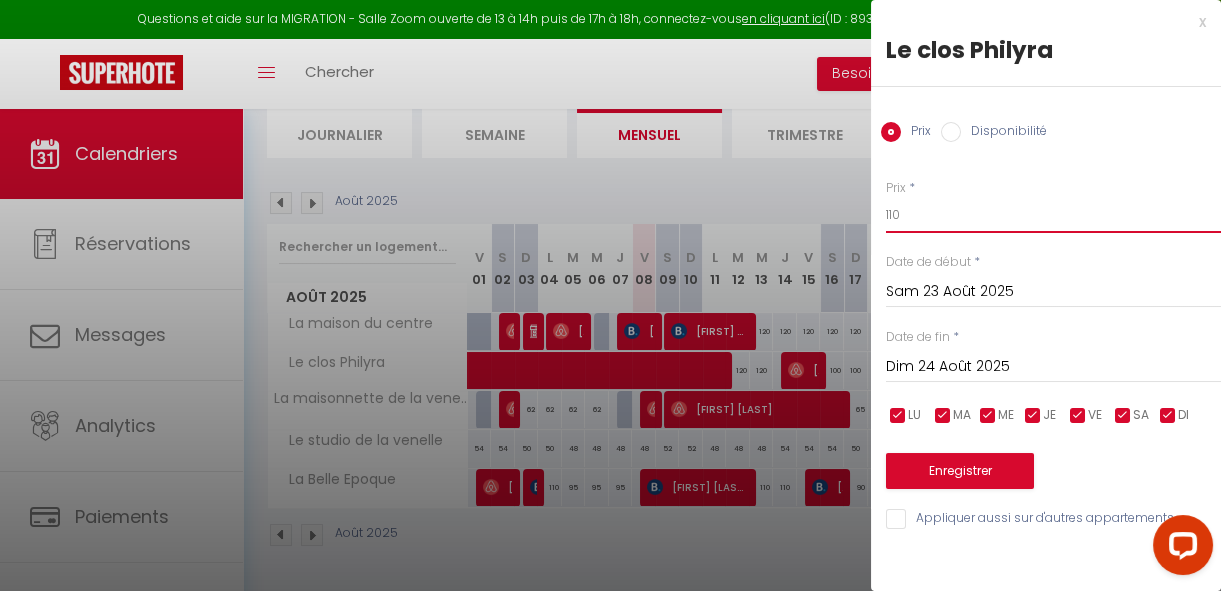 drag, startPoint x: 919, startPoint y: 215, endPoint x: 851, endPoint y: 222, distance: 68.359344 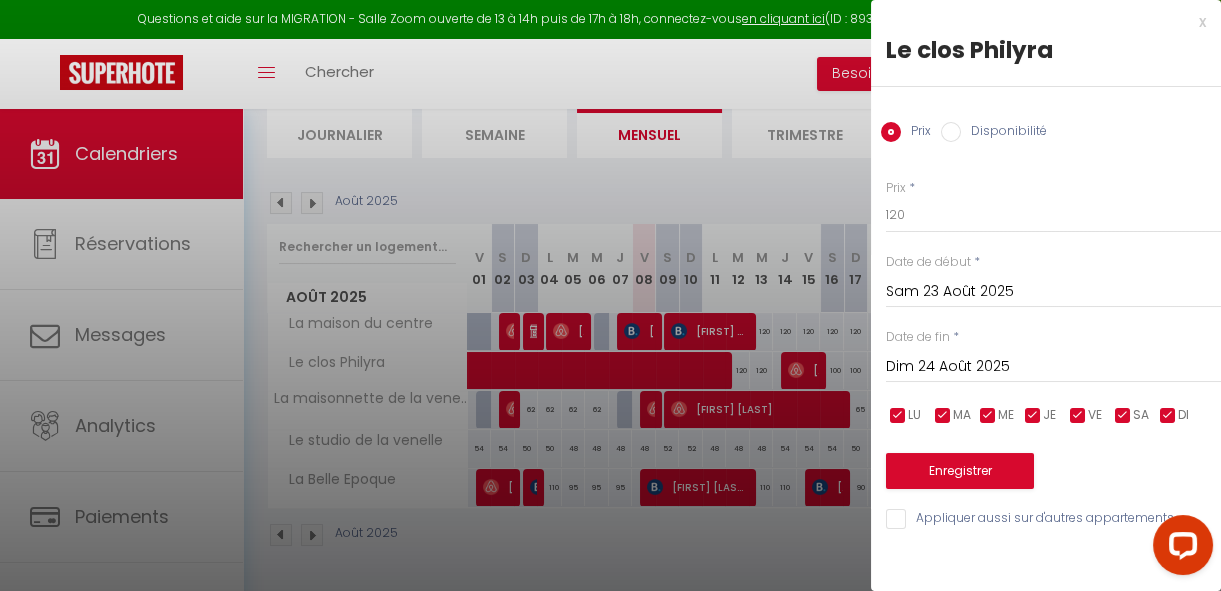click on "Sam 23 Août 2025" at bounding box center (1053, 292) 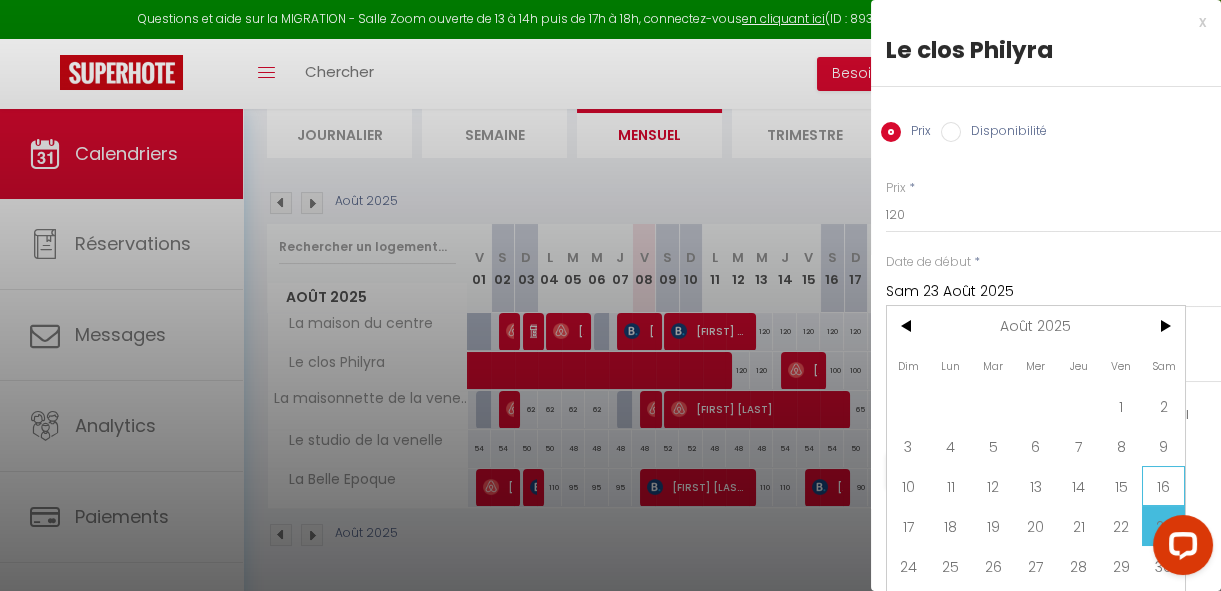 click on "16" at bounding box center [1163, 486] 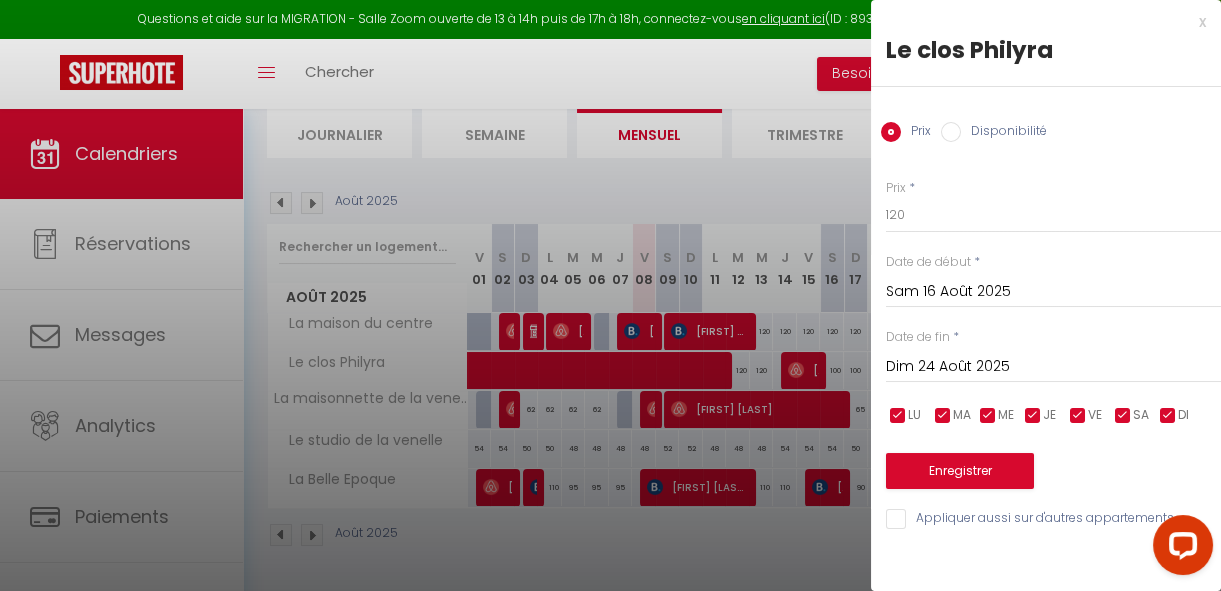 click on "Dim 24 Août 2025" at bounding box center [1053, 367] 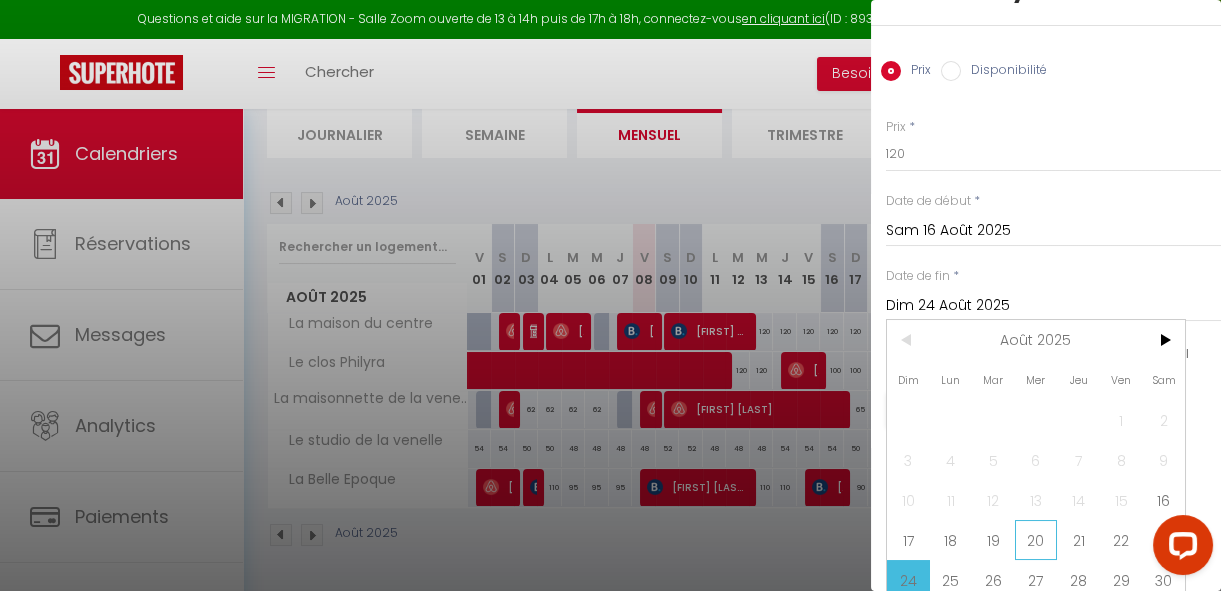scroll, scrollTop: 123, scrollLeft: 0, axis: vertical 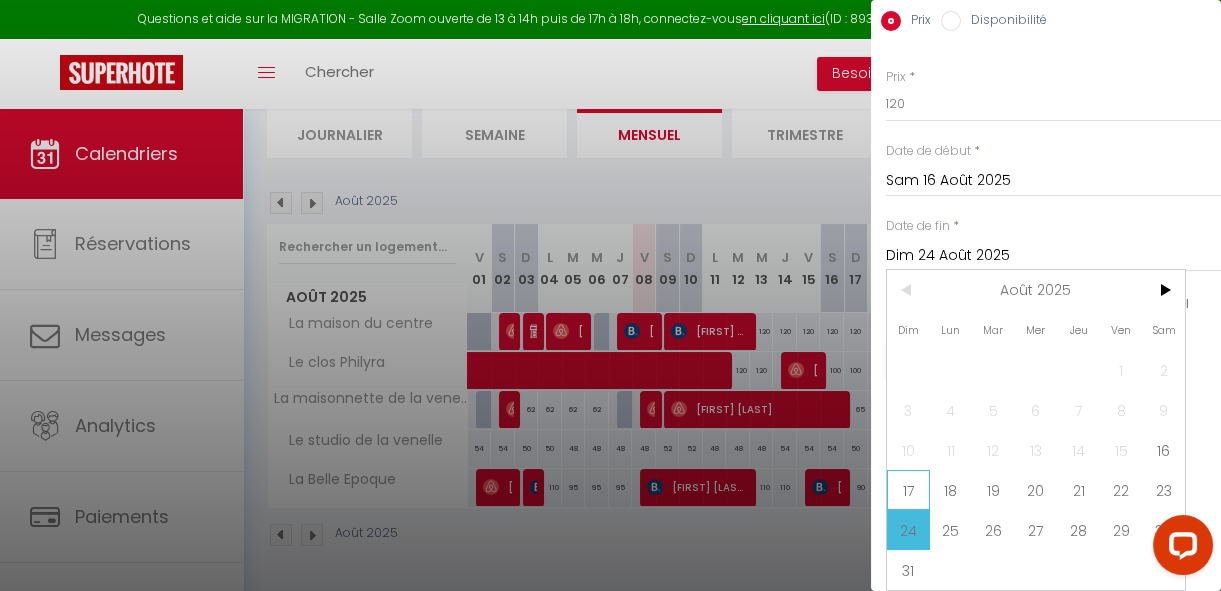 click on "17" at bounding box center [908, 490] 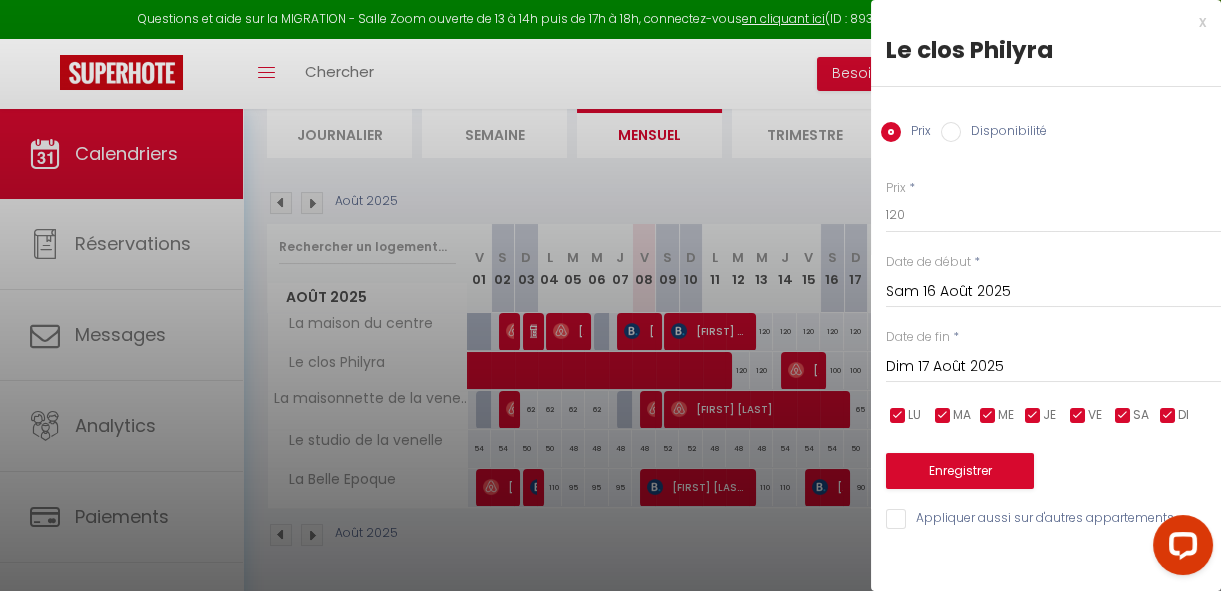 scroll, scrollTop: 0, scrollLeft: 0, axis: both 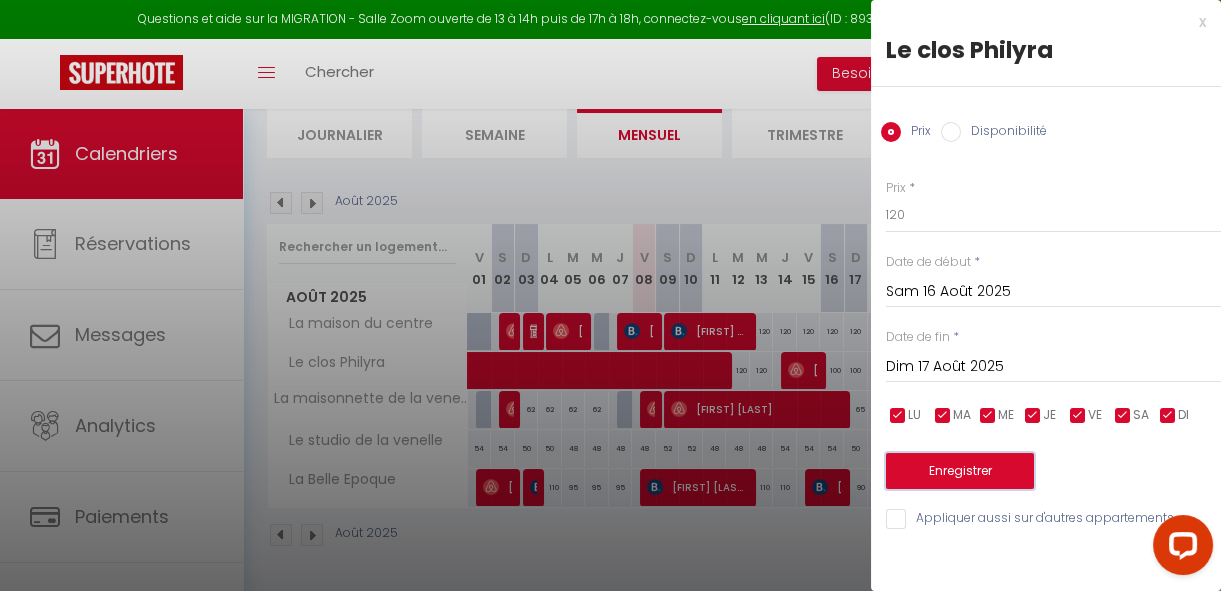 click on "Enregistrer" at bounding box center [960, 471] 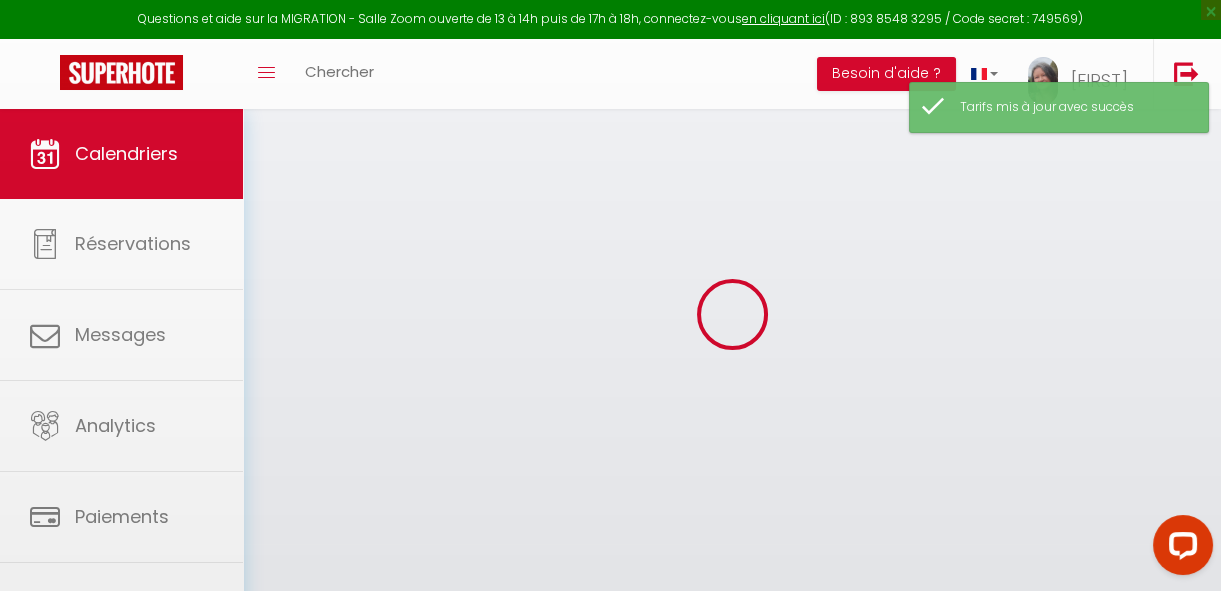 scroll, scrollTop: 235, scrollLeft: 0, axis: vertical 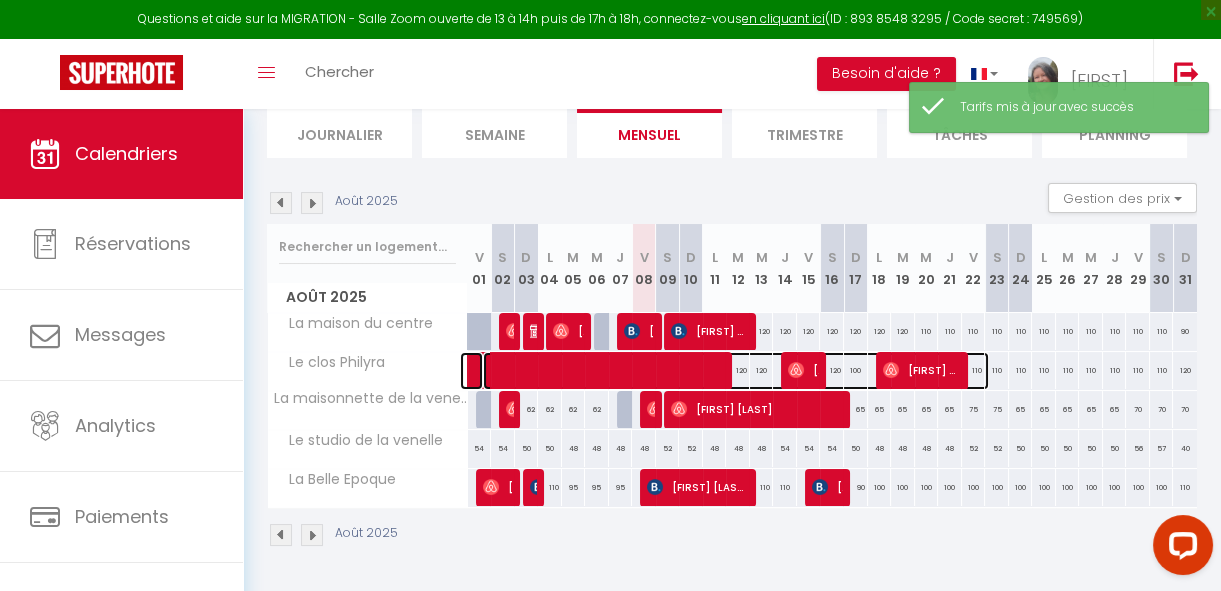 click at bounding box center [736, 371] 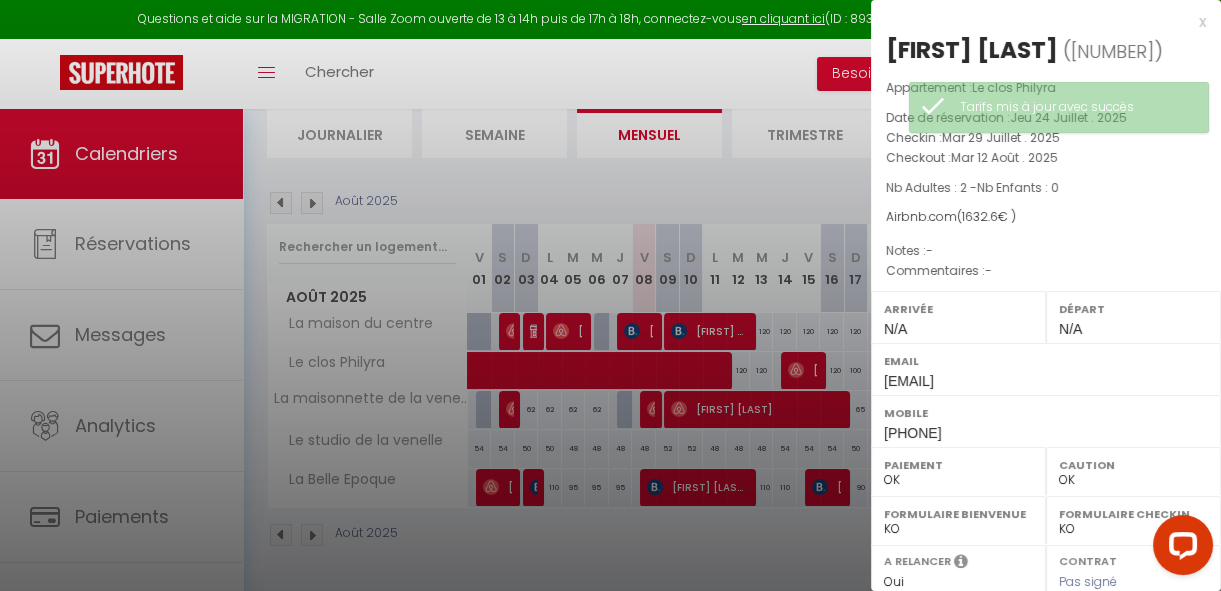 click at bounding box center [610, 295] 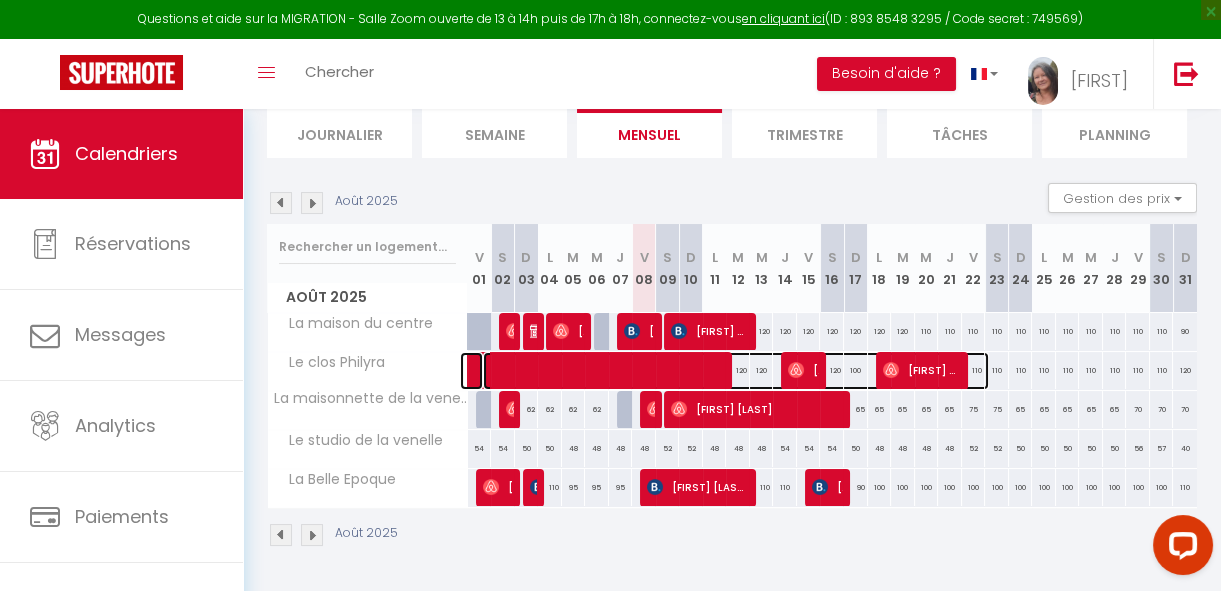 click at bounding box center [736, 371] 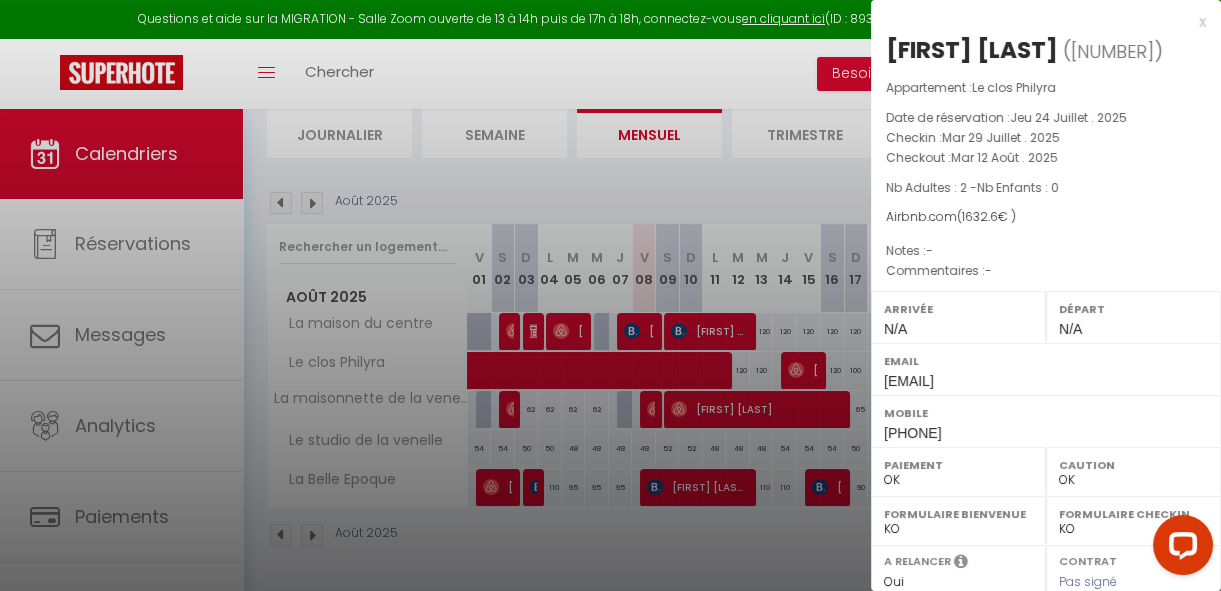 click at bounding box center (610, 295) 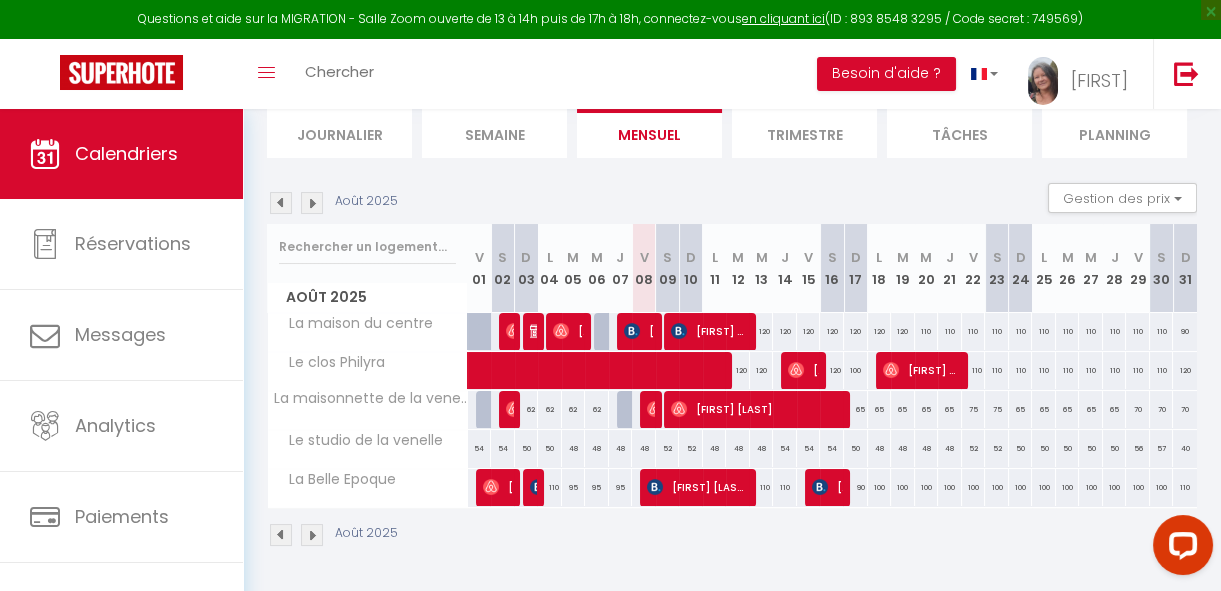 click on "110" at bounding box center (1021, 370) 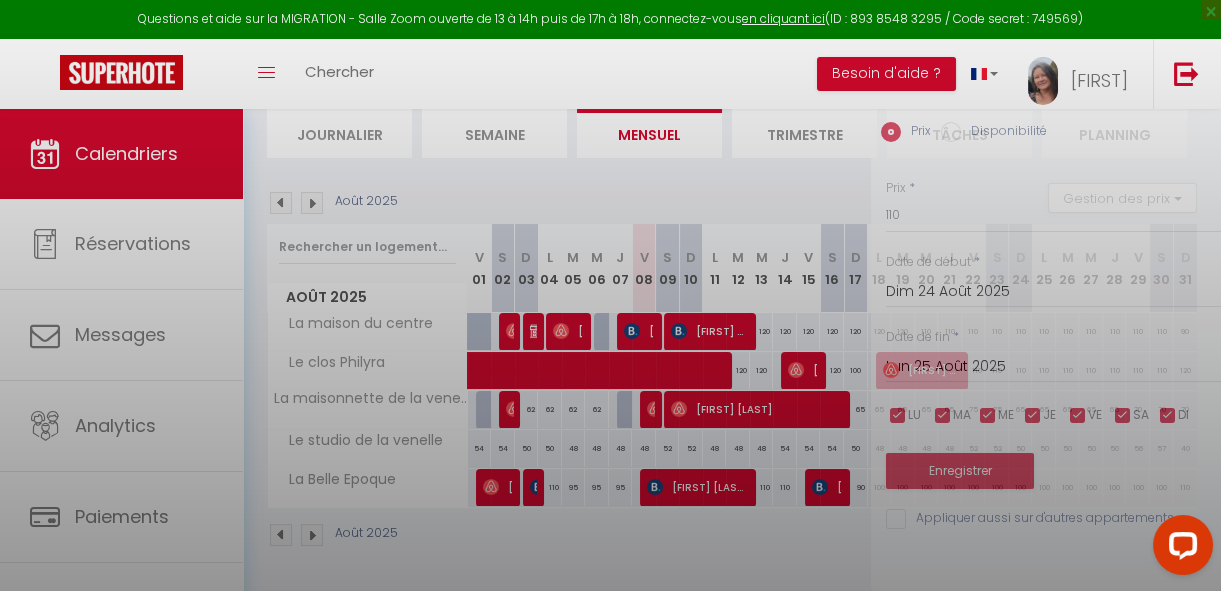 click at bounding box center [610, 295] 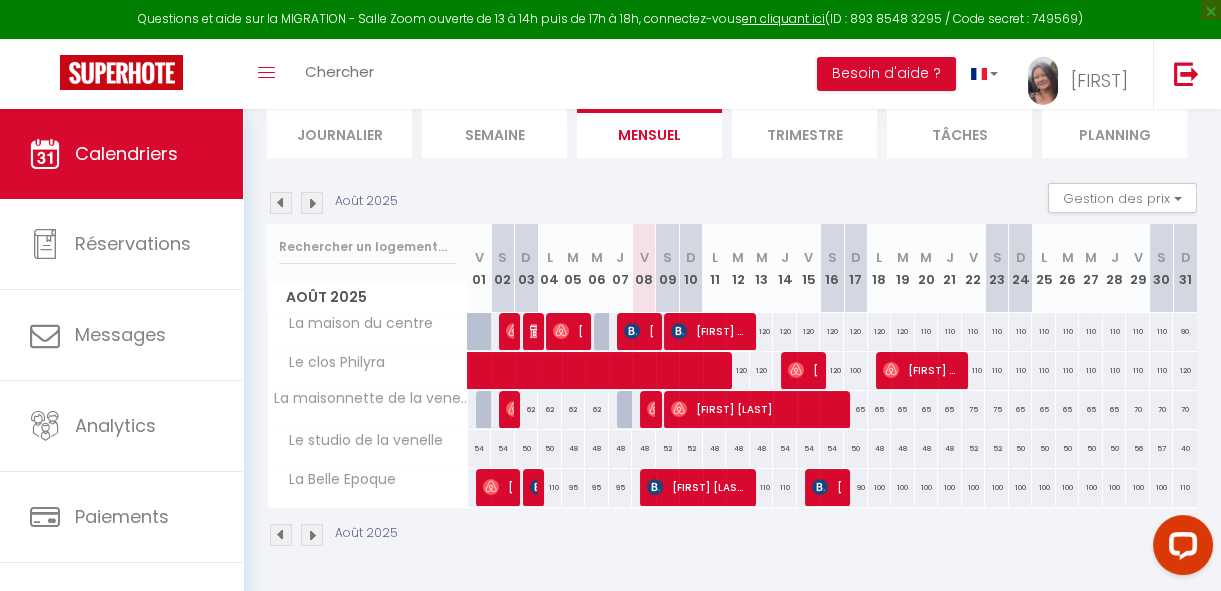 click on "110" at bounding box center [1021, 370] 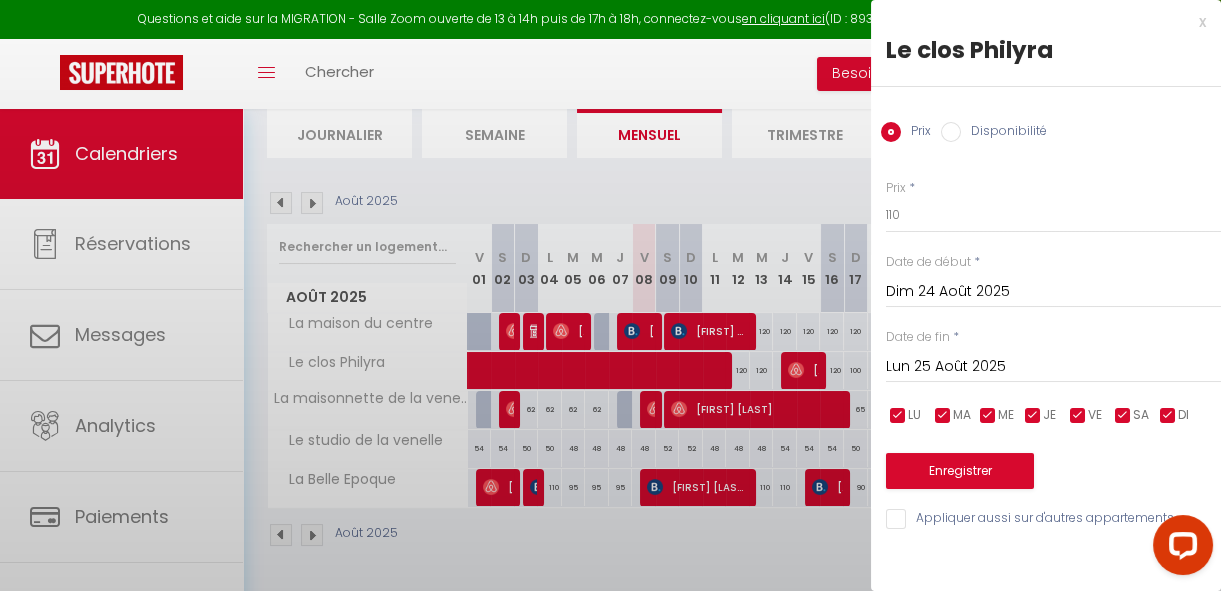 click at bounding box center [610, 295] 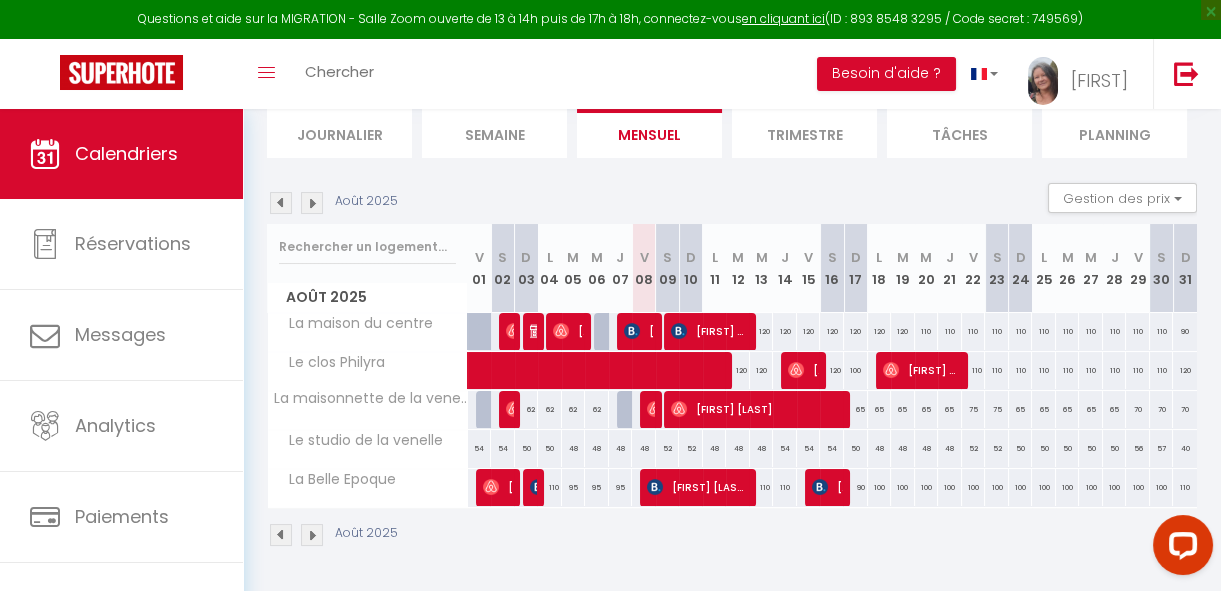 click on "110" at bounding box center (1021, 370) 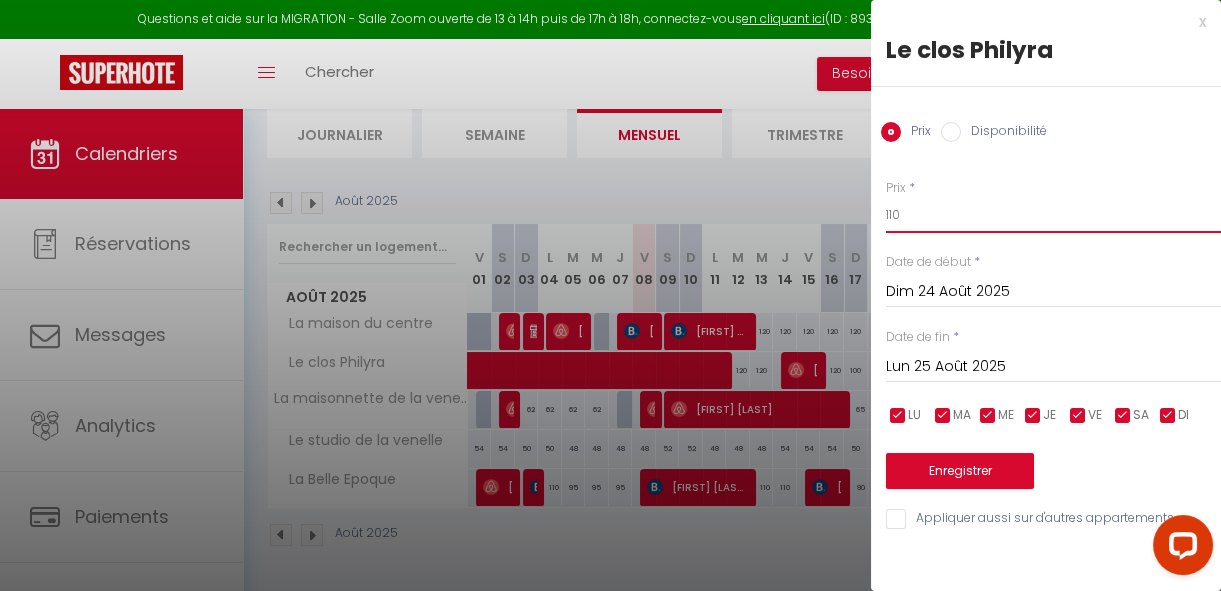 drag, startPoint x: 958, startPoint y: 218, endPoint x: 858, endPoint y: 213, distance: 100.12492 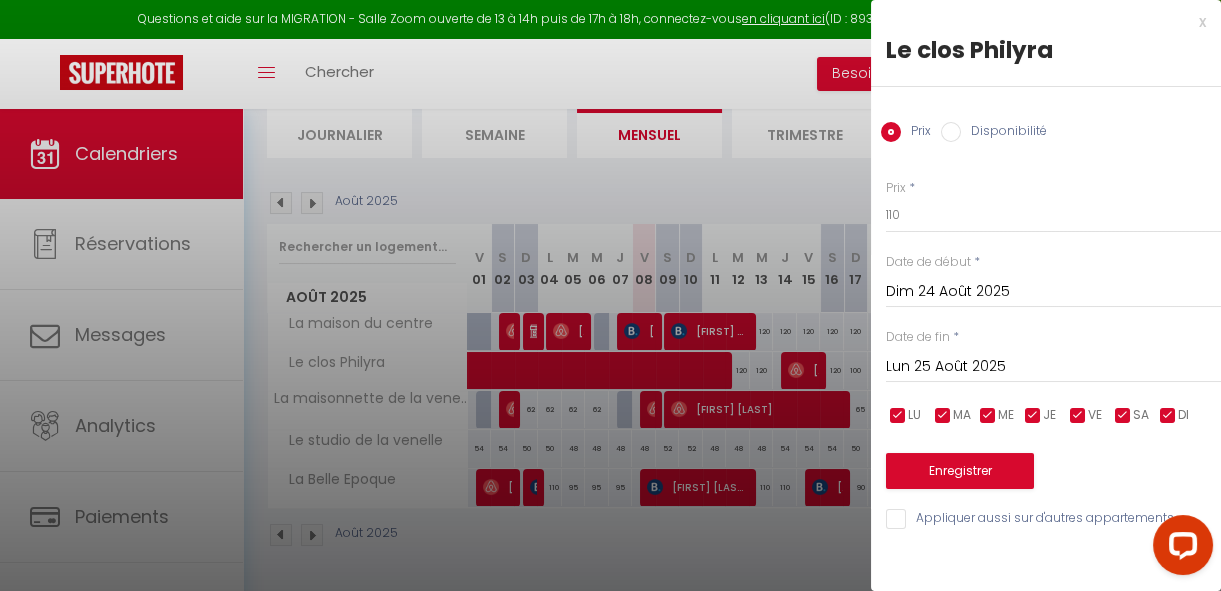 click on "Dim 24 Août 2025" at bounding box center [1053, 292] 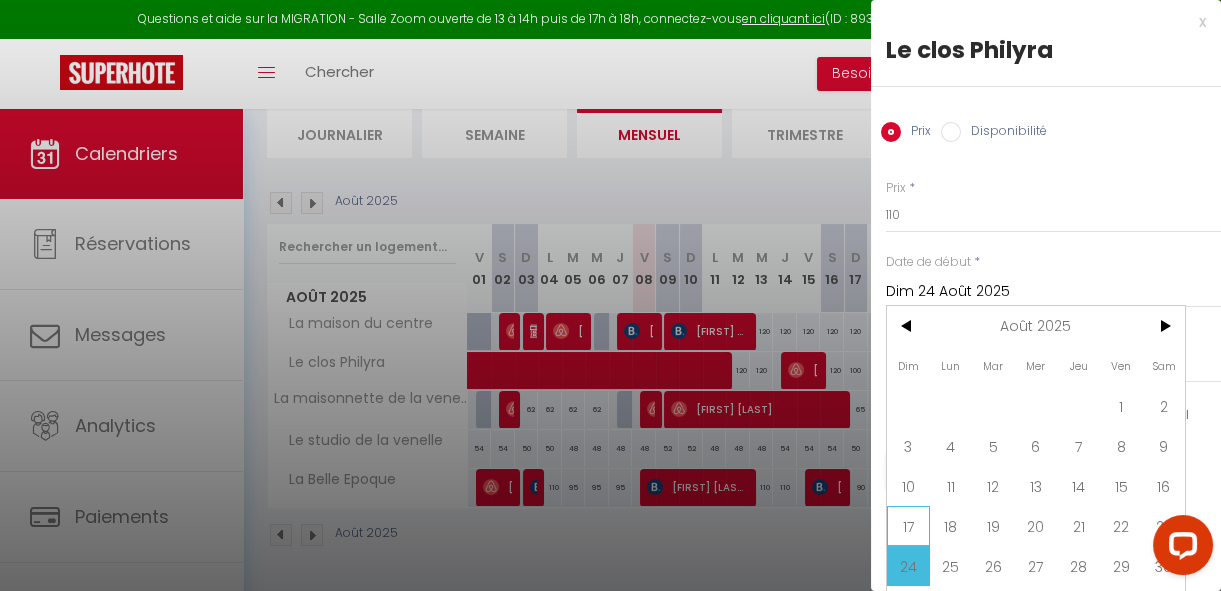 click on "17" at bounding box center (908, 526) 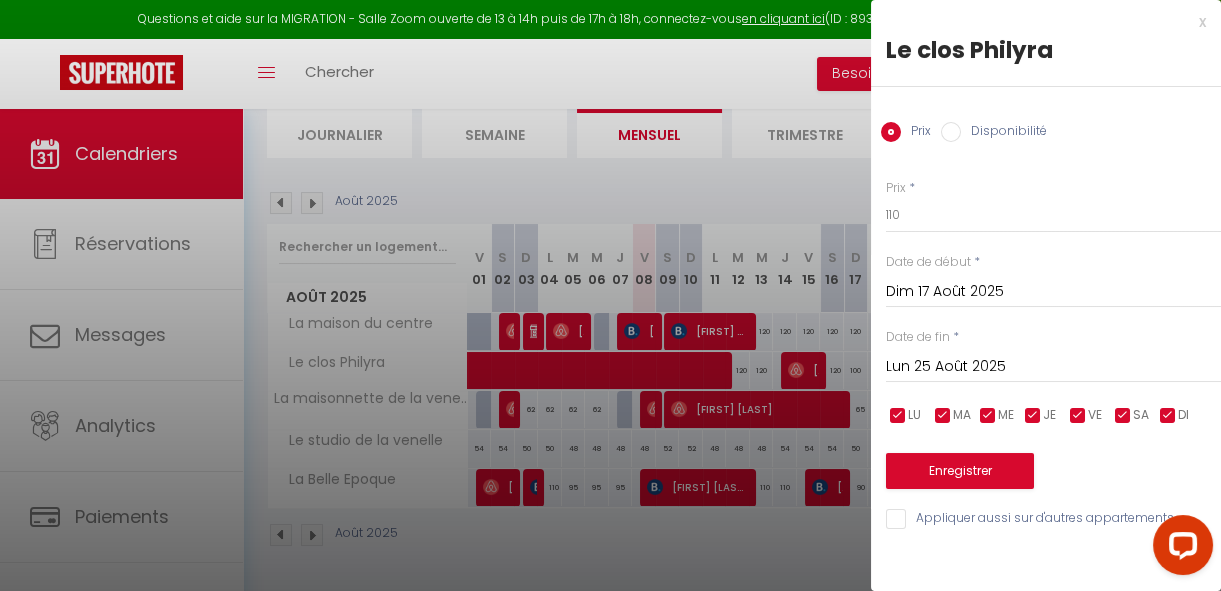 click on "Lun 25 Août 2025" at bounding box center (1053, 367) 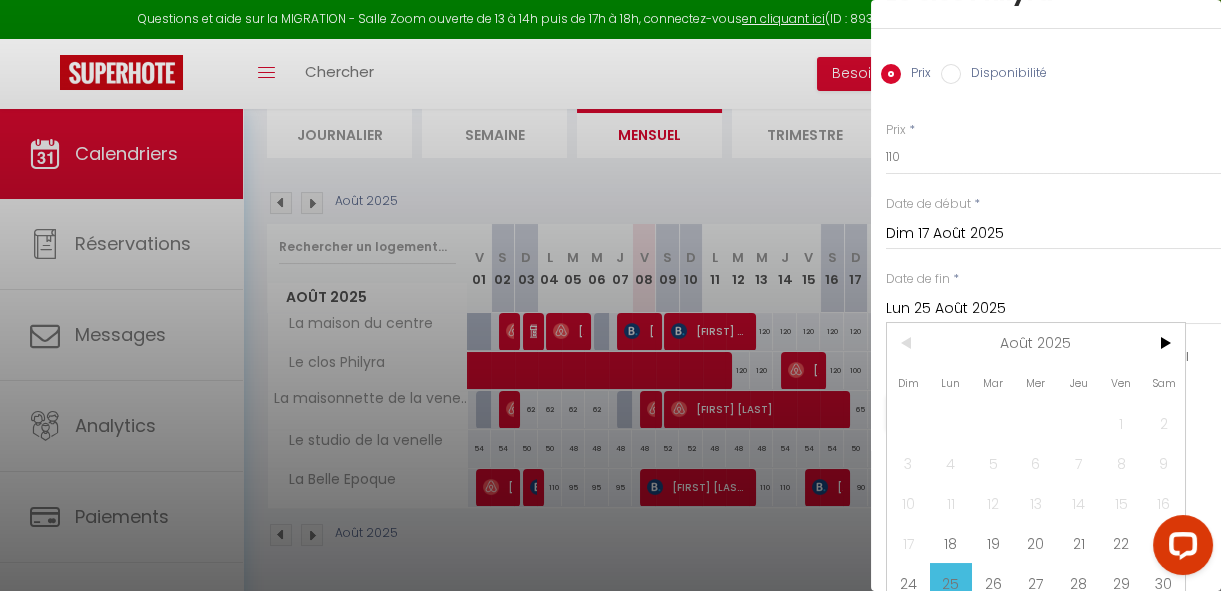 scroll, scrollTop: 123, scrollLeft: 0, axis: vertical 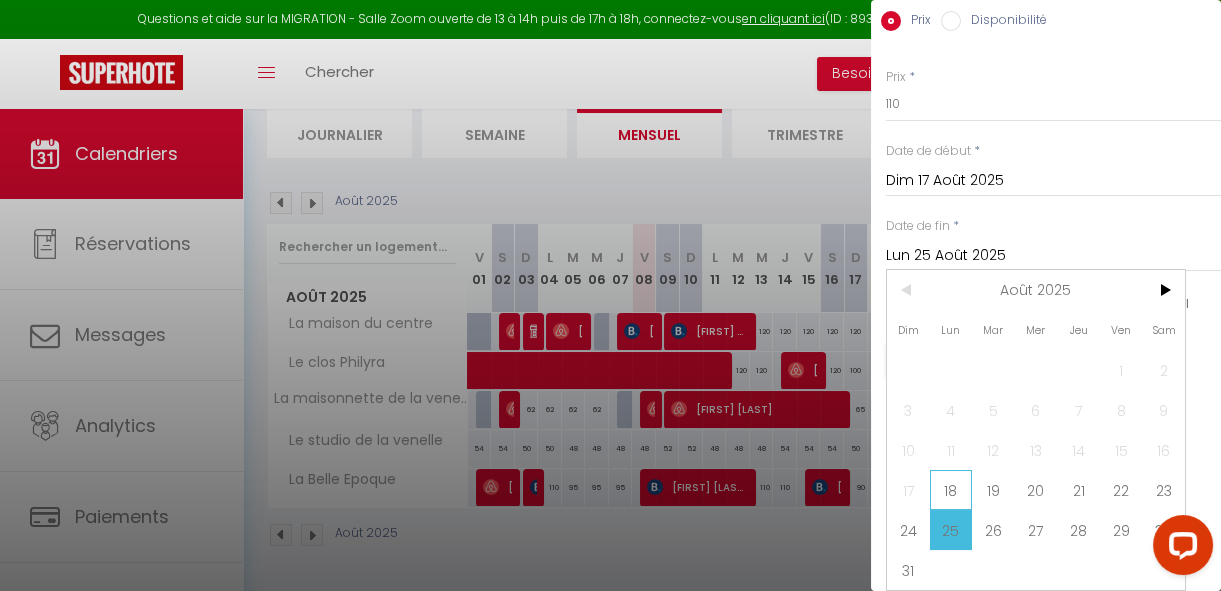 click on "18" at bounding box center (951, 490) 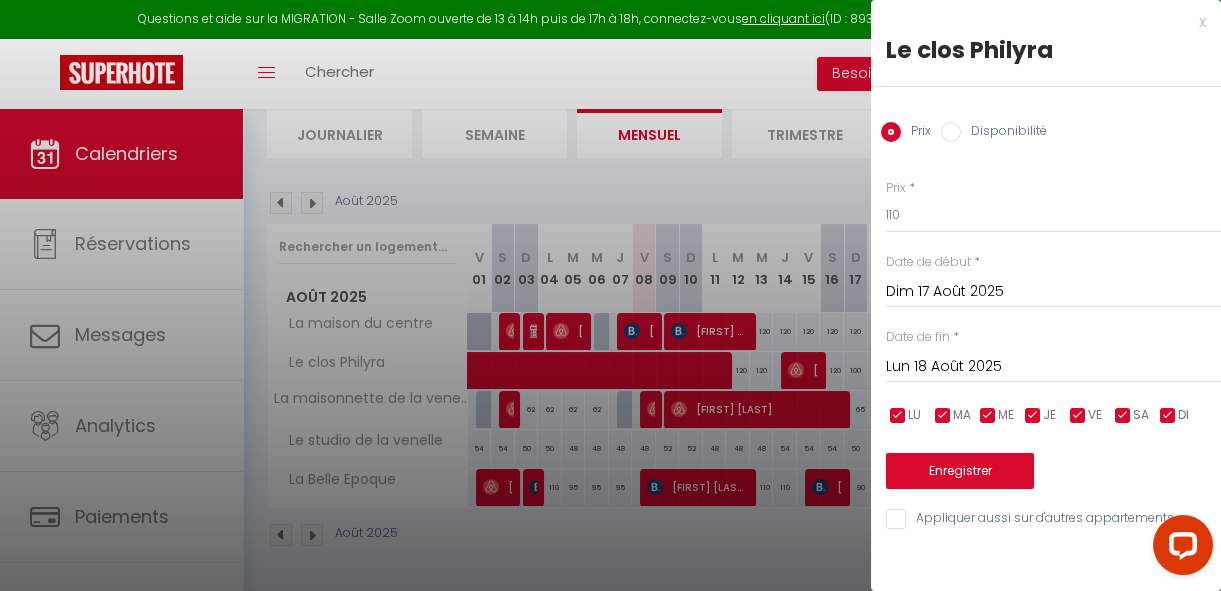 scroll, scrollTop: 0, scrollLeft: 0, axis: both 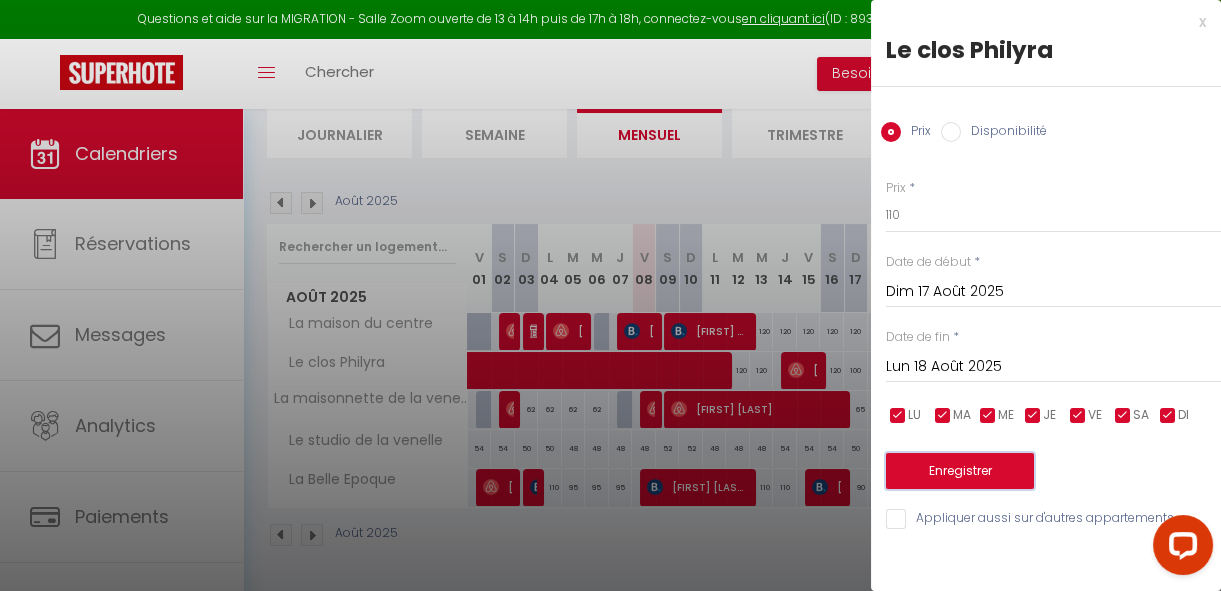 click on "Enregistrer" at bounding box center (960, 471) 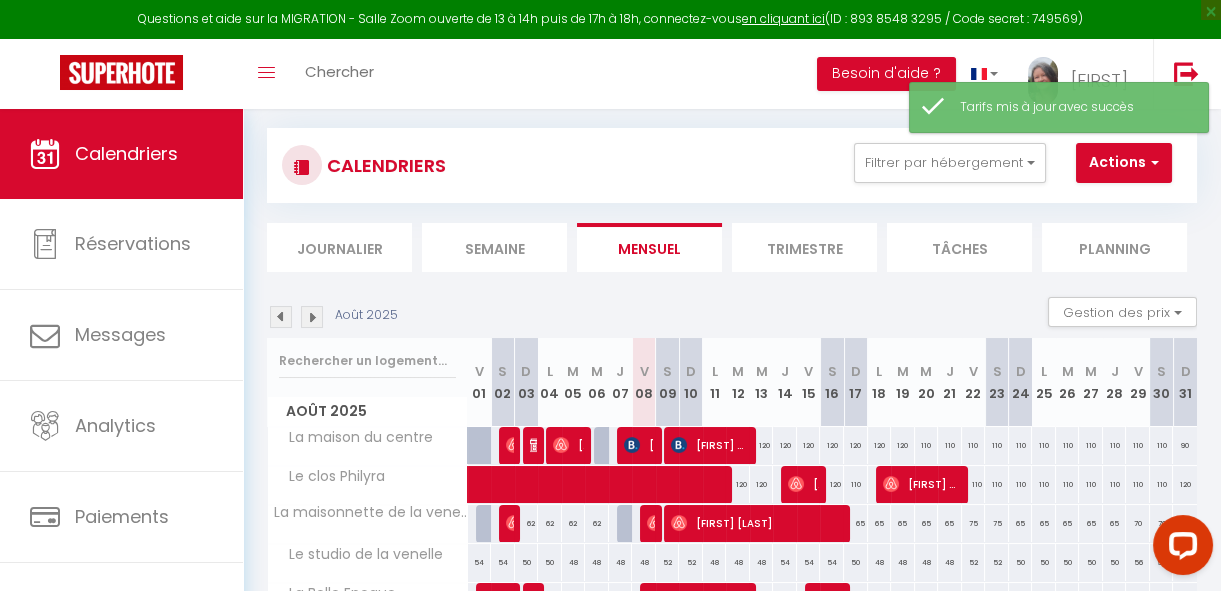 scroll, scrollTop: 235, scrollLeft: 0, axis: vertical 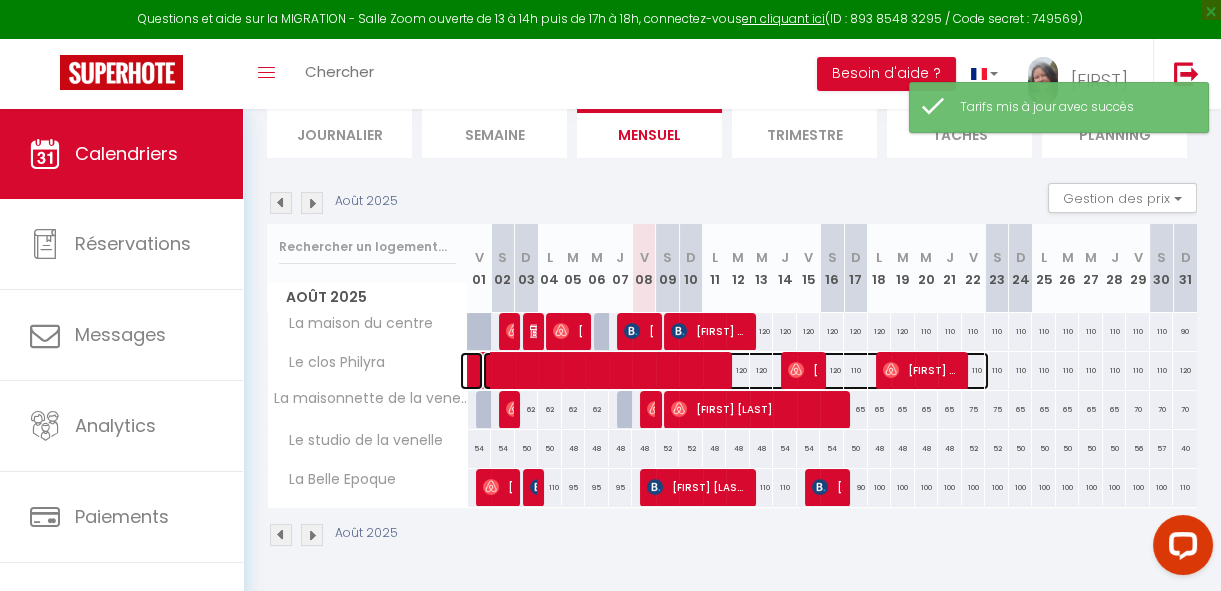 click at bounding box center [736, 371] 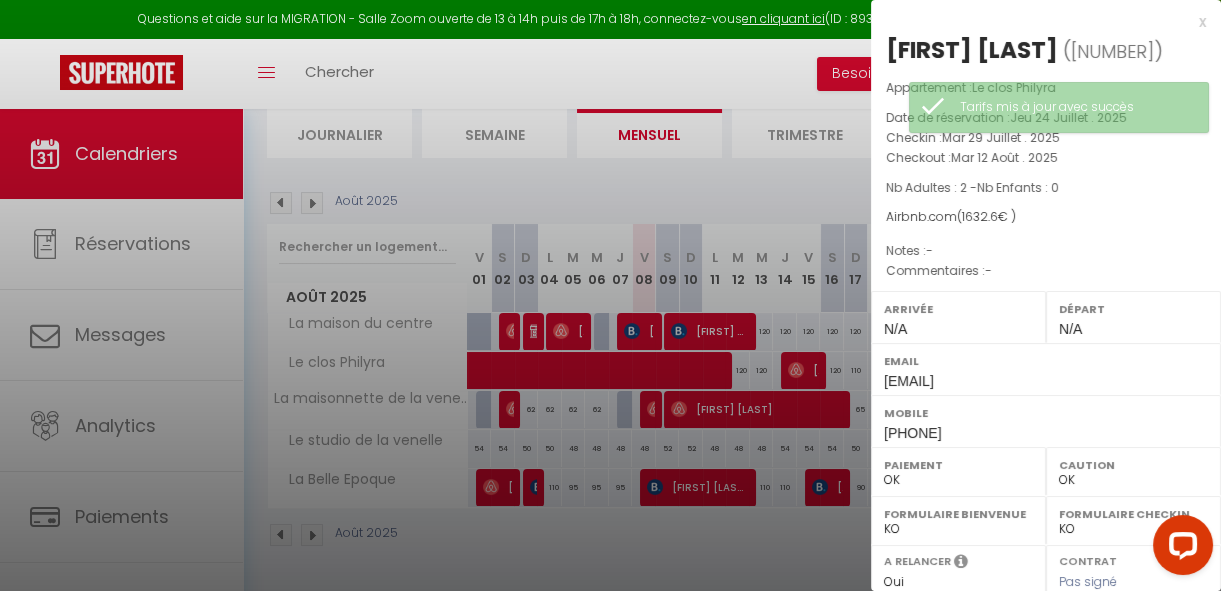 click at bounding box center (610, 295) 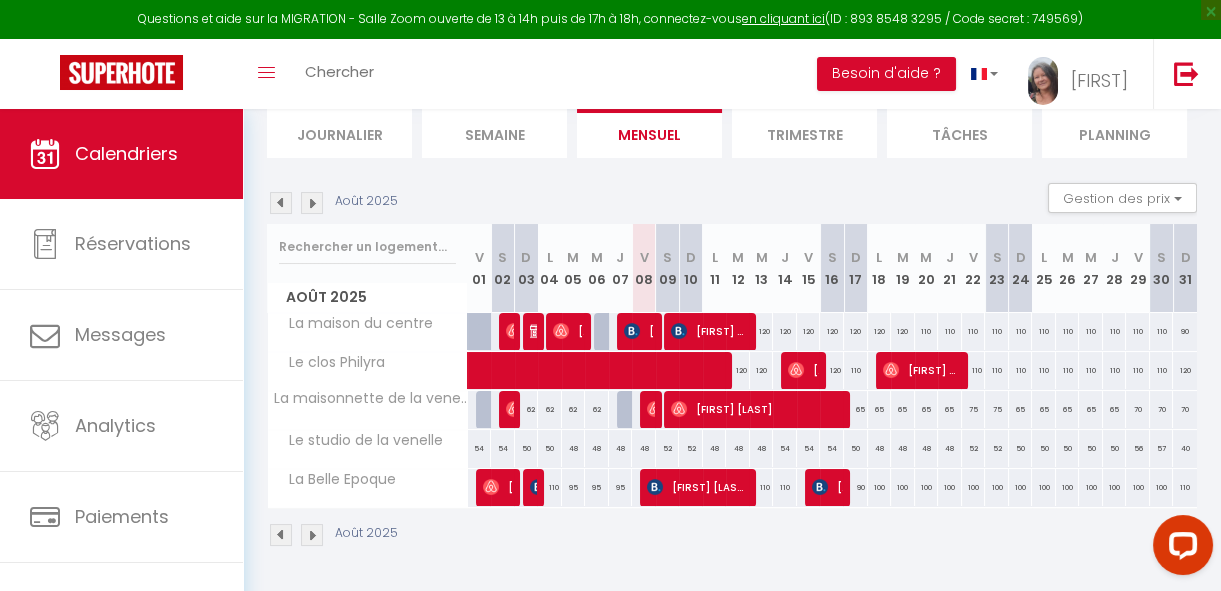 click on "110" at bounding box center (1044, 370) 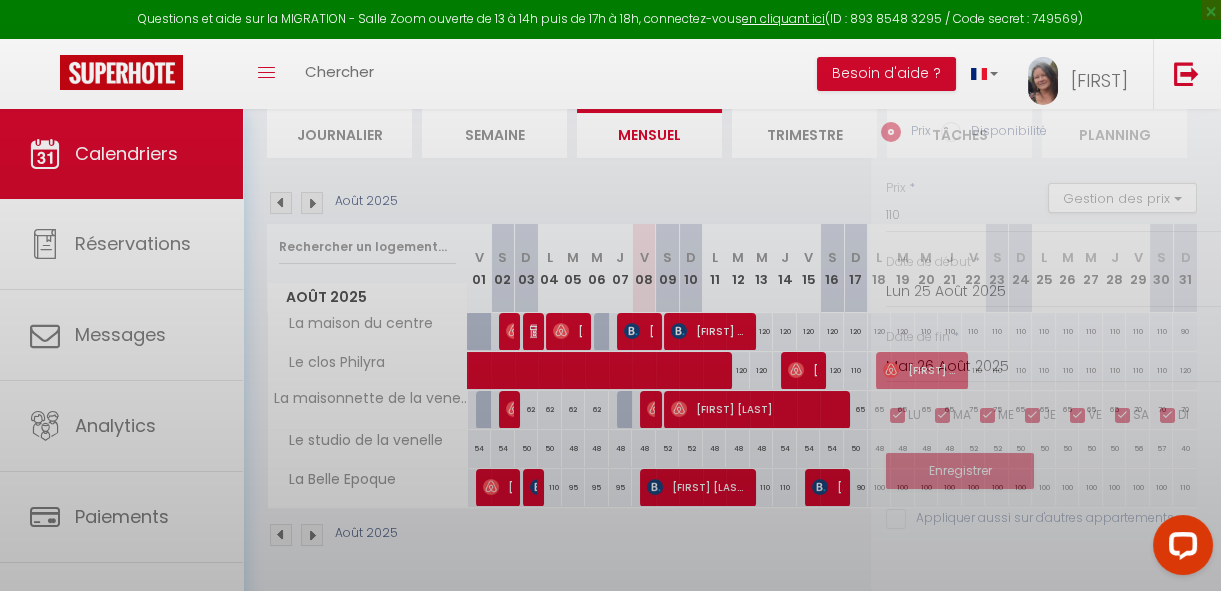 click at bounding box center [610, 295] 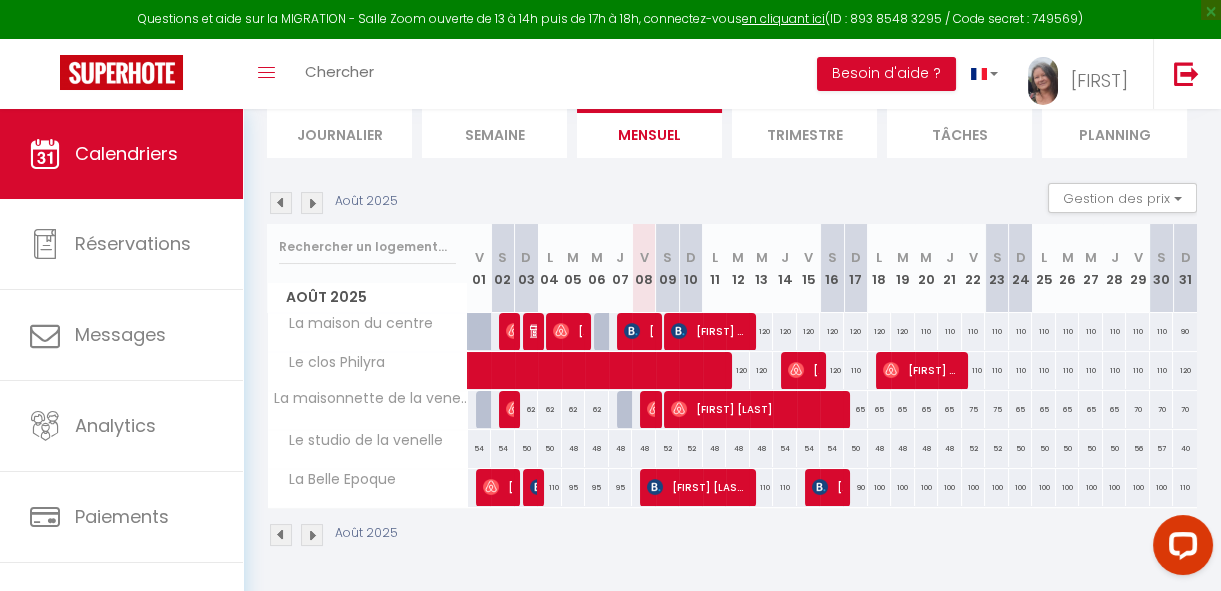 click on "110" at bounding box center (1044, 370) 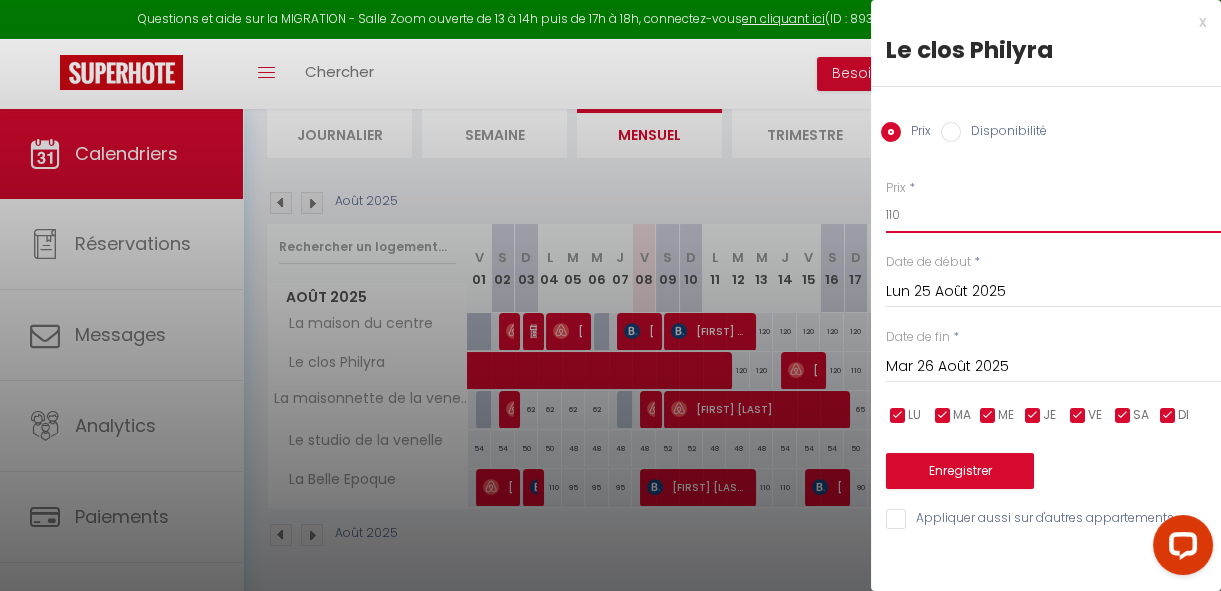 drag, startPoint x: 928, startPoint y: 214, endPoint x: 848, endPoint y: 210, distance: 80.09994 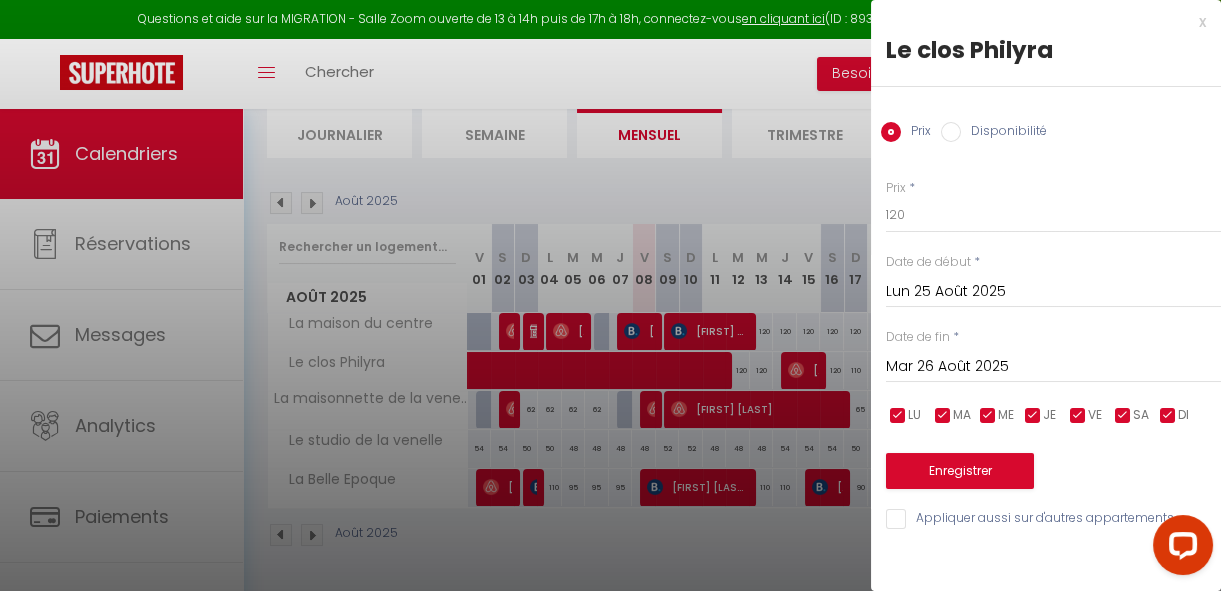 click on "Lun 25 Août 2025" at bounding box center [1053, 292] 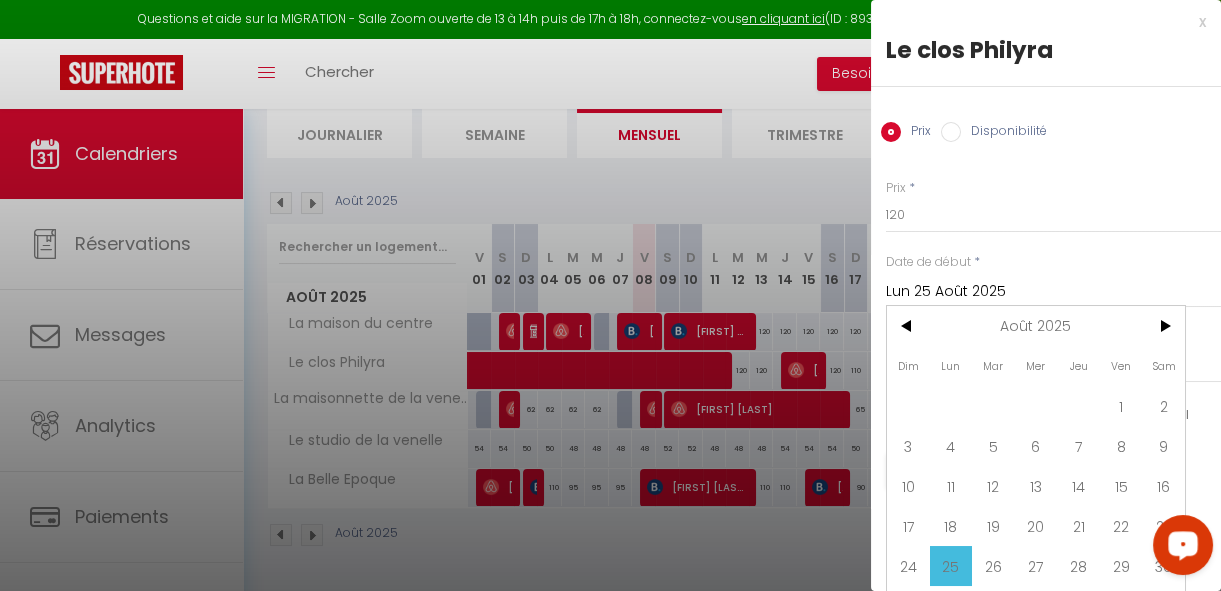 click at bounding box center [1183, 545] 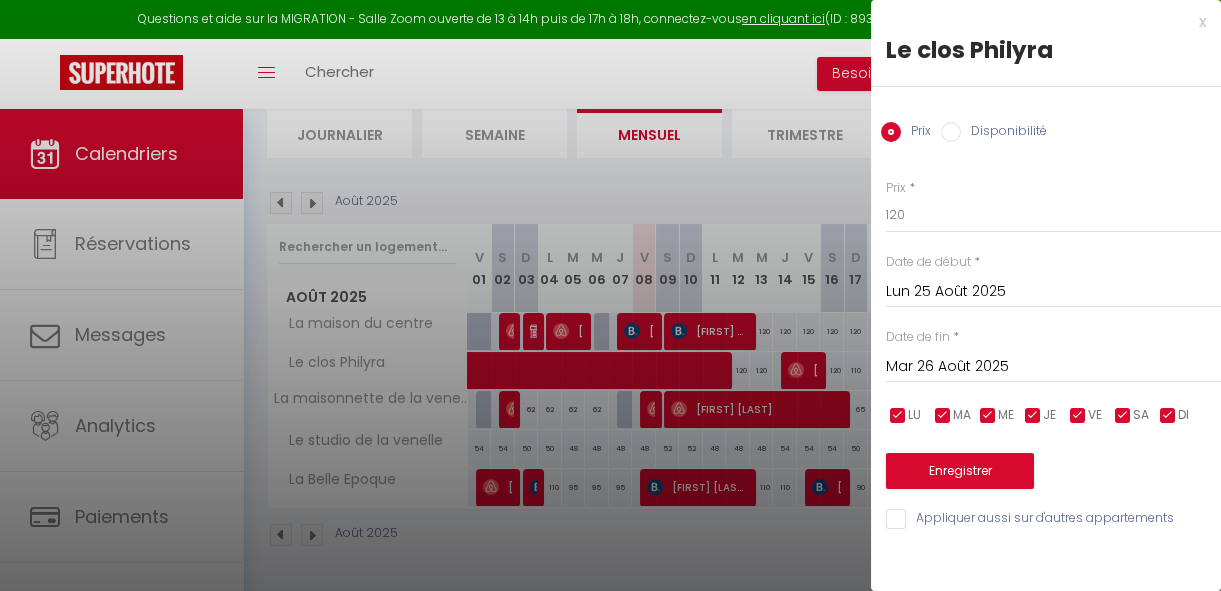 click at bounding box center [610, 295] 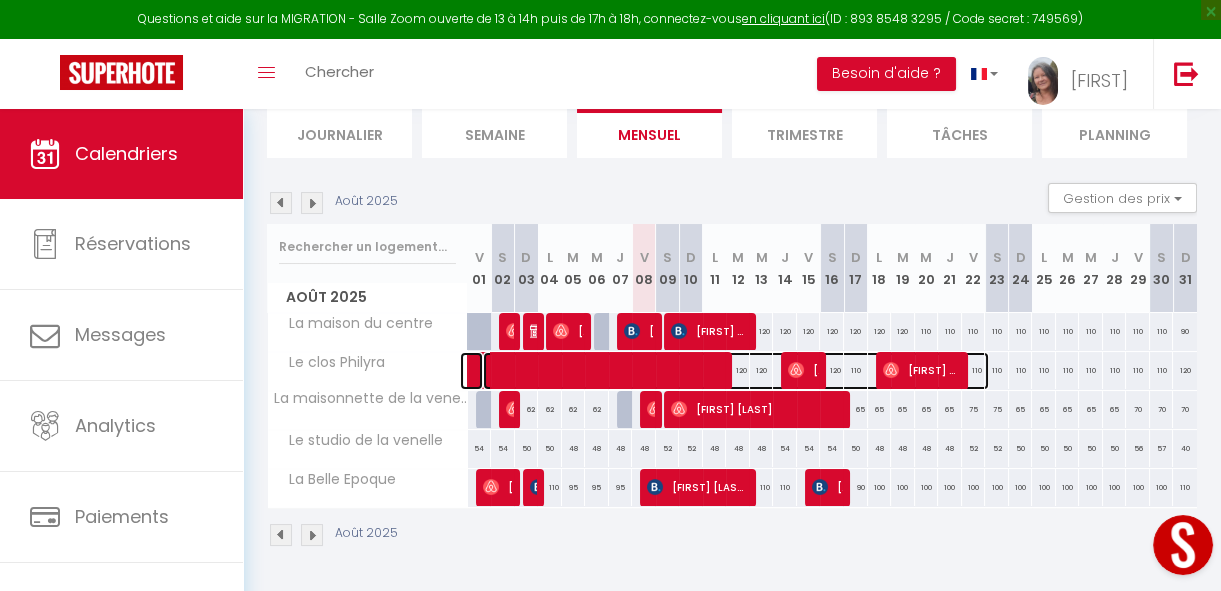 click at bounding box center [736, 371] 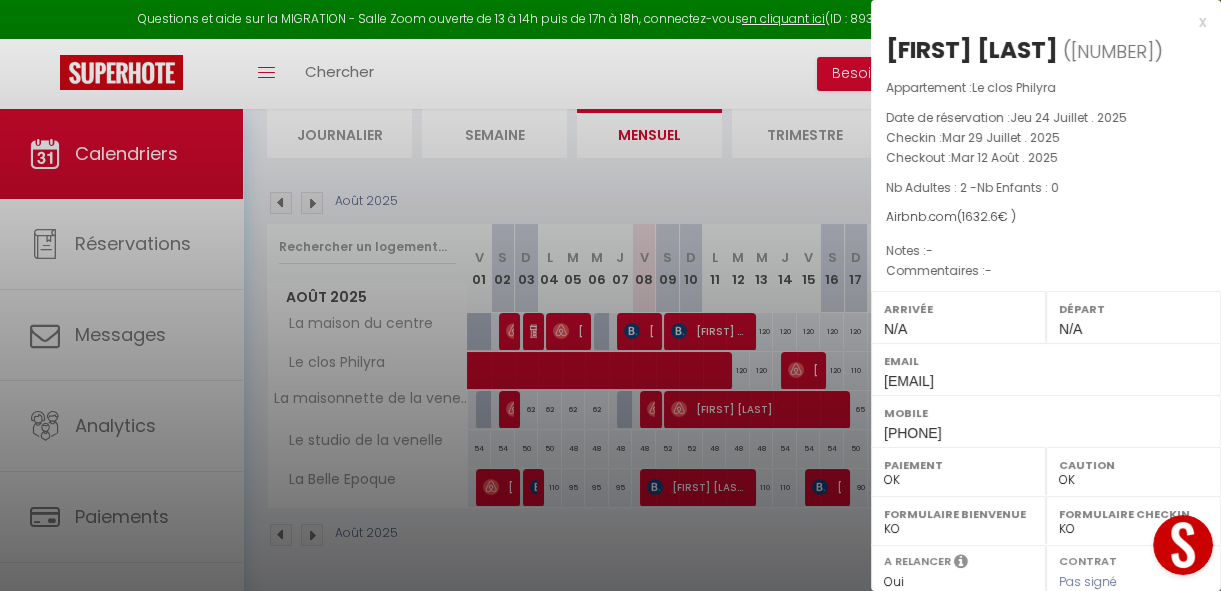 click at bounding box center (610, 295) 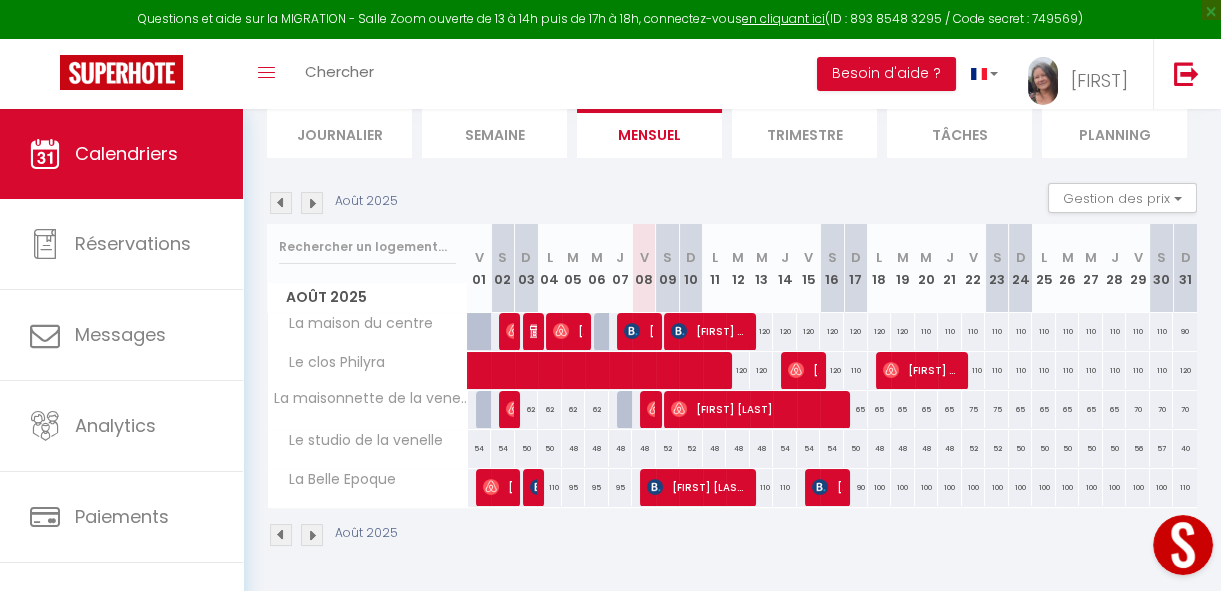 click on "110" at bounding box center (1115, 370) 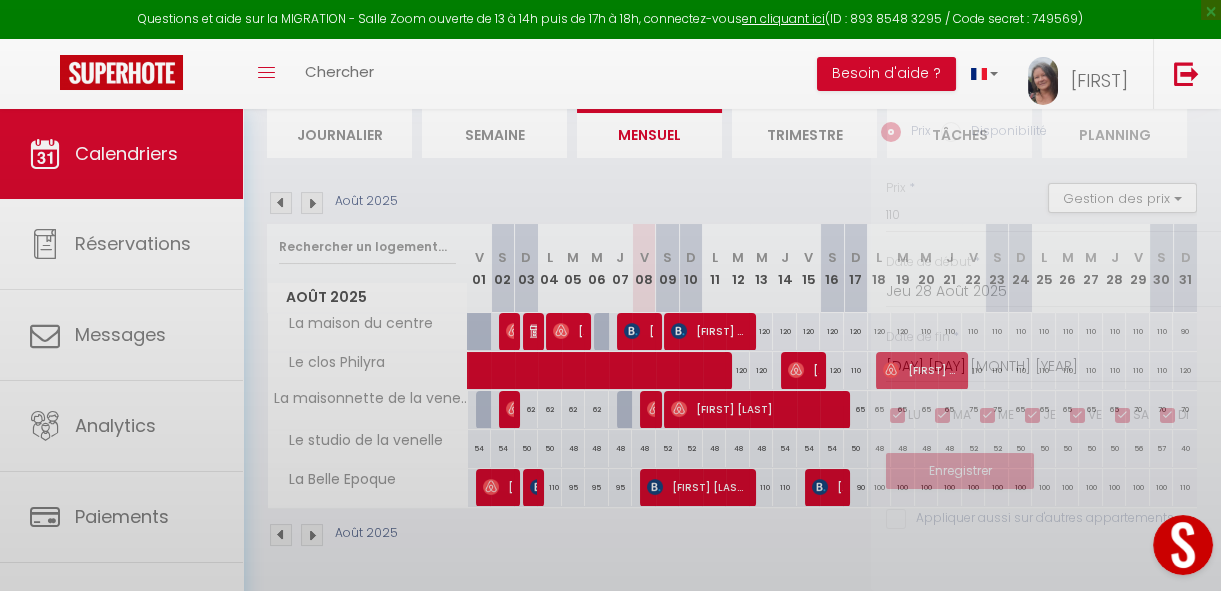 click at bounding box center [610, 295] 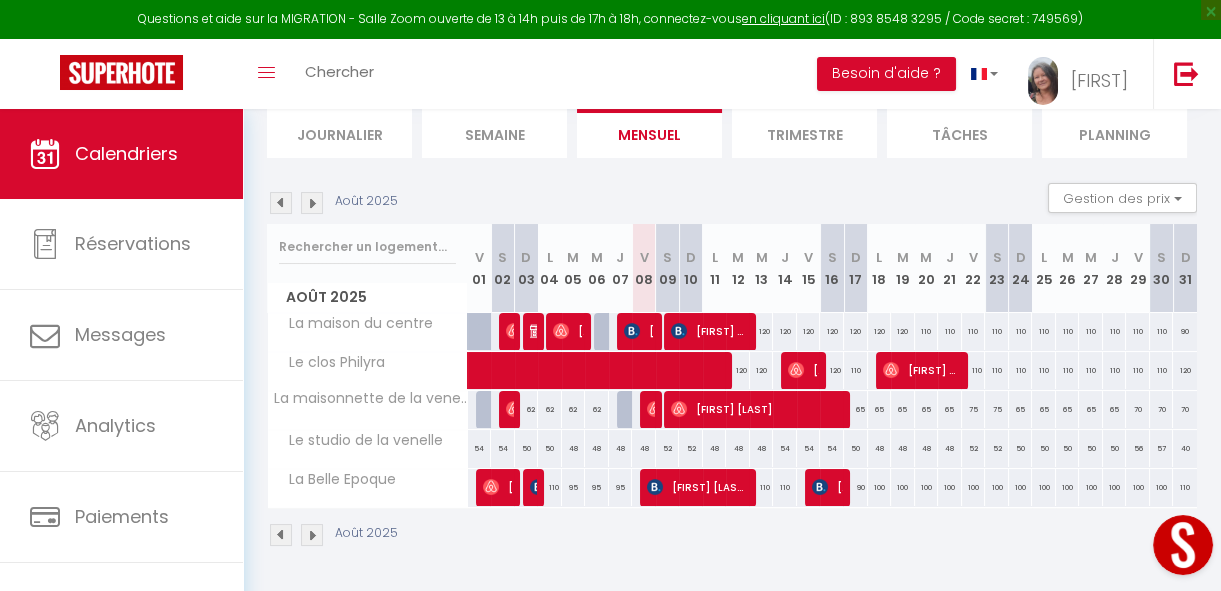 click on "110" at bounding box center [1115, 370] 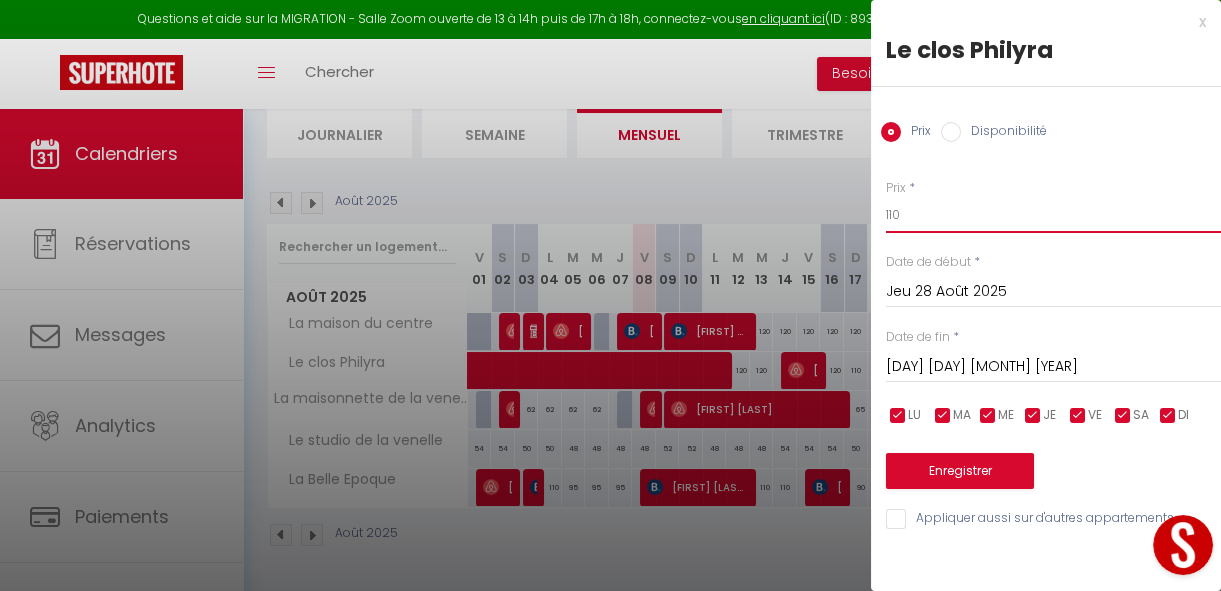 drag, startPoint x: 909, startPoint y: 211, endPoint x: 860, endPoint y: 215, distance: 49.162994 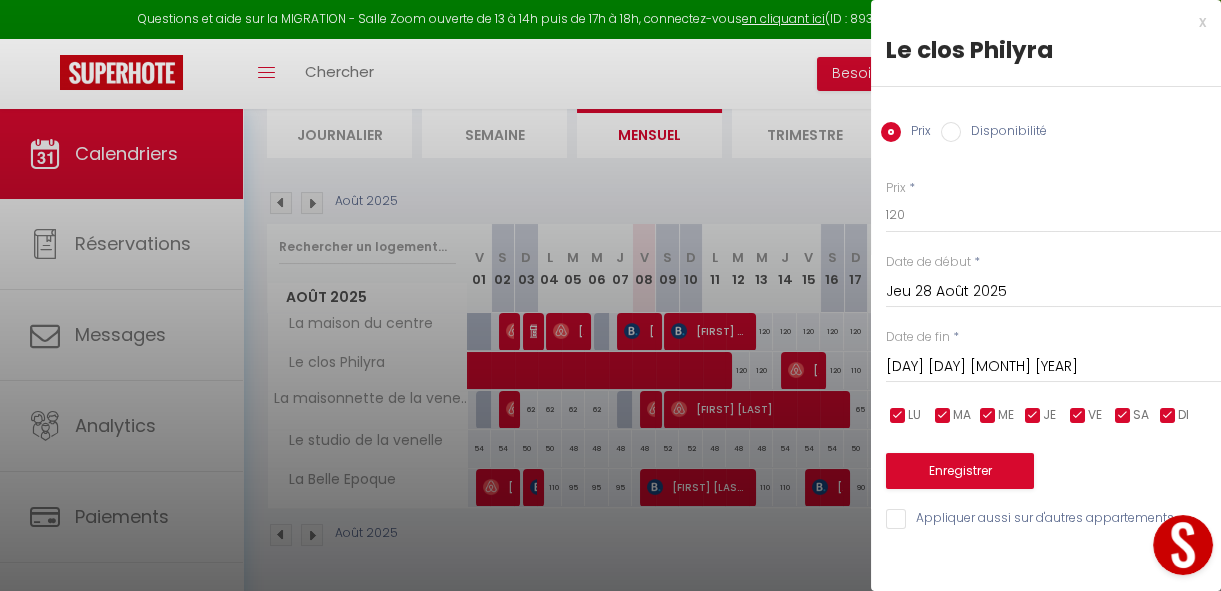 click on "Jeu 28 Août 2025" at bounding box center (1053, 292) 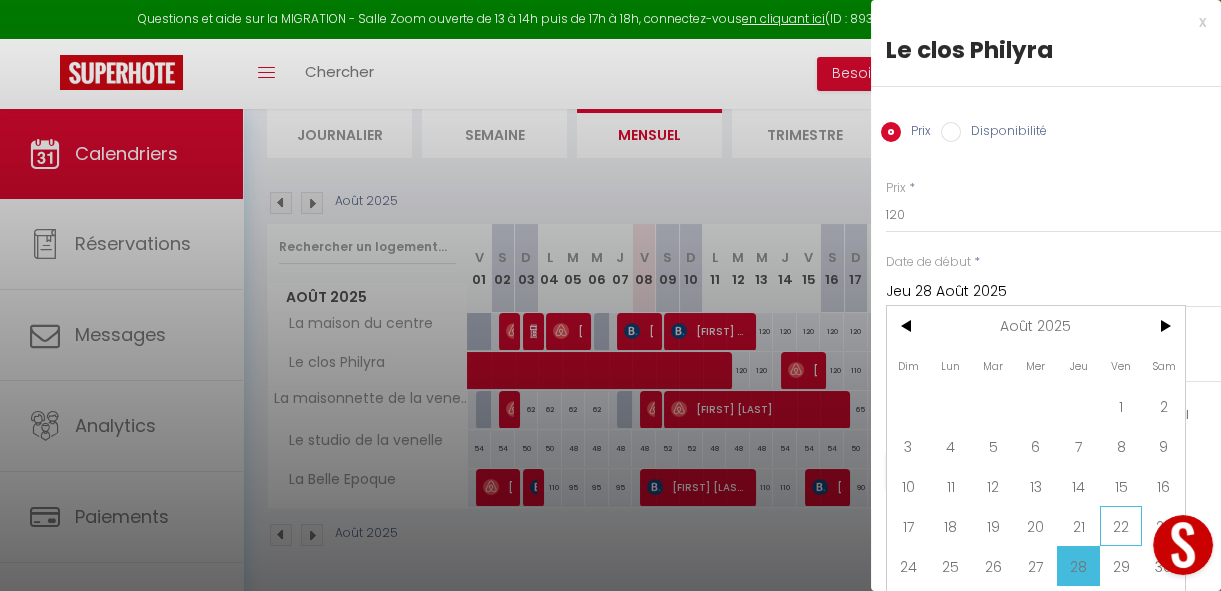 click on "22" at bounding box center [1121, 526] 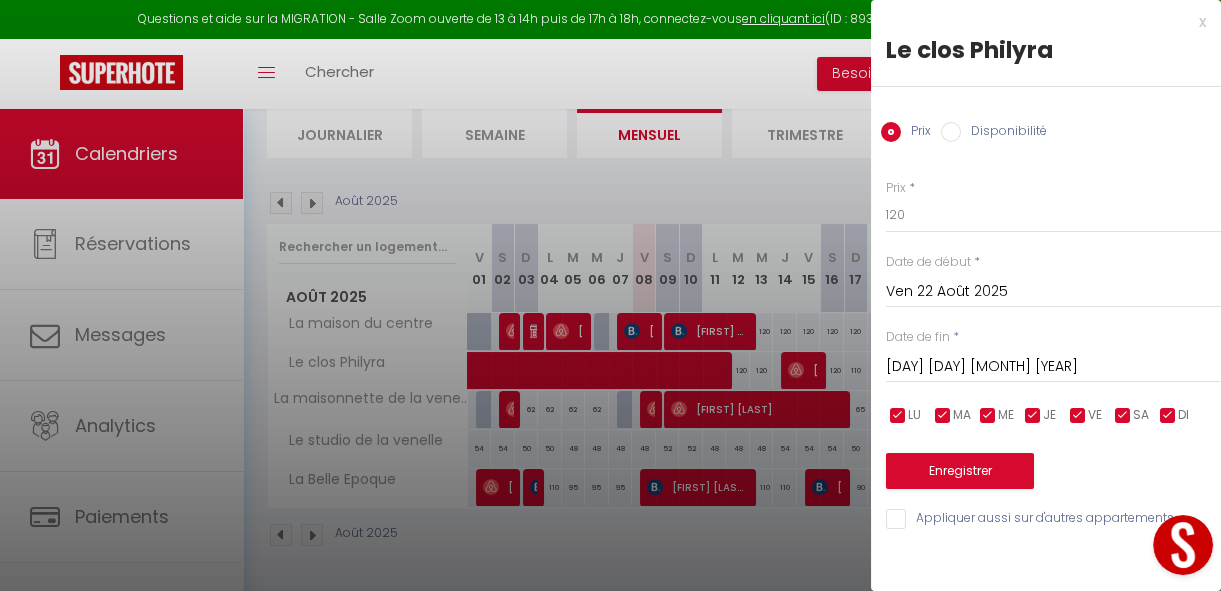 click on "Ven 29 Août 2025" at bounding box center [1053, 367] 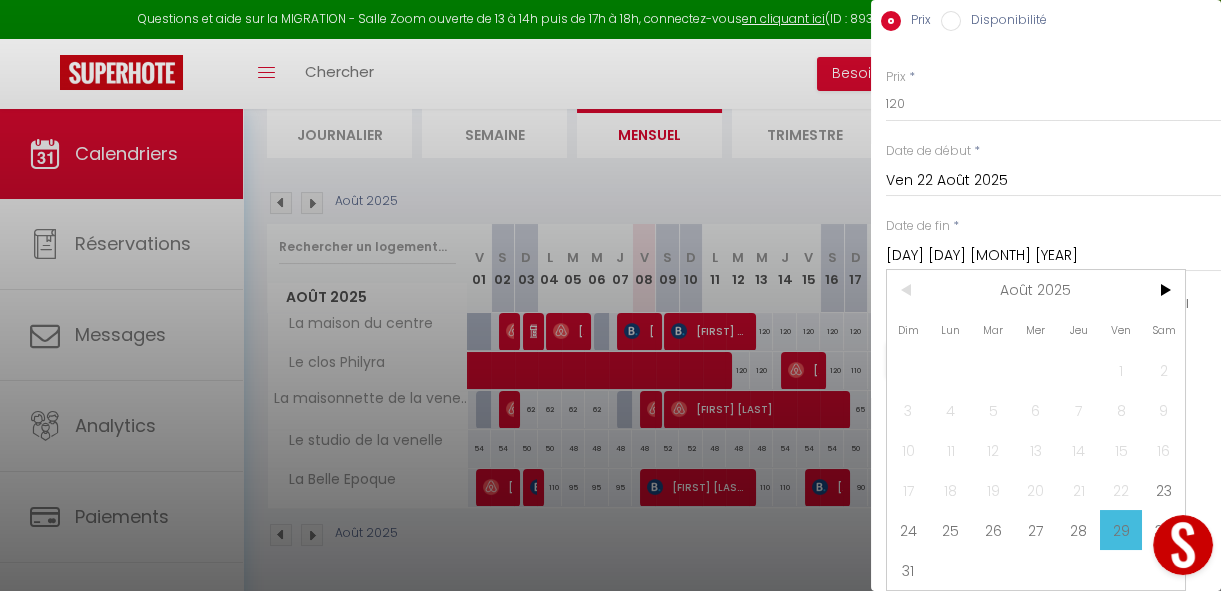 scroll, scrollTop: 123, scrollLeft: 0, axis: vertical 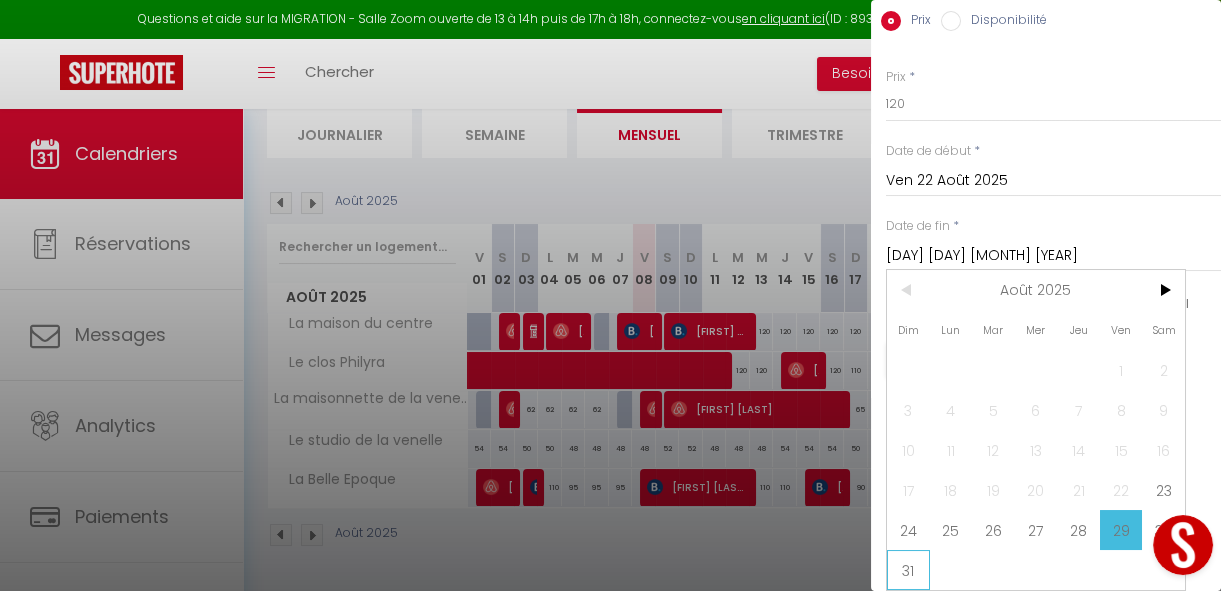 click on "31" at bounding box center (908, 570) 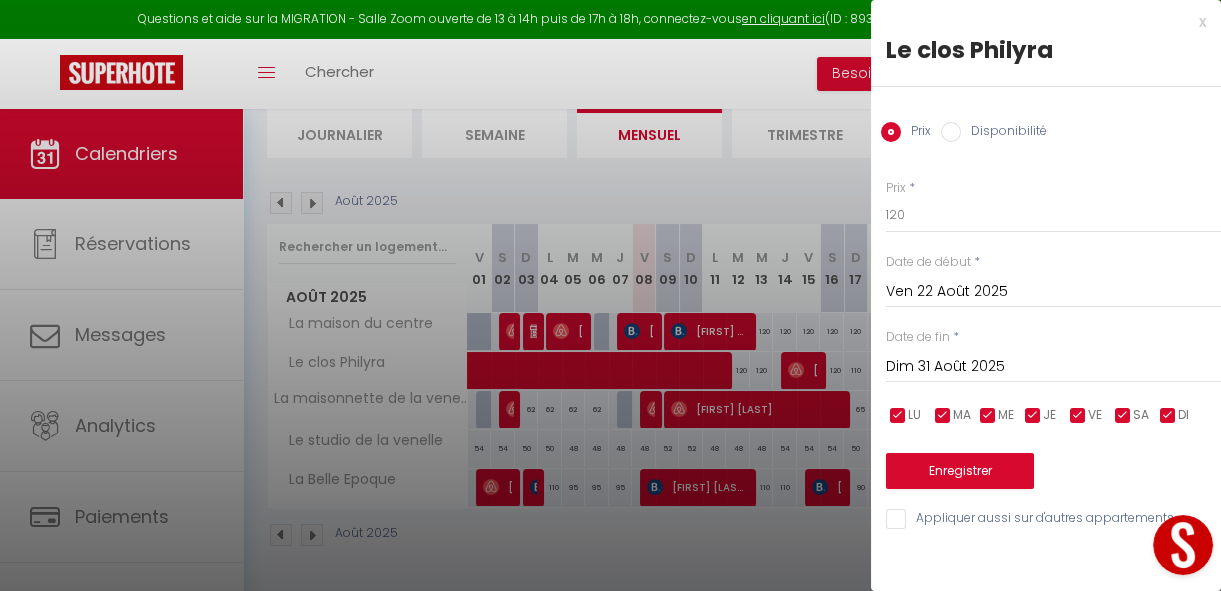 scroll, scrollTop: 0, scrollLeft: 0, axis: both 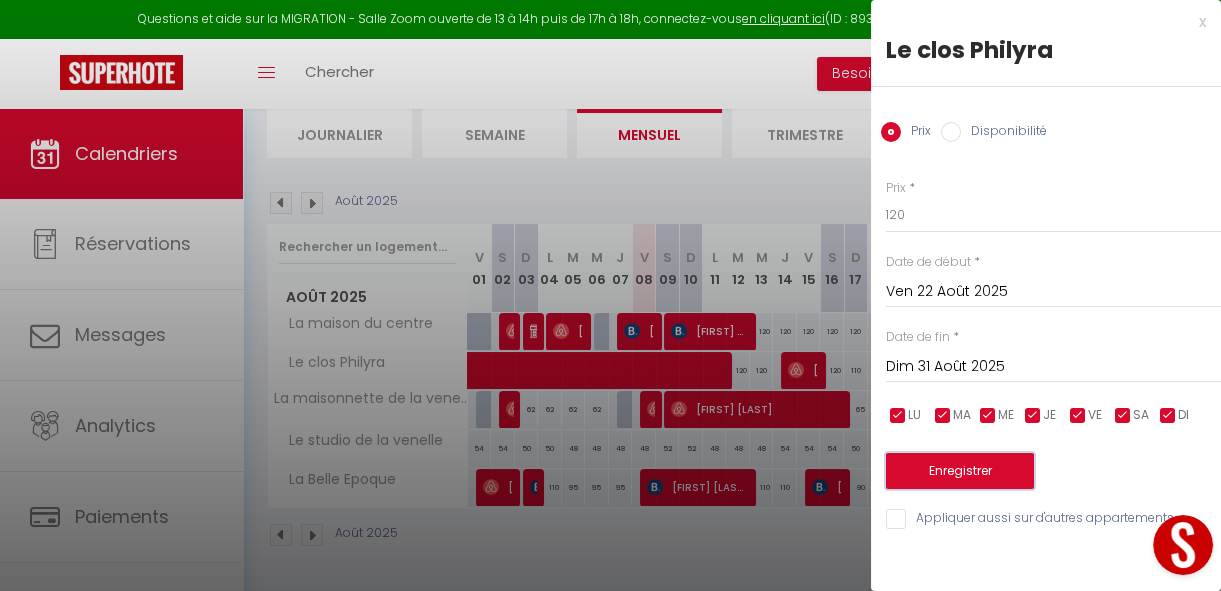 click on "Enregistrer" at bounding box center (960, 471) 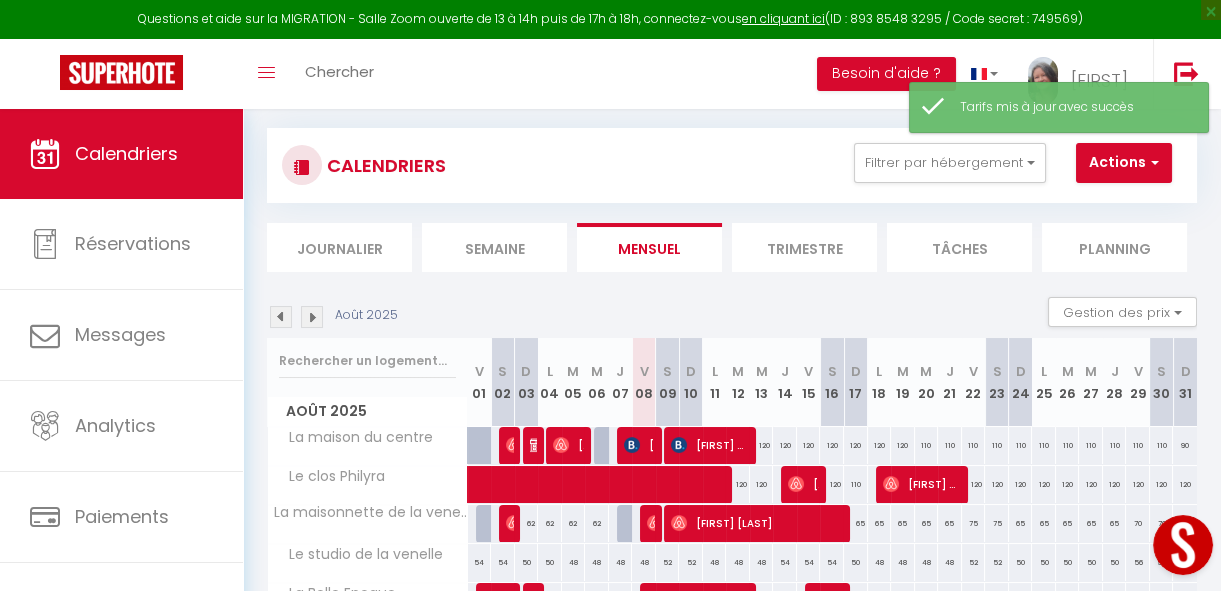 scroll, scrollTop: 235, scrollLeft: 0, axis: vertical 